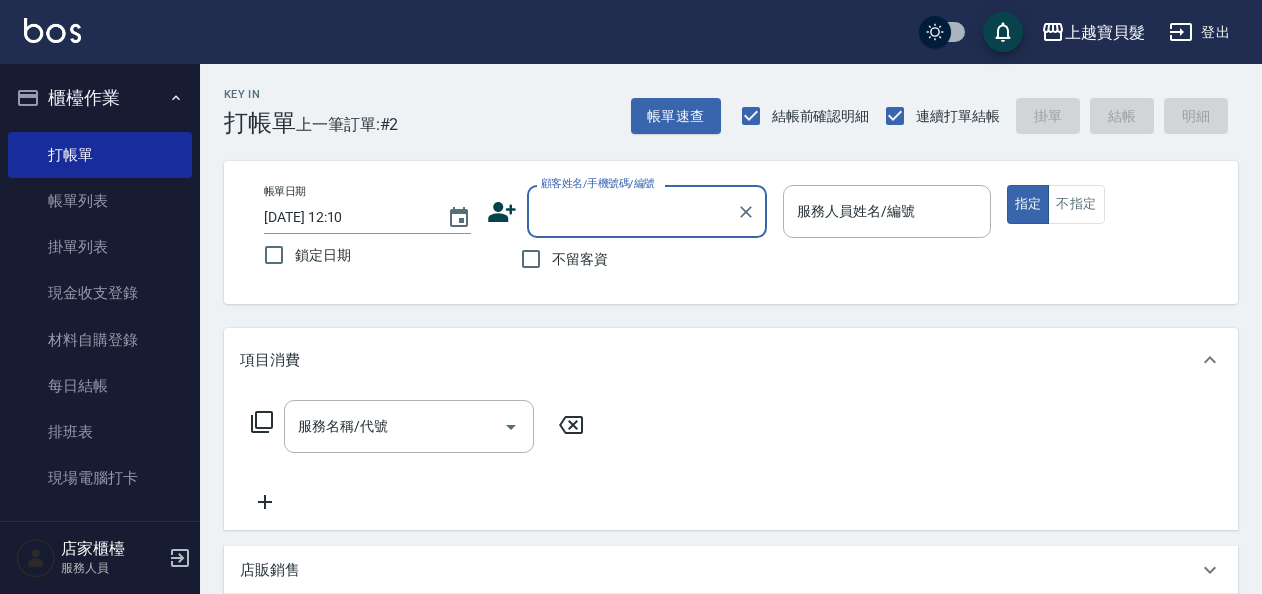 scroll, scrollTop: 0, scrollLeft: 0, axis: both 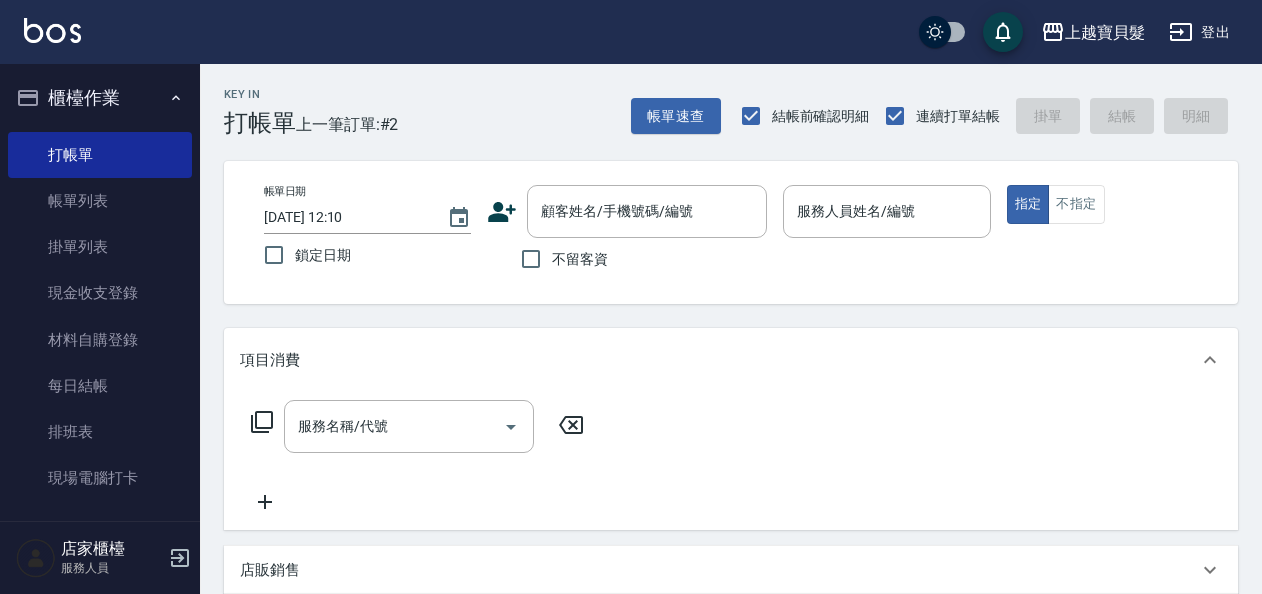click on "不留客資" at bounding box center [580, 259] 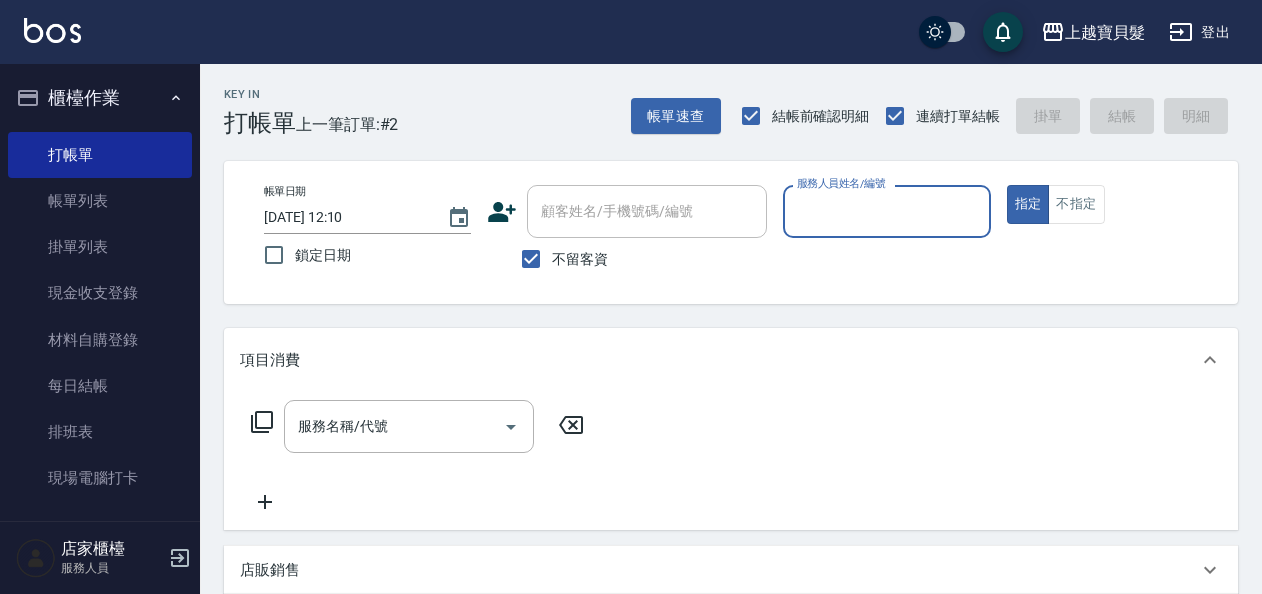 click on "服務人員姓名/編號" at bounding box center [886, 211] 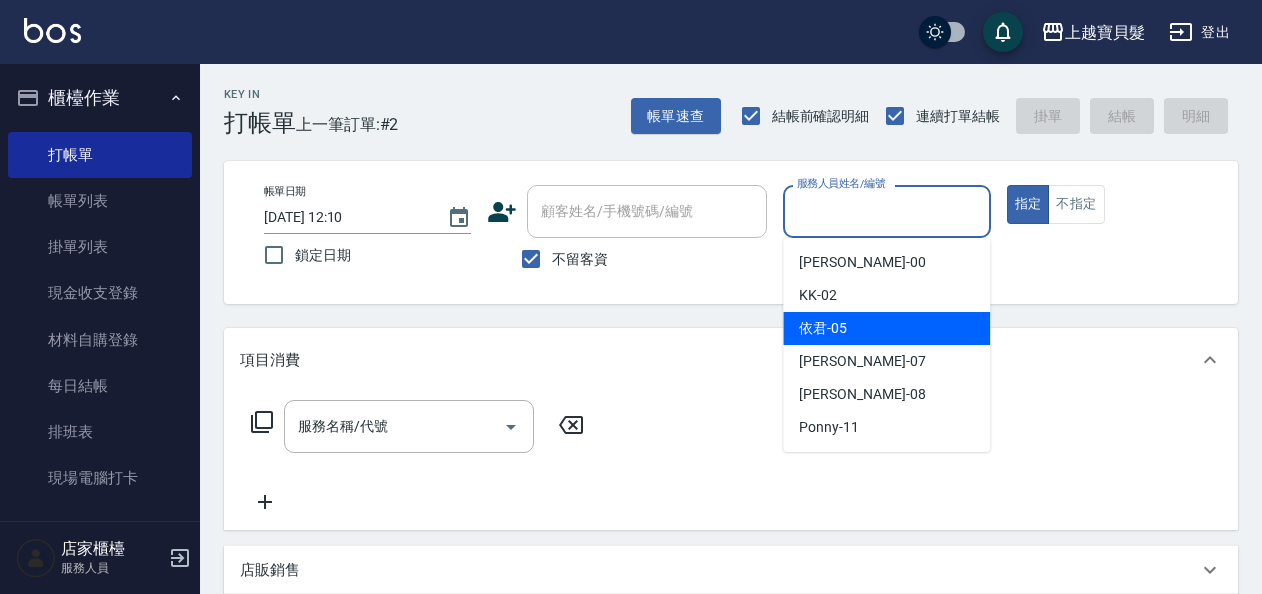 click on "依君 -05" at bounding box center [823, 328] 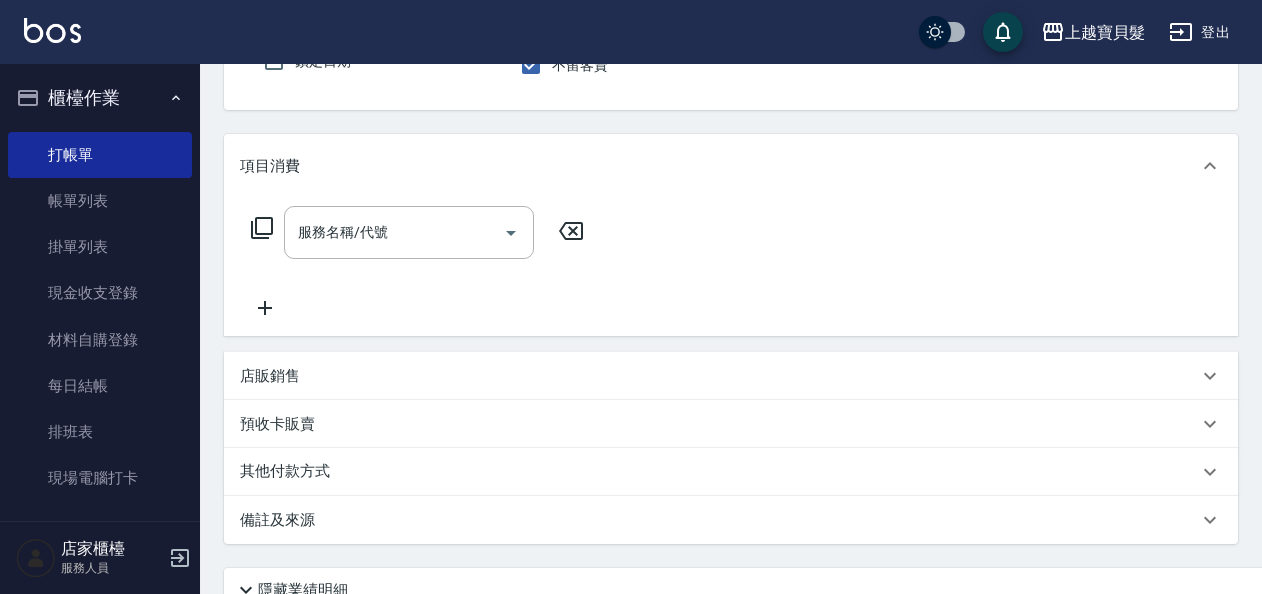 scroll, scrollTop: 68, scrollLeft: 0, axis: vertical 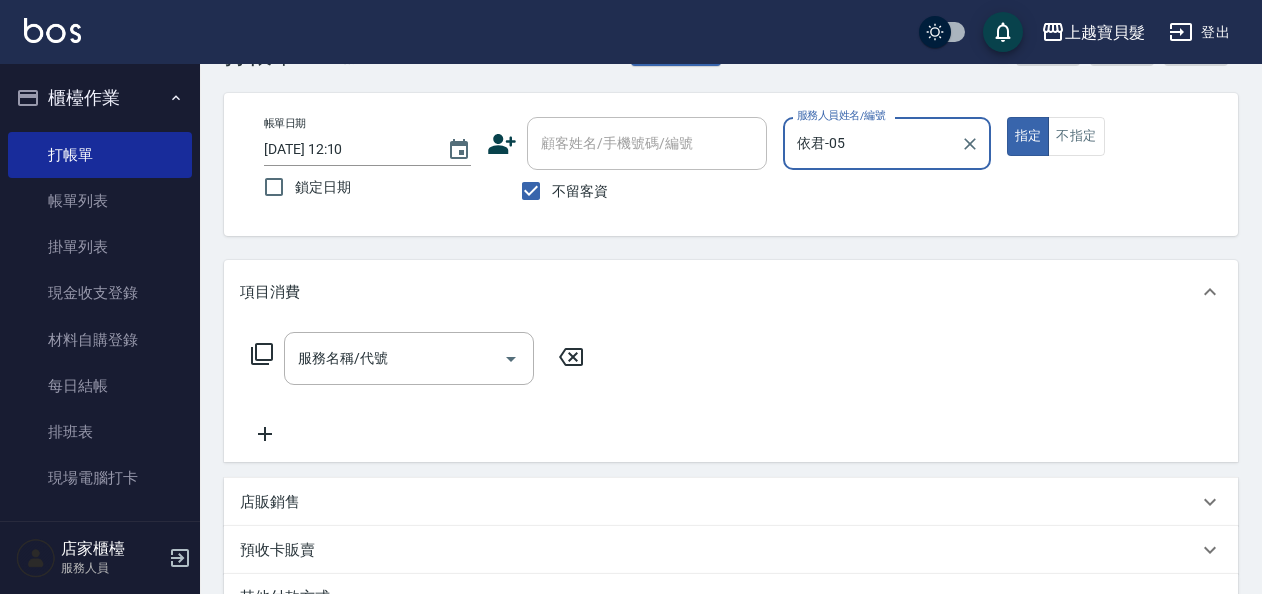 click on "依君-05 服務人員姓名/編號" at bounding box center [886, 143] 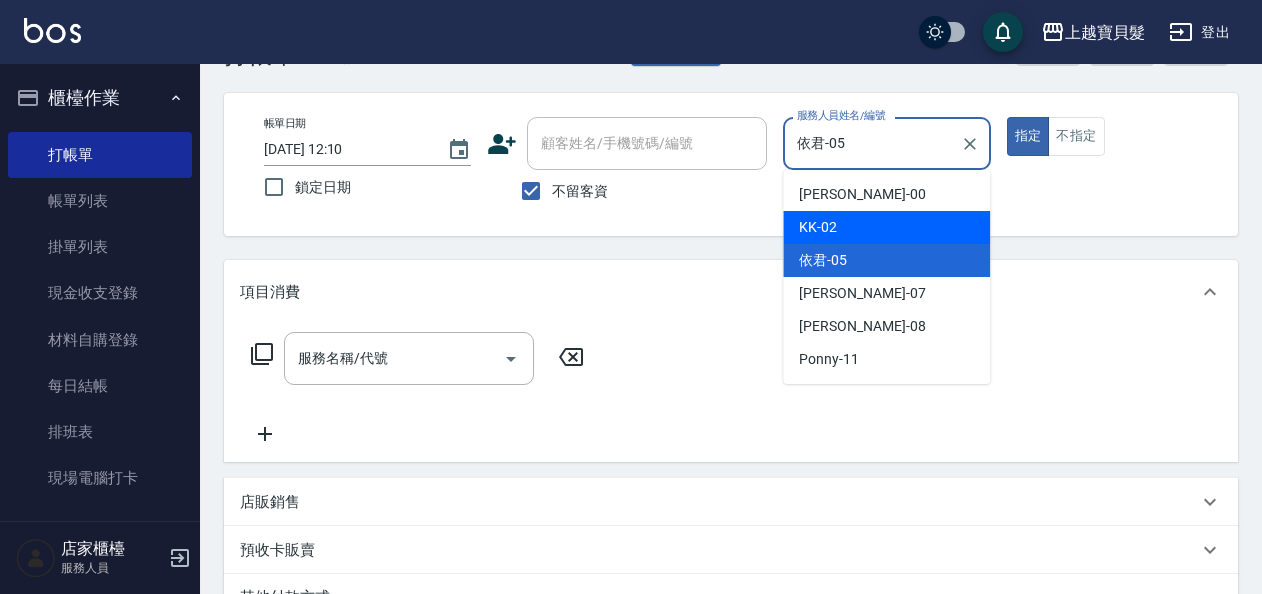 click on "KK -02" at bounding box center [886, 227] 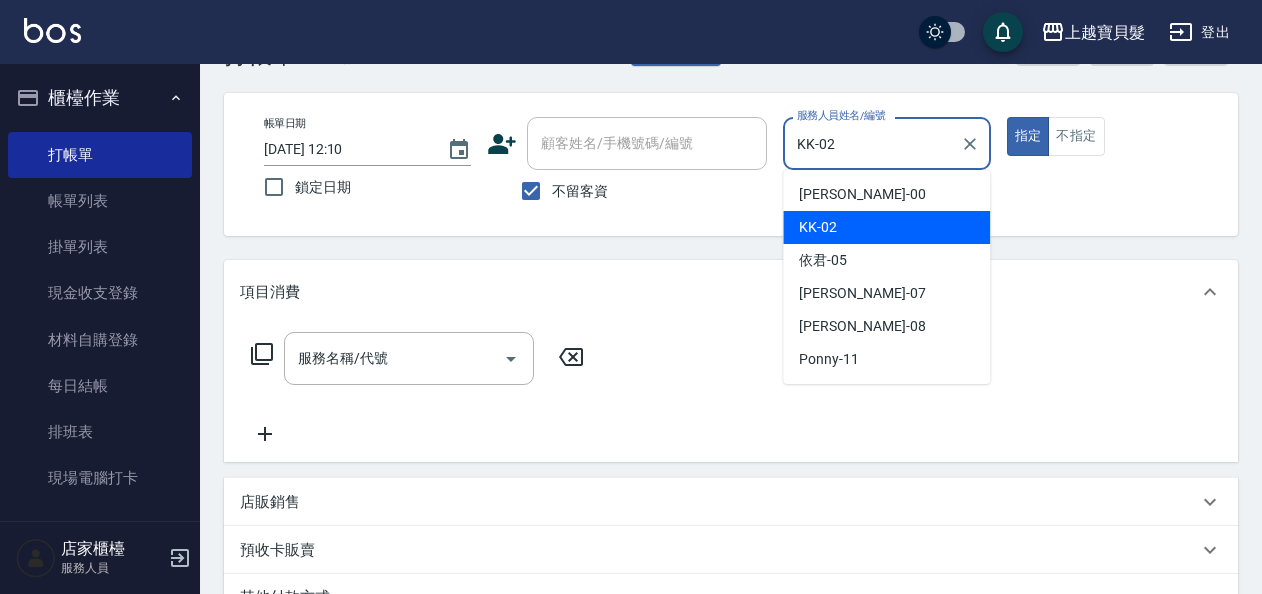 click on "KK-02" at bounding box center [871, 143] 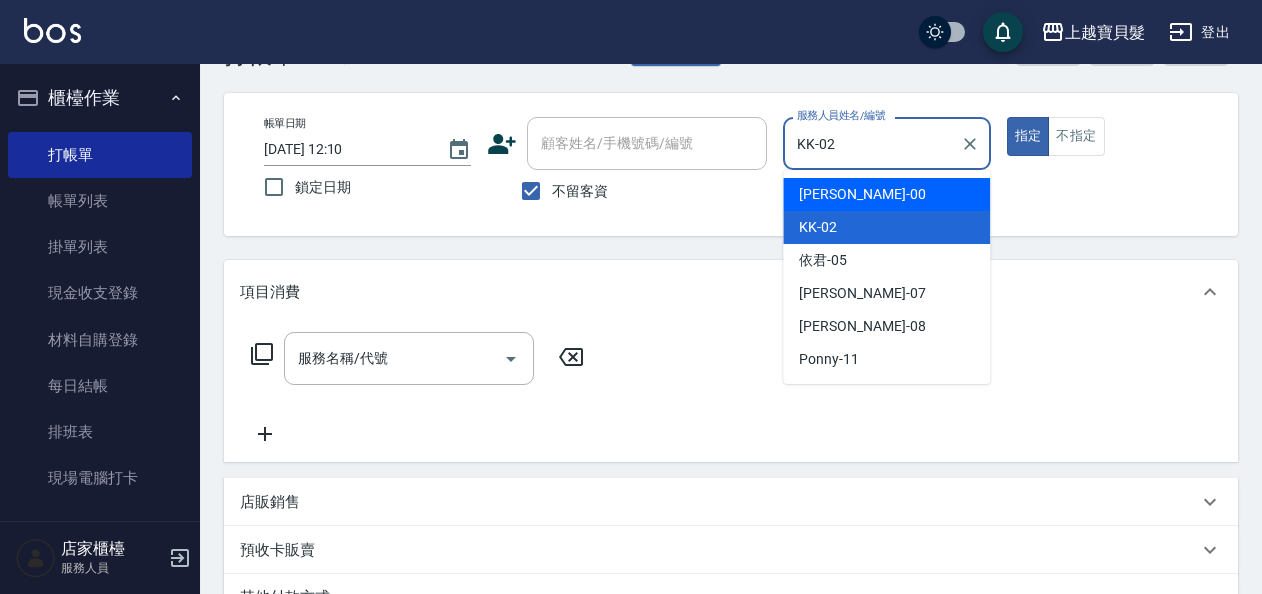 click on "小華 -00" at bounding box center [862, 194] 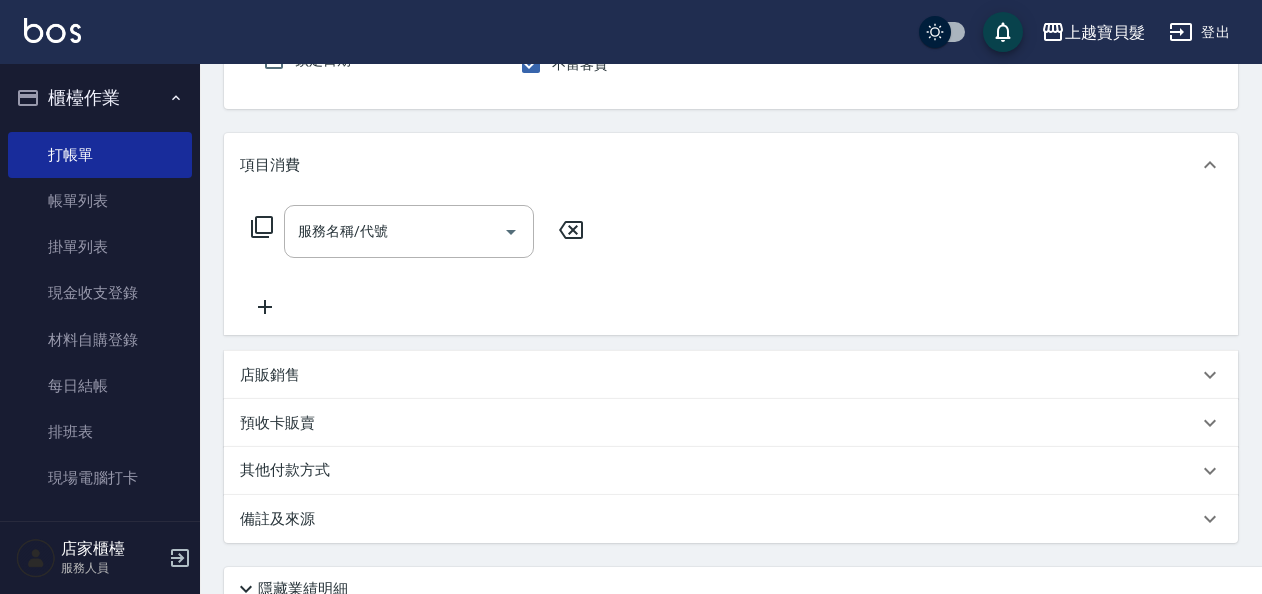 scroll, scrollTop: 268, scrollLeft: 0, axis: vertical 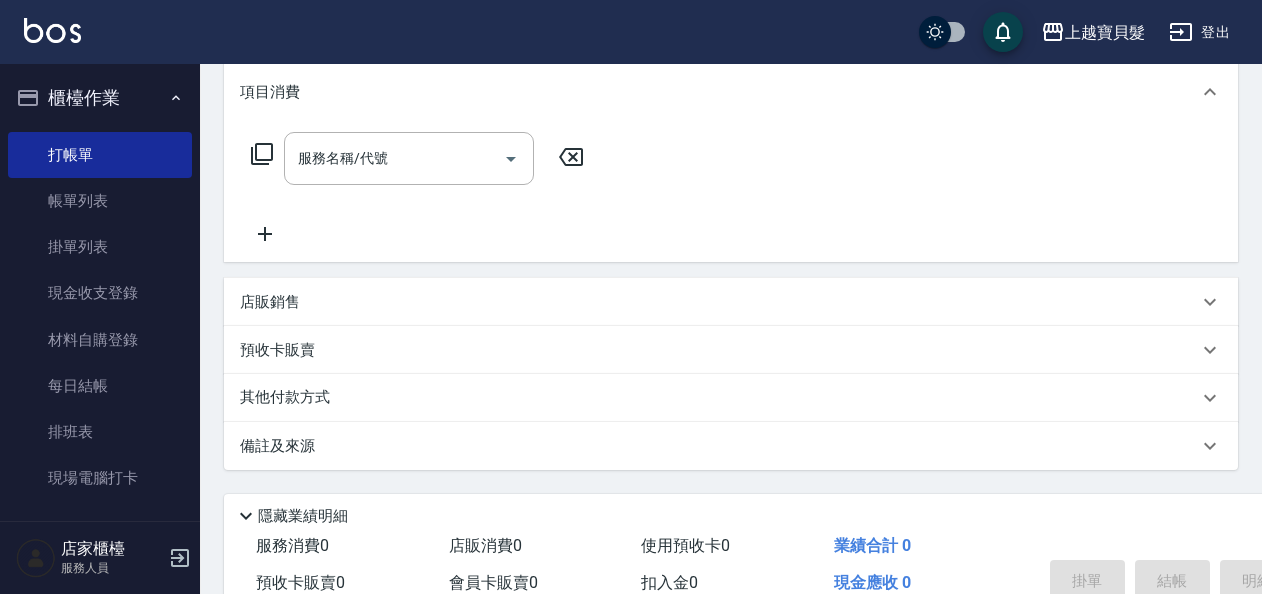 click on "店販銷售" at bounding box center [731, 302] 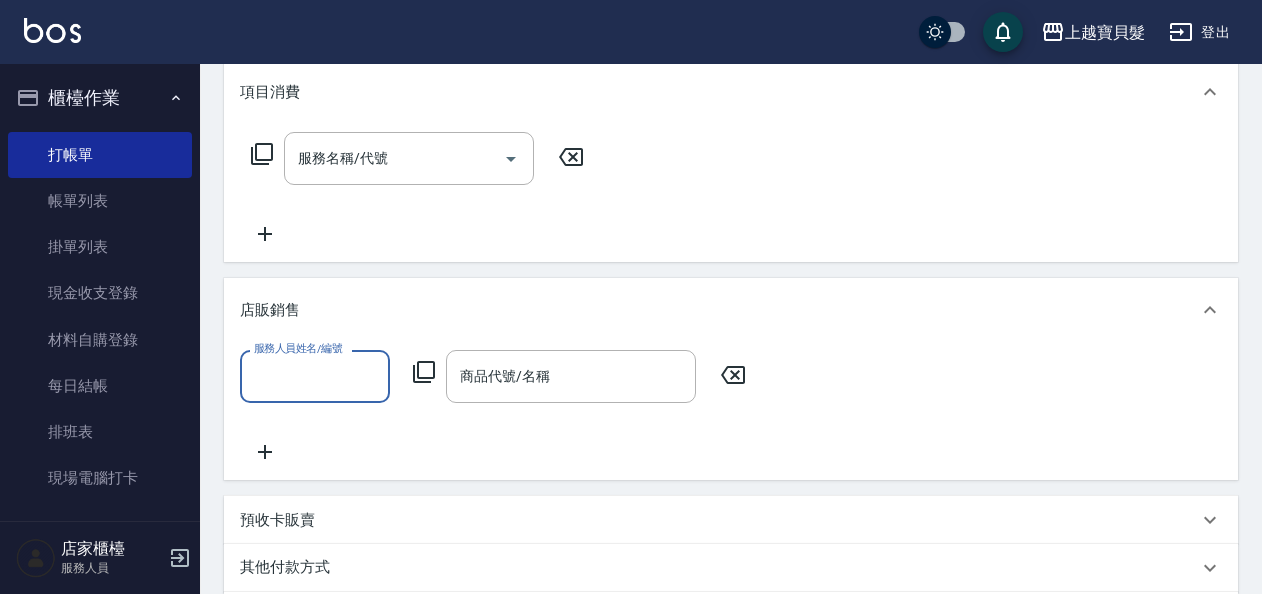 scroll, scrollTop: 0, scrollLeft: 0, axis: both 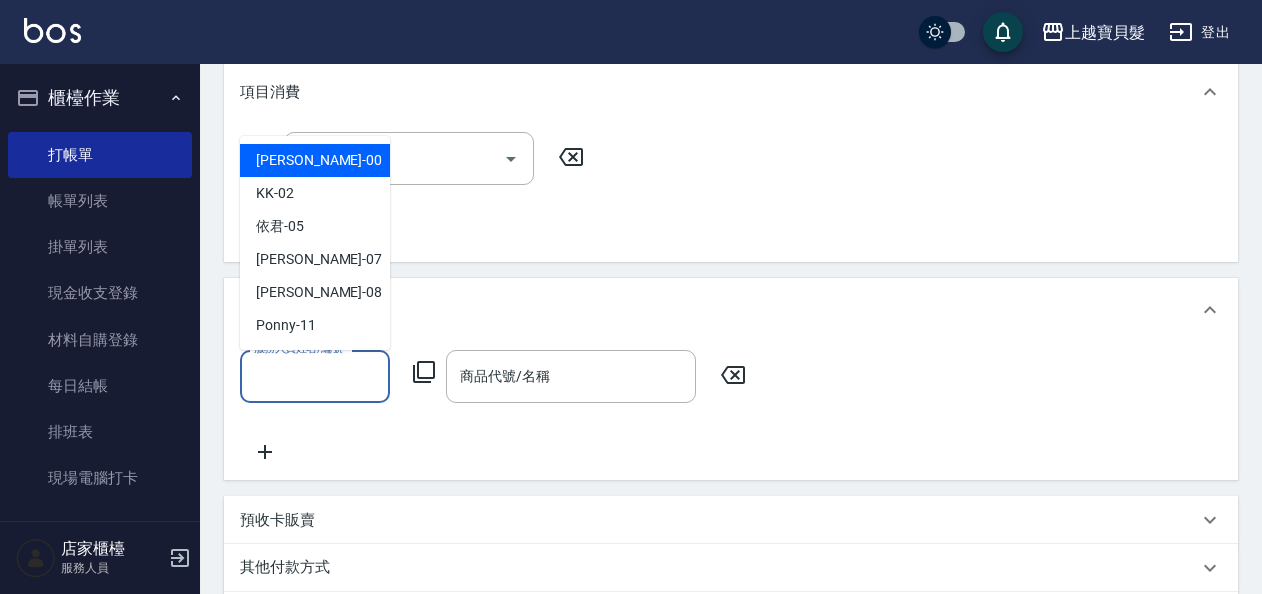 click on "服務人員姓名/編號" at bounding box center (315, 376) 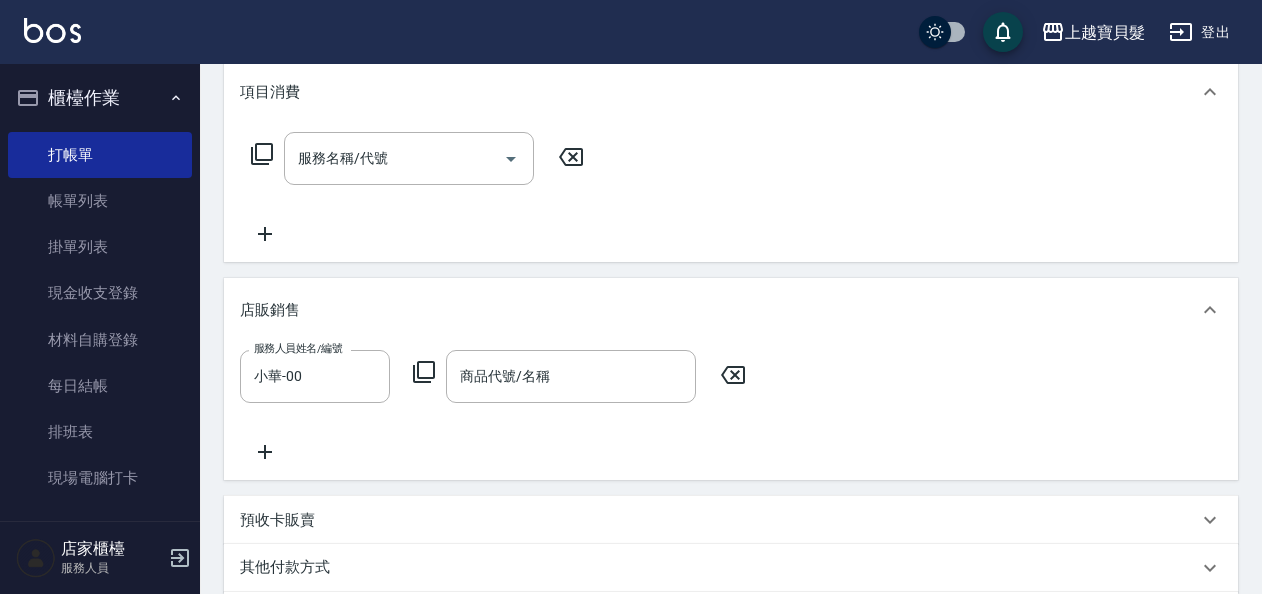 click 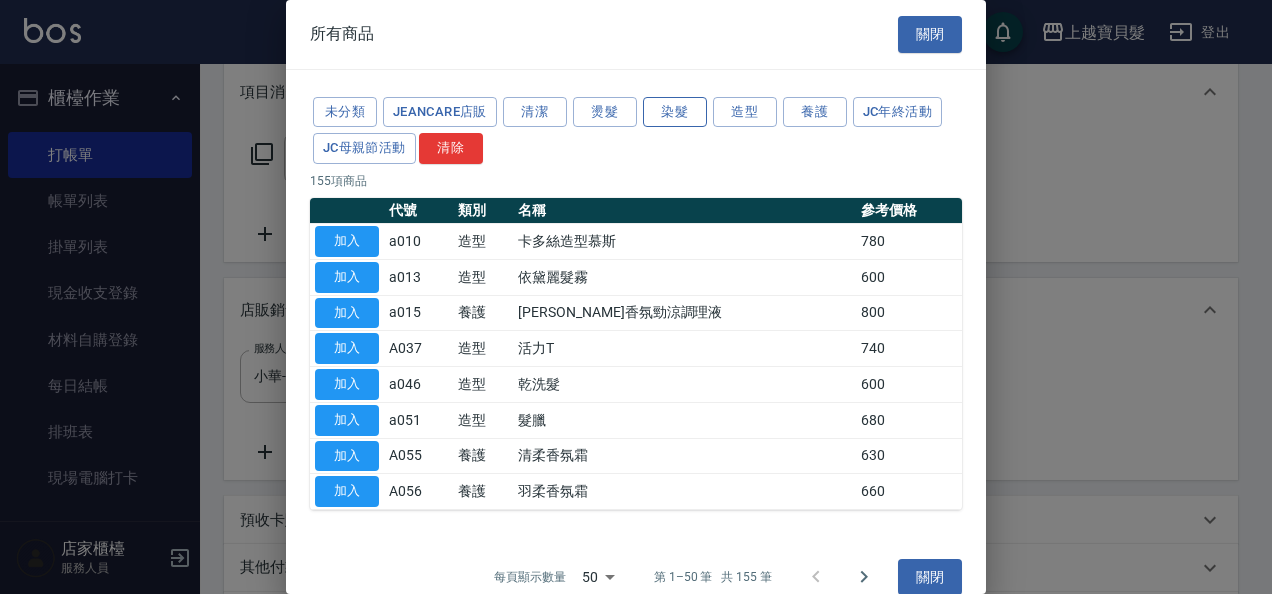 click on "染髮" at bounding box center [675, 112] 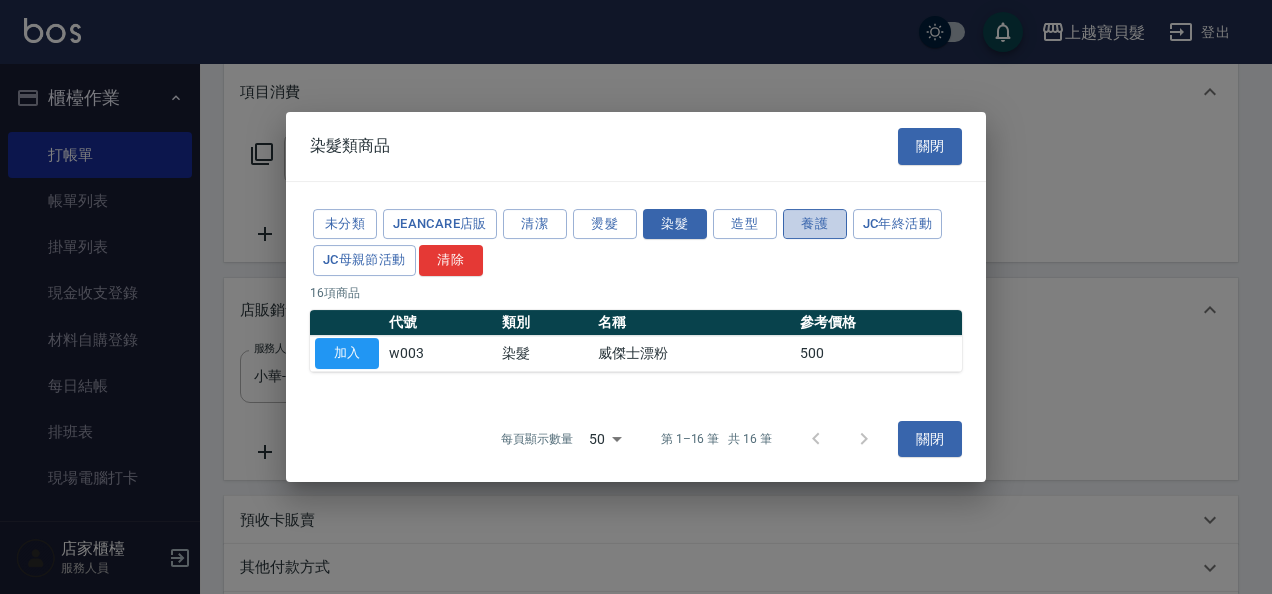 click on "養護" at bounding box center [815, 224] 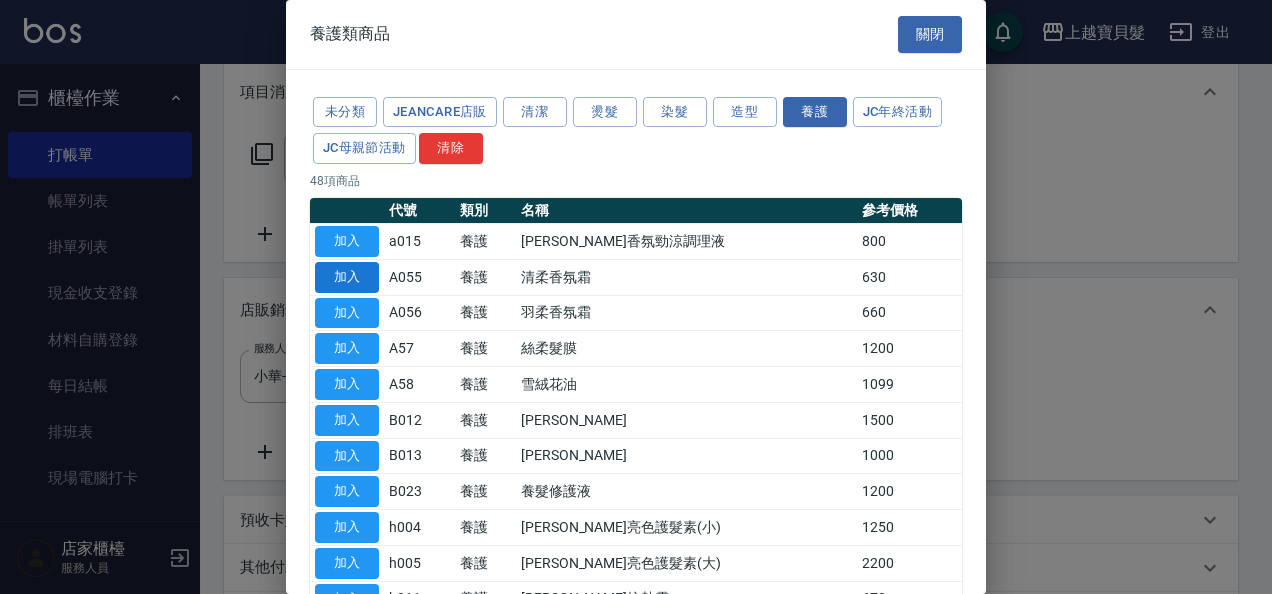 click on "加入" at bounding box center (347, 277) 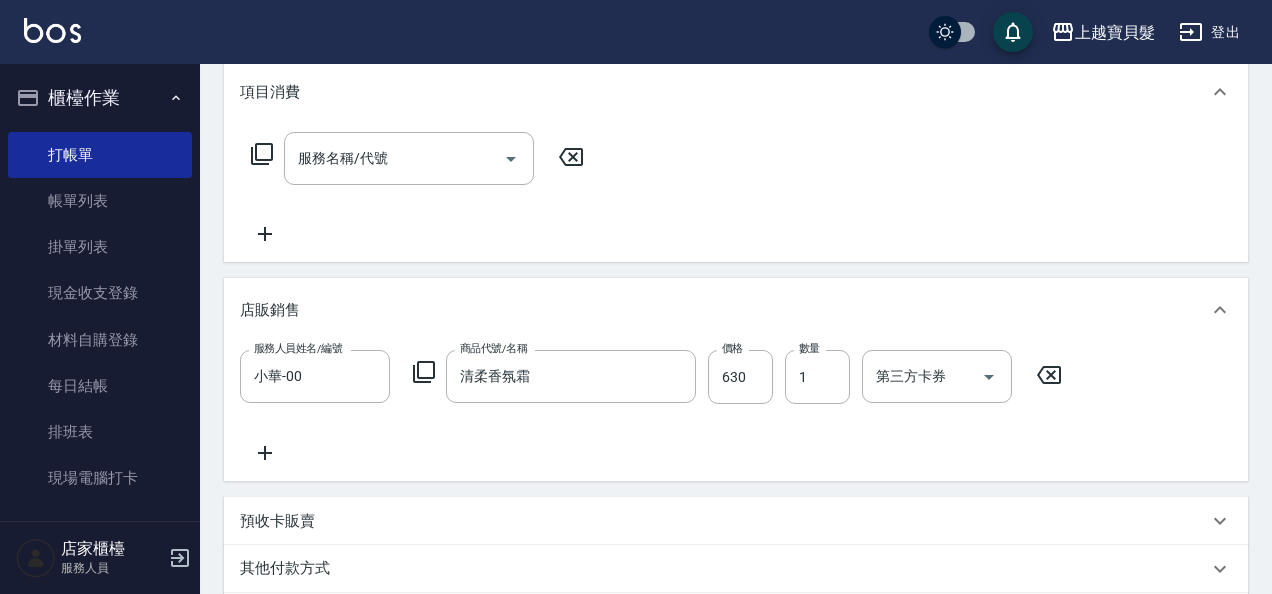 type on "清柔香氛霜" 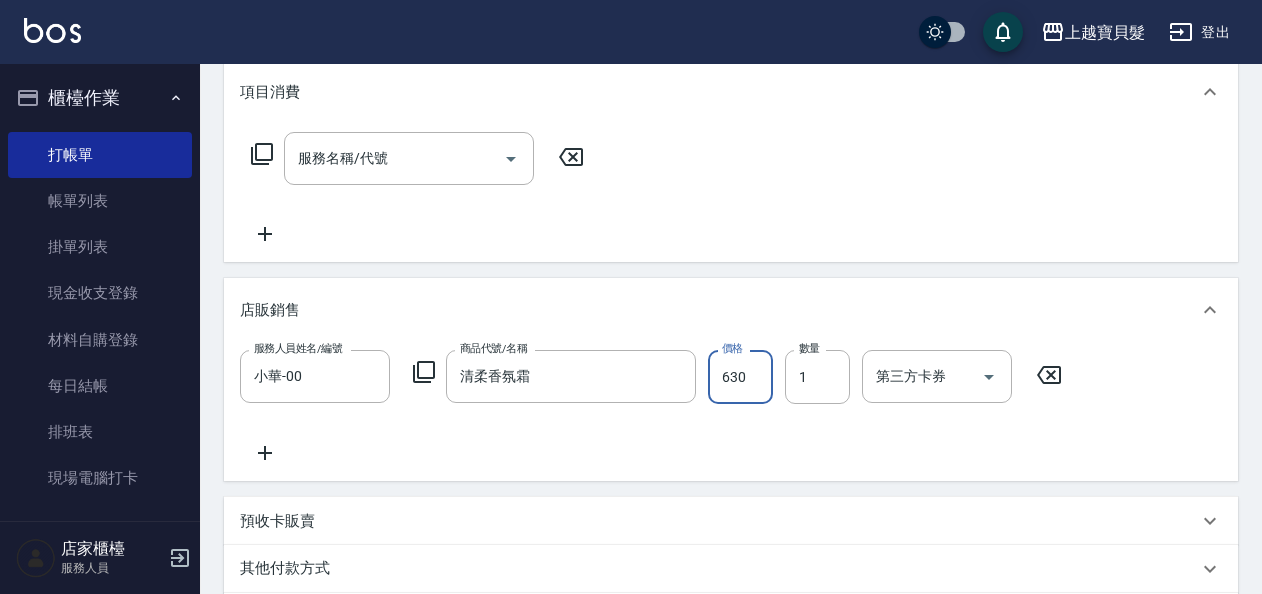 click on "630" at bounding box center [740, 377] 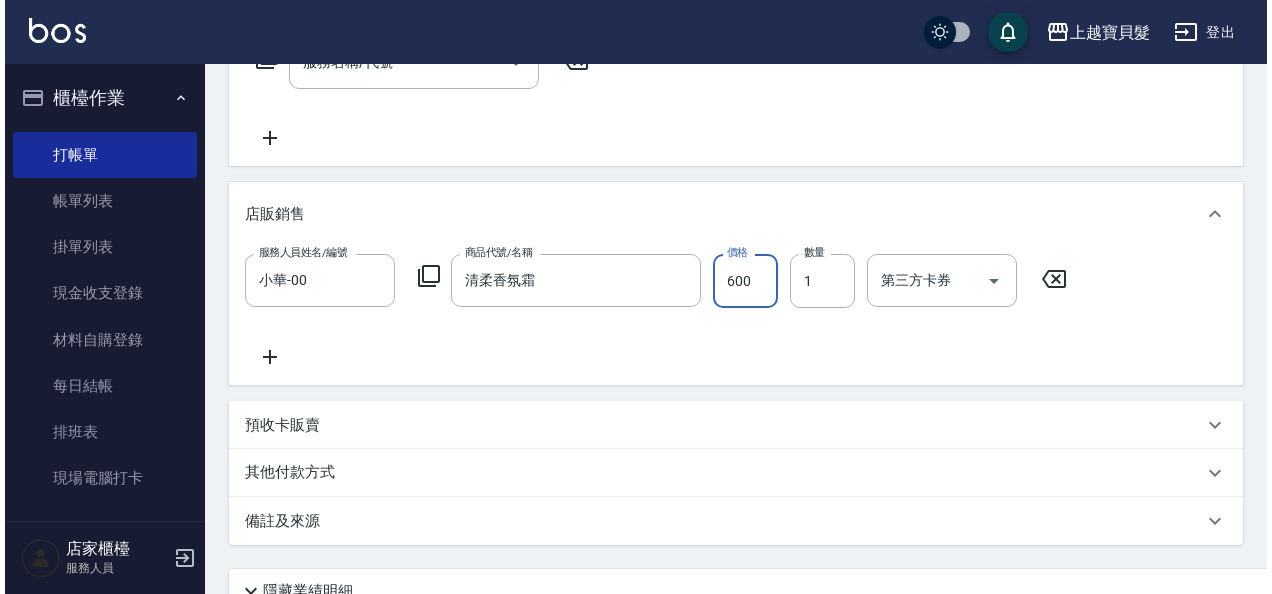scroll, scrollTop: 539, scrollLeft: 0, axis: vertical 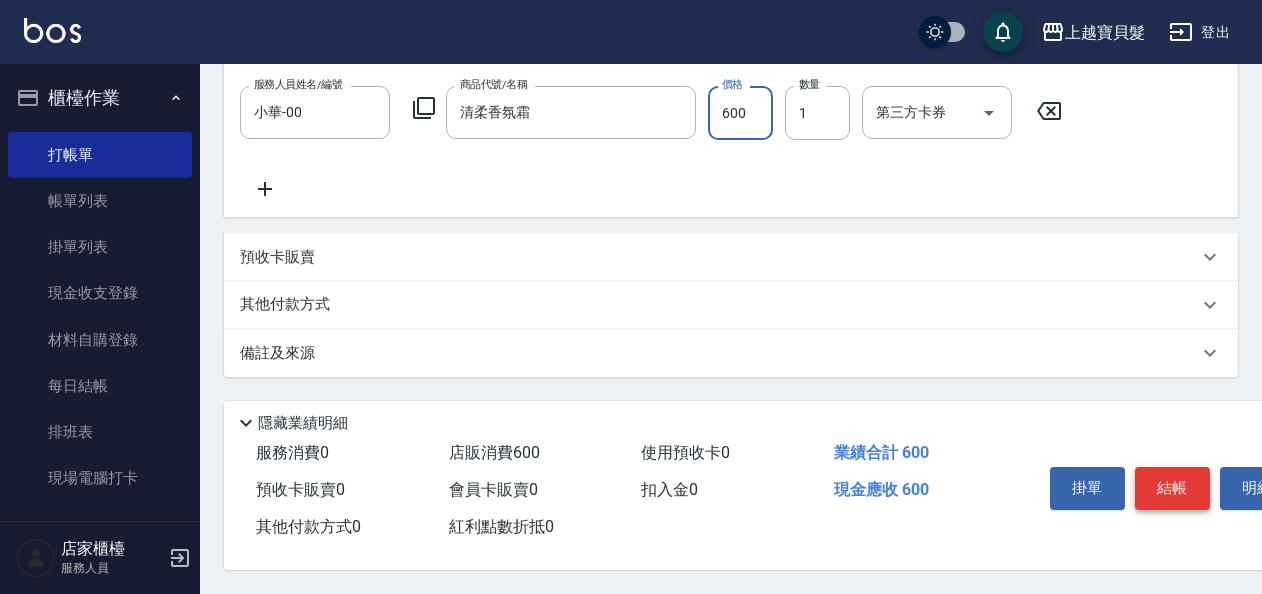 type on "600" 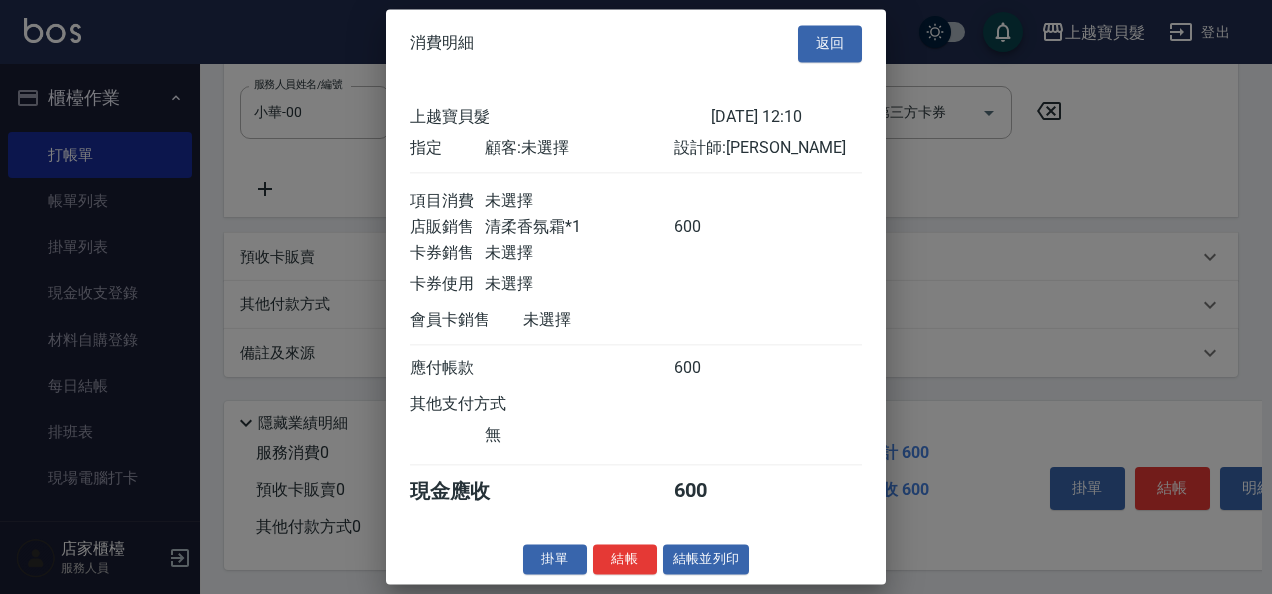click on "消費明細 返回 上越寶貝髮 [DATE] 12:10 指定 顧客: 未選擇 設計師: 小華 項目消費 未選擇 店販銷售 清柔香氛霜*1 600 卡券銷售 未選擇 卡券使用 未選擇 會員卡銷售 未選擇 應付帳款 600 其他支付方式 無 現金應收 600 掛單 結帳 結帳並列印 上越寶貝髮 結帳單 日期： [DATE] 12:10 帳單編號： 0 設計師: 小華 顧客： 未選擇 清柔香氛霜 600 x 1 合計： 600 結帳： 扣入金： 0 入金餘額： 0 卡券金額： 0 付現金額： 600 上越寶貝髮 結帳單 日期： [DATE] 12:10 帳單編號： 設計師: 小華 顧客： 未選擇 名稱 單價 數量 小計 清柔香氛霜 600 1 600 合計： 600 扣入金： 0 入金餘額： 0 卡券金額： 0 付現金額： 600 [PERSON_NAME],歡迎下次光臨!" at bounding box center (636, 296) 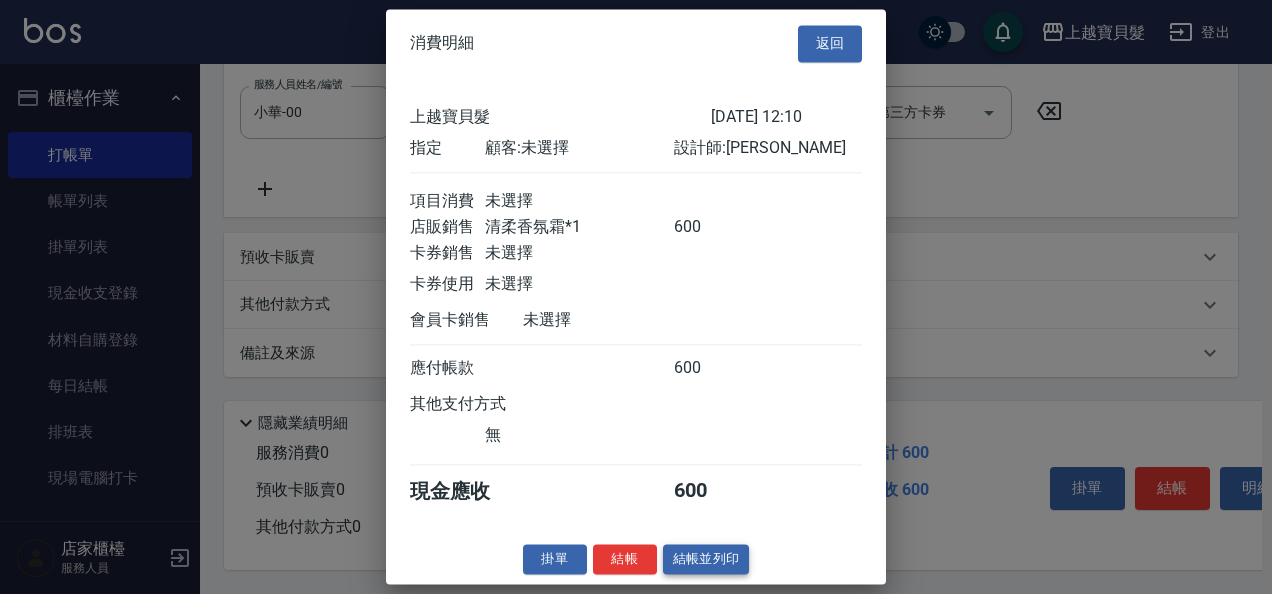 click on "結帳並列印" at bounding box center (706, 559) 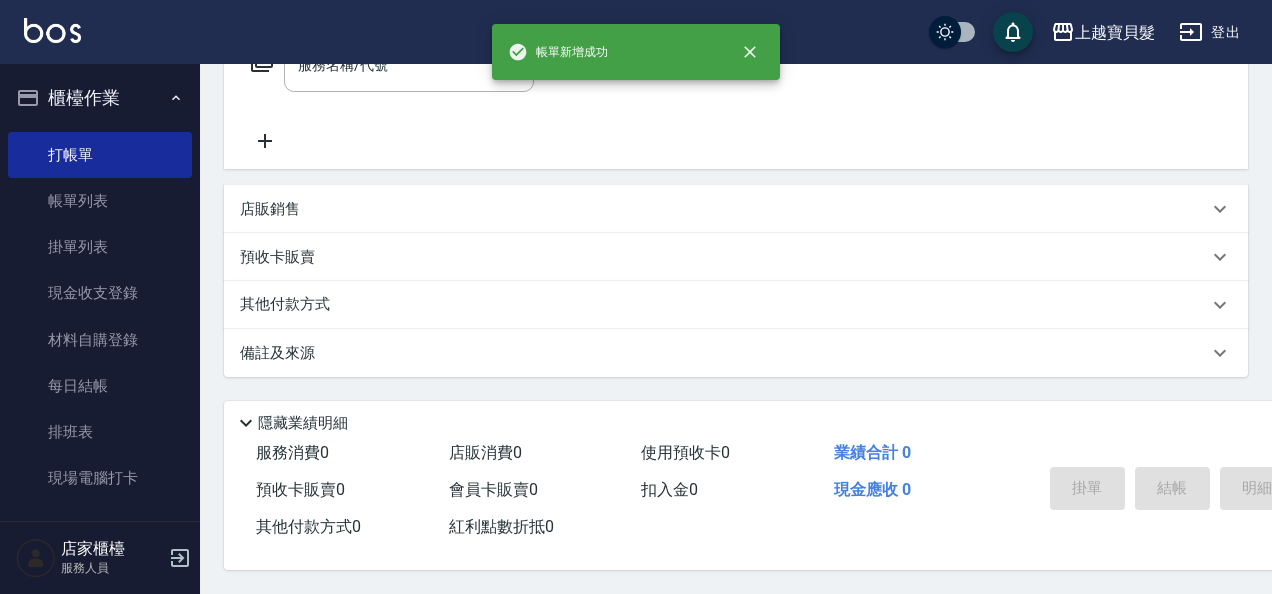 type on "[DATE] 15:40" 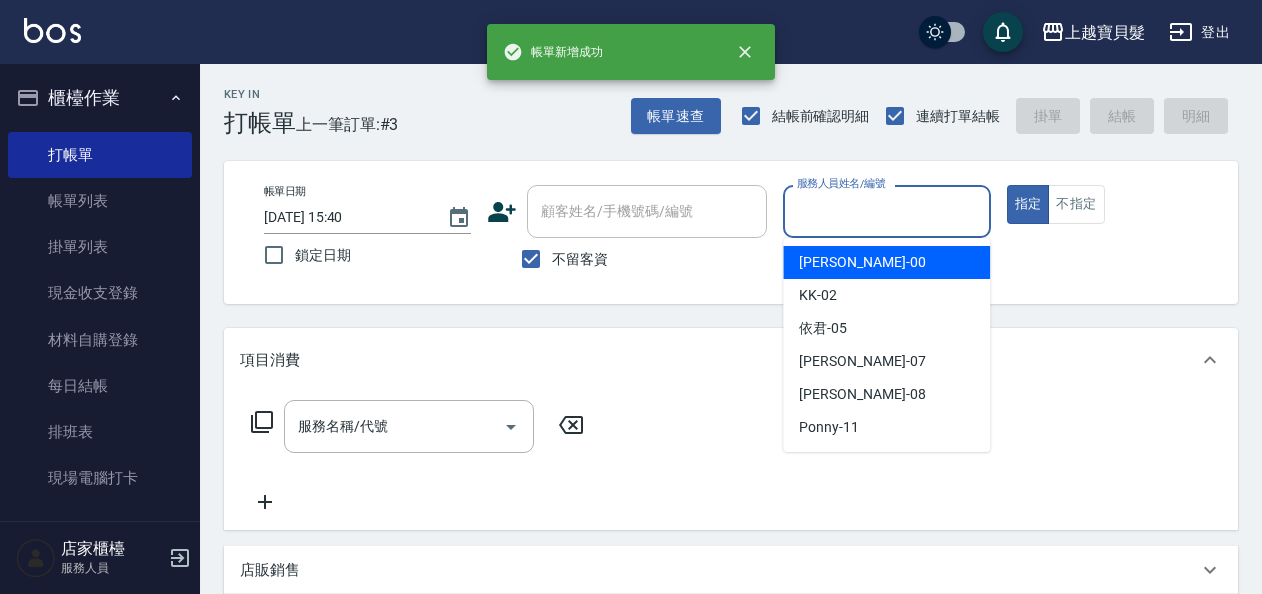 click on "服務人員姓名/編號" at bounding box center [886, 211] 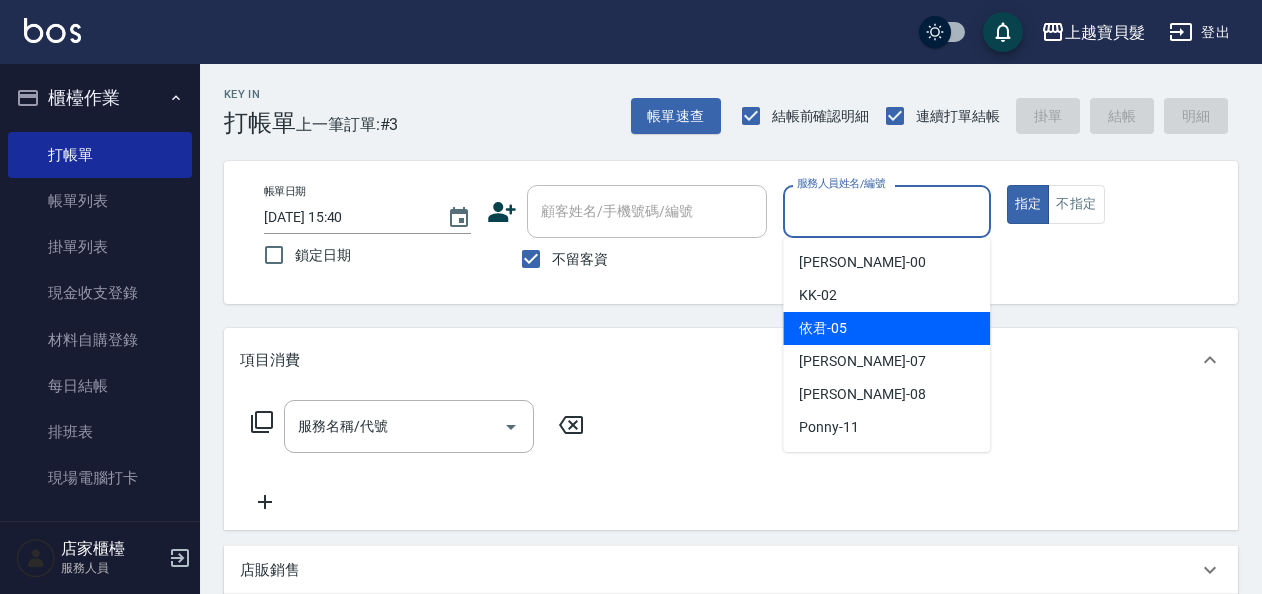 click on "依君 -05" at bounding box center (886, 328) 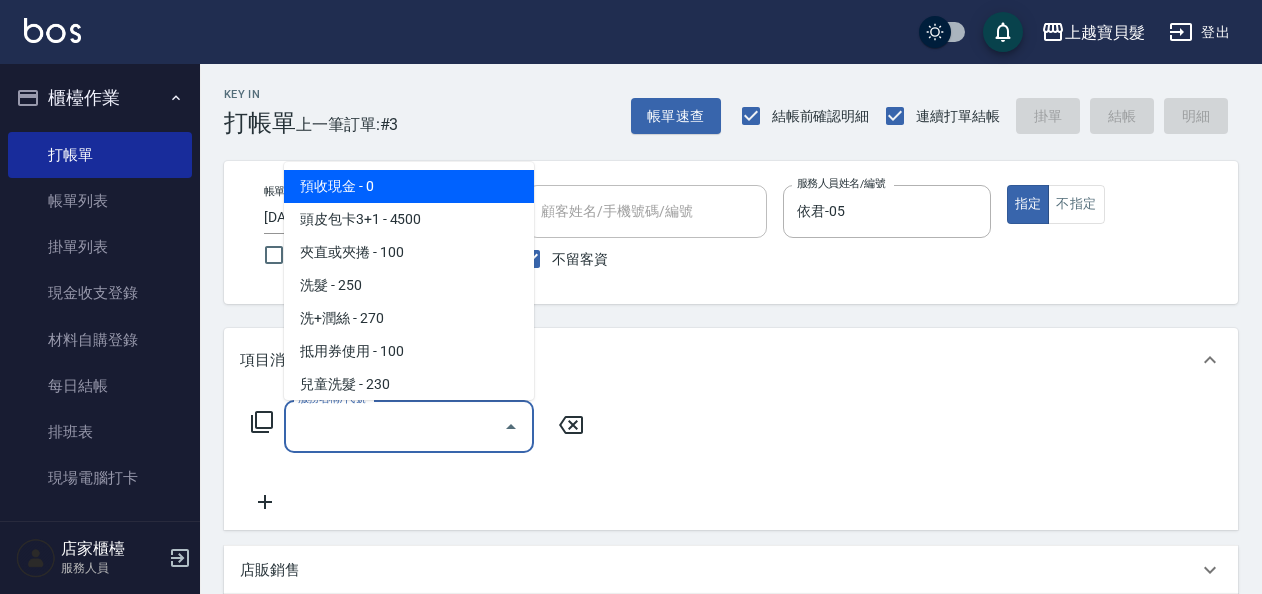 click on "服務名稱/代號" at bounding box center [394, 426] 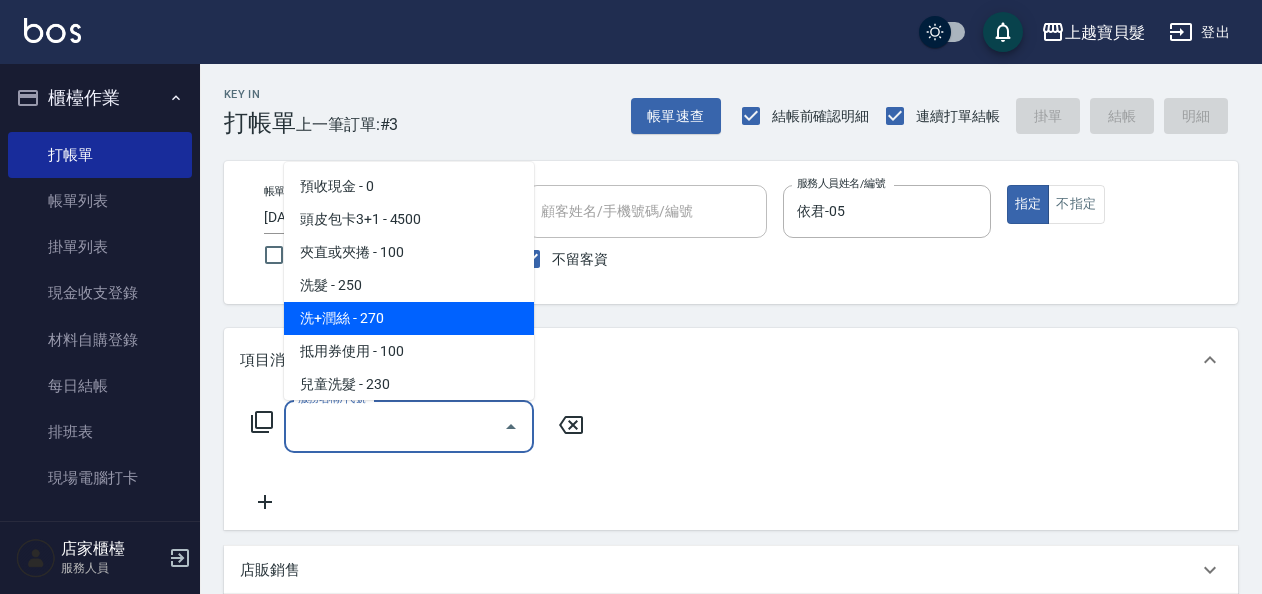 drag, startPoint x: 412, startPoint y: 317, endPoint x: 380, endPoint y: 340, distance: 39.40812 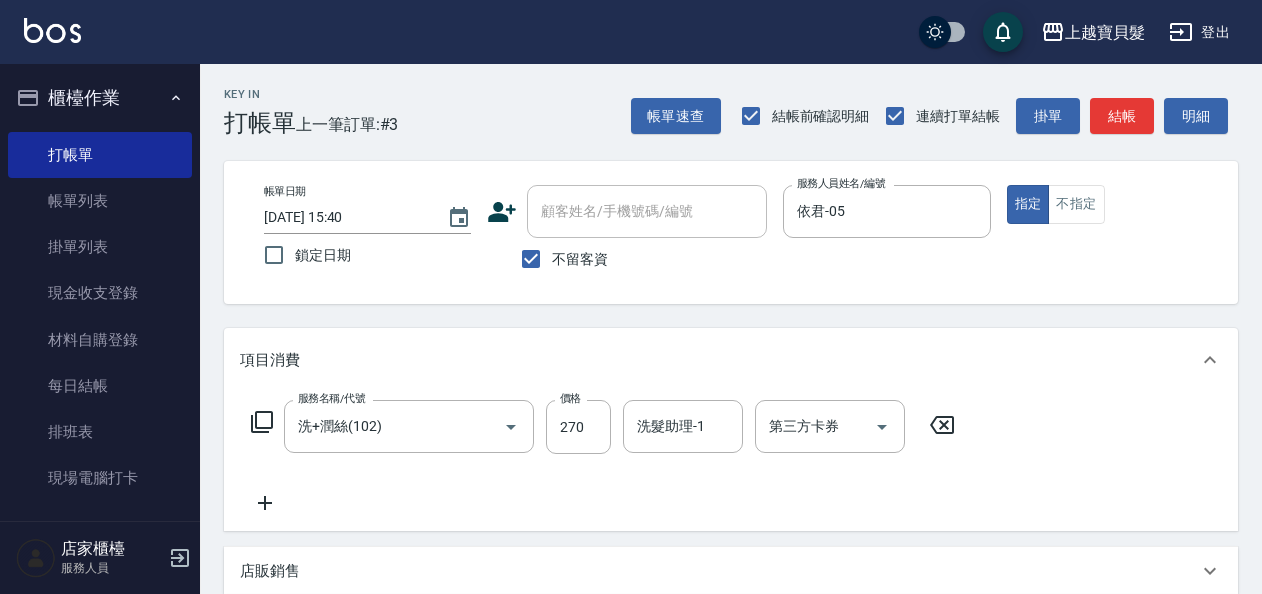 click 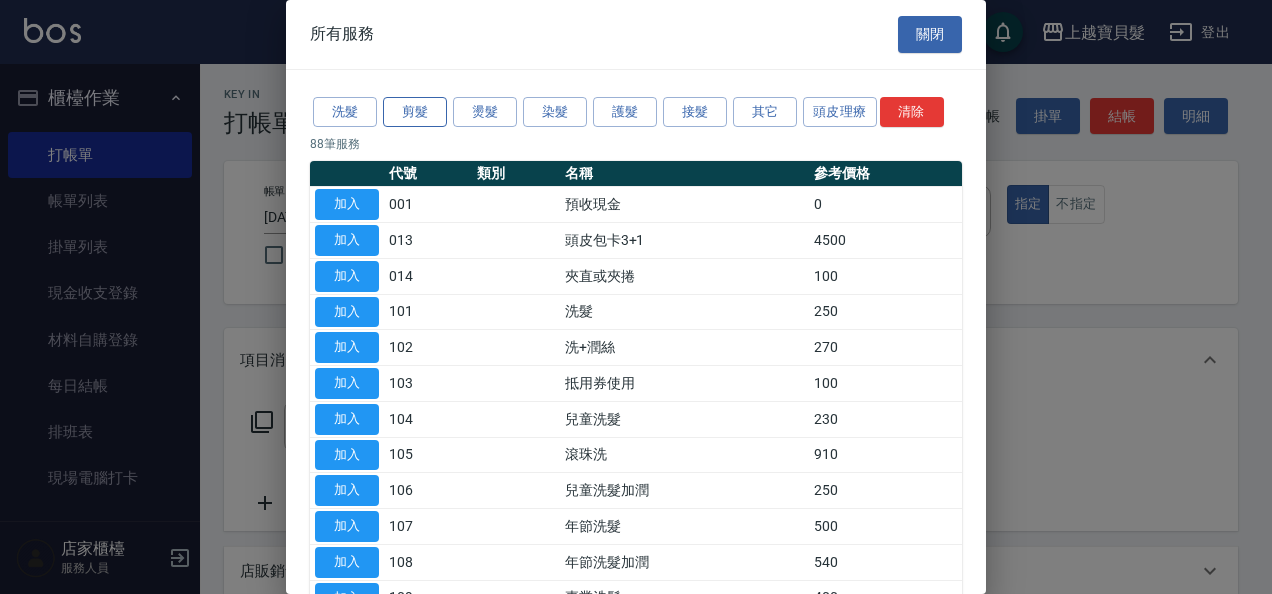 click on "剪髮" at bounding box center (415, 112) 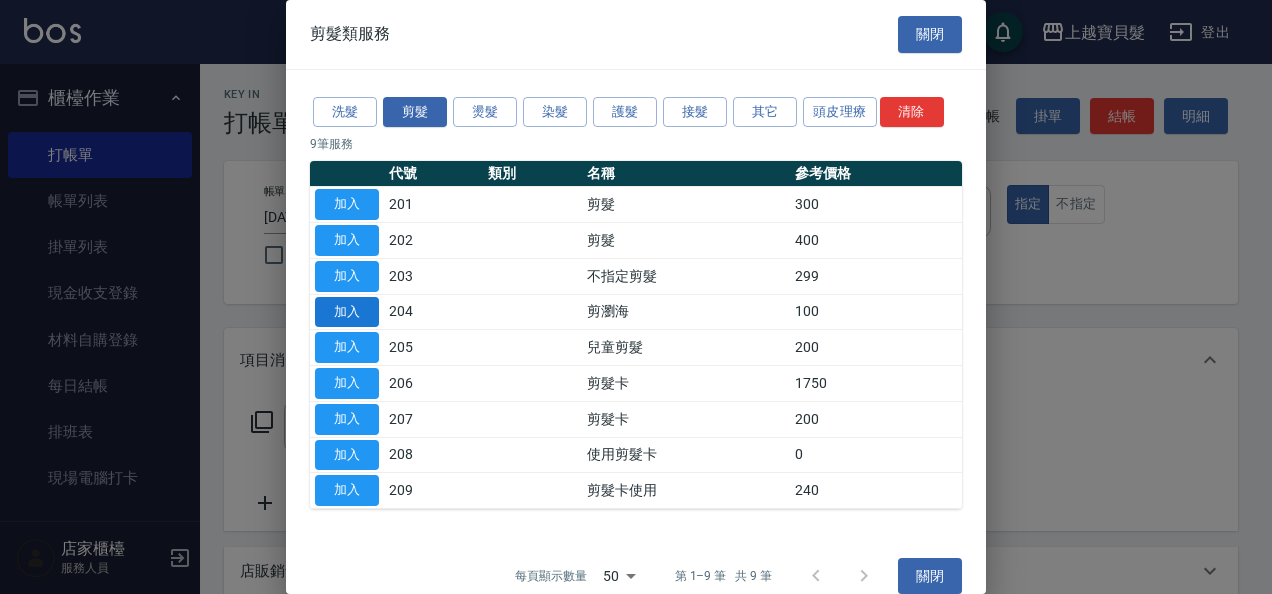 click on "加入" at bounding box center (347, 312) 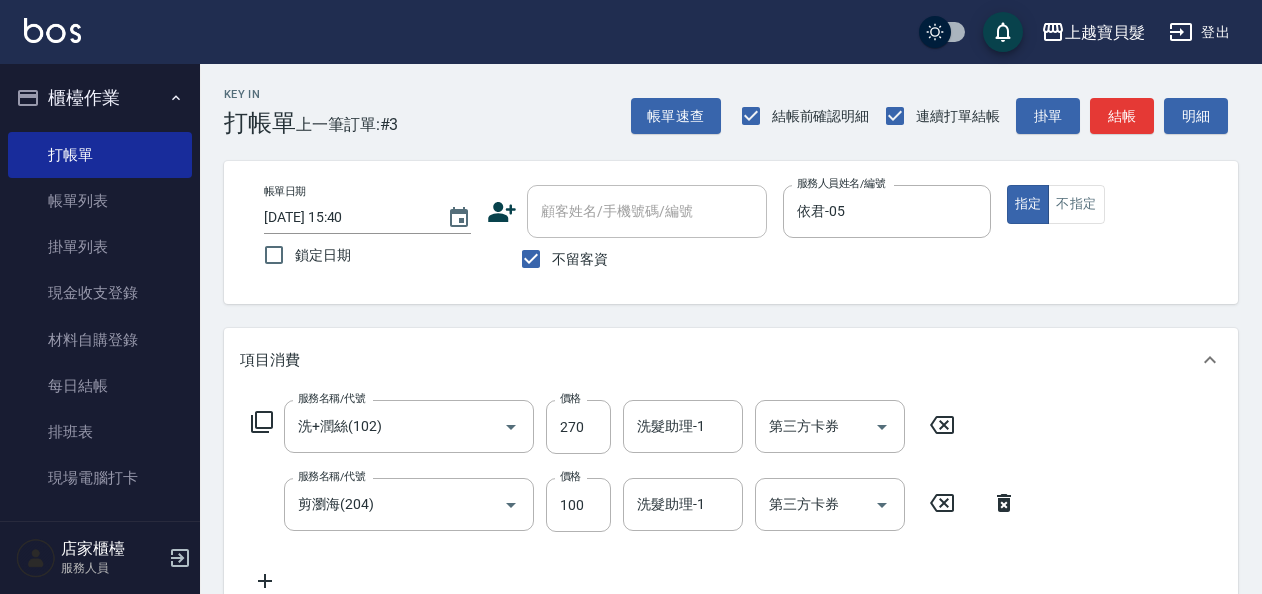 drag, startPoint x: 298, startPoint y: 420, endPoint x: 242, endPoint y: 422, distance: 56.0357 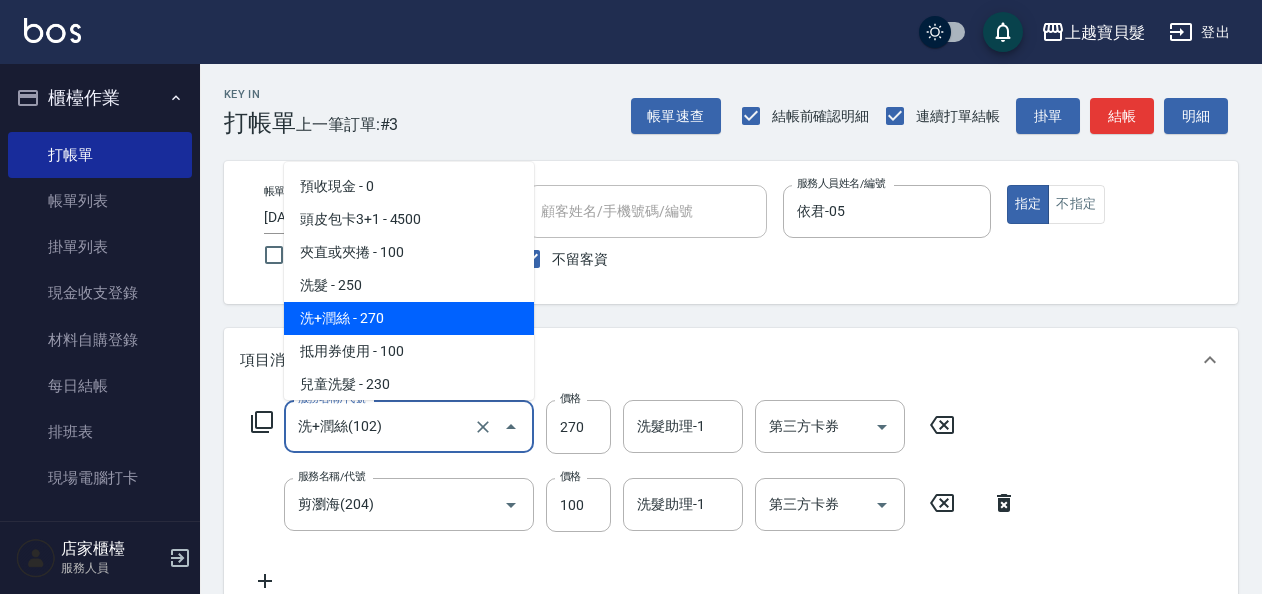 click 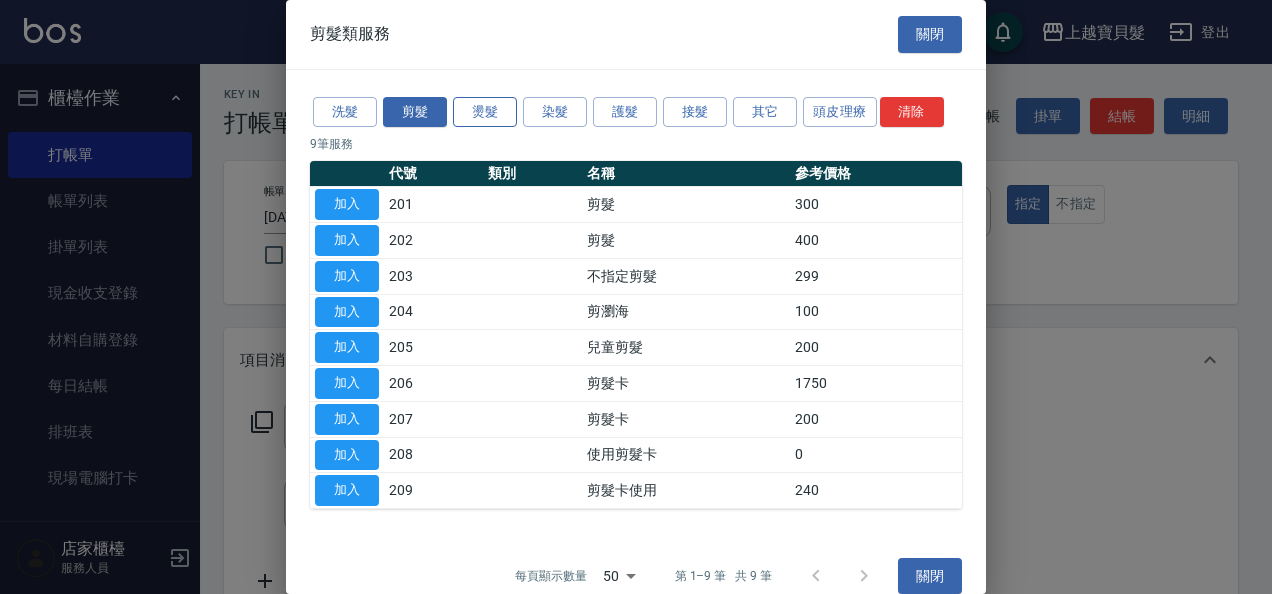 click on "燙髮" at bounding box center (485, 112) 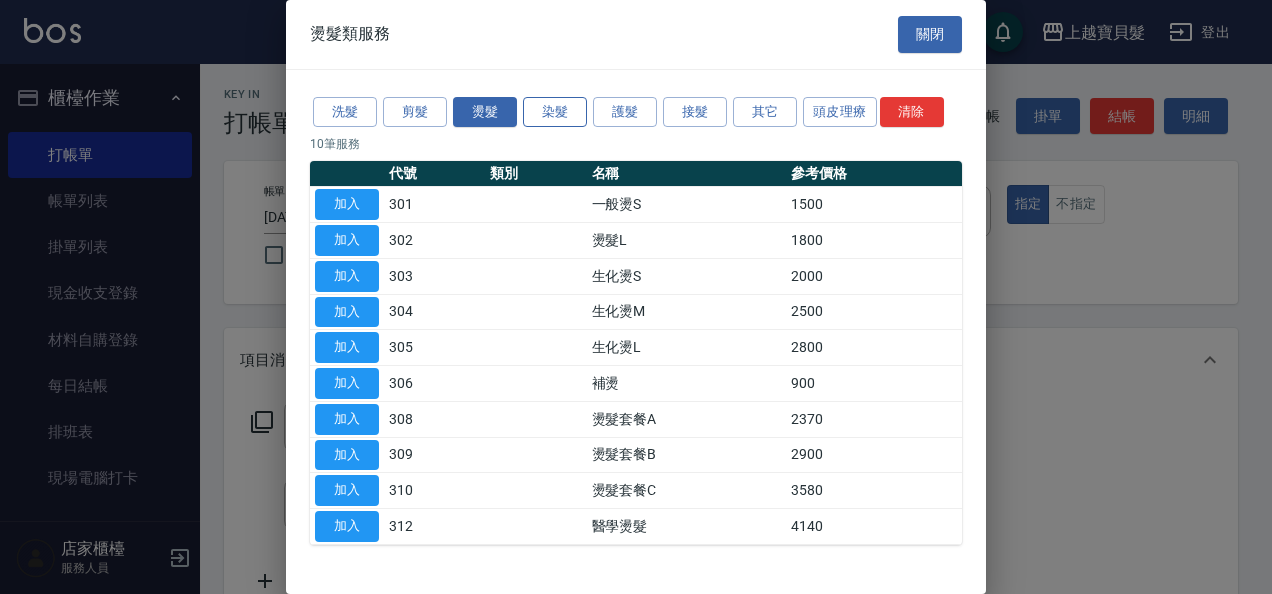 click on "染髮" at bounding box center [555, 112] 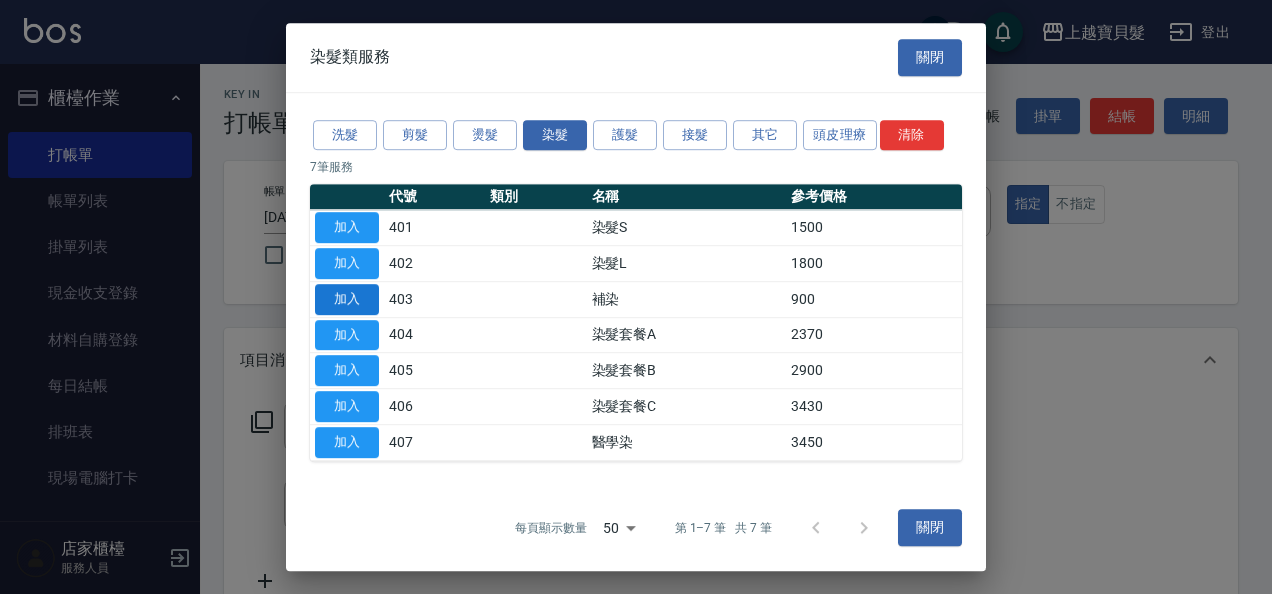 click on "加入" at bounding box center (347, 299) 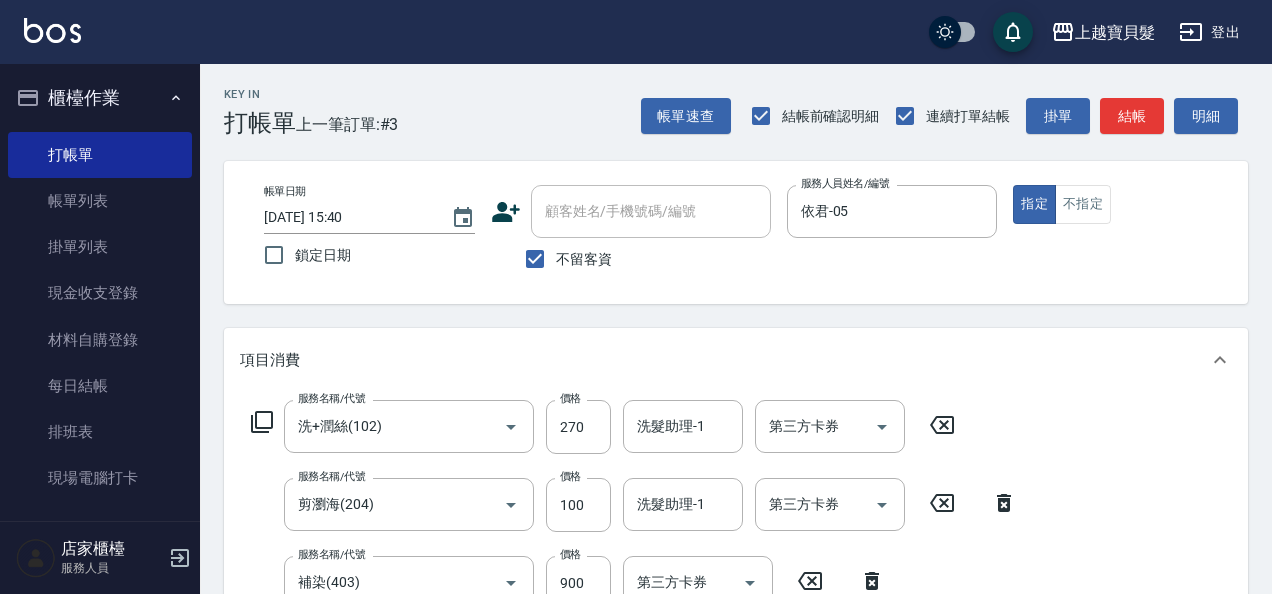 scroll, scrollTop: 6, scrollLeft: 0, axis: vertical 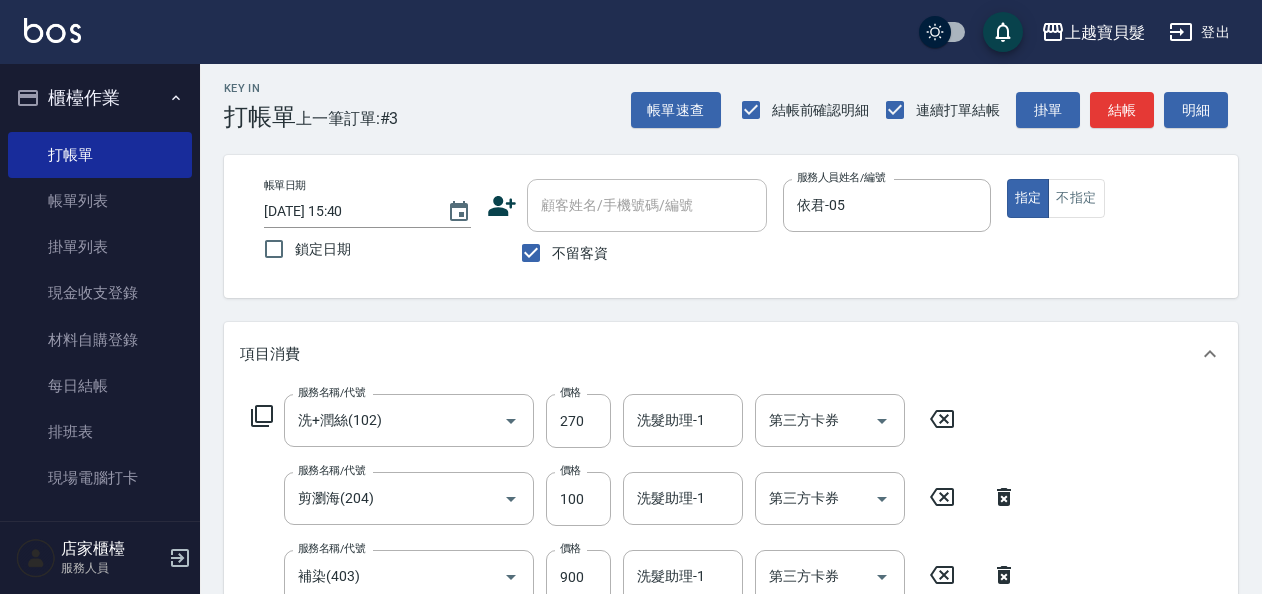 click 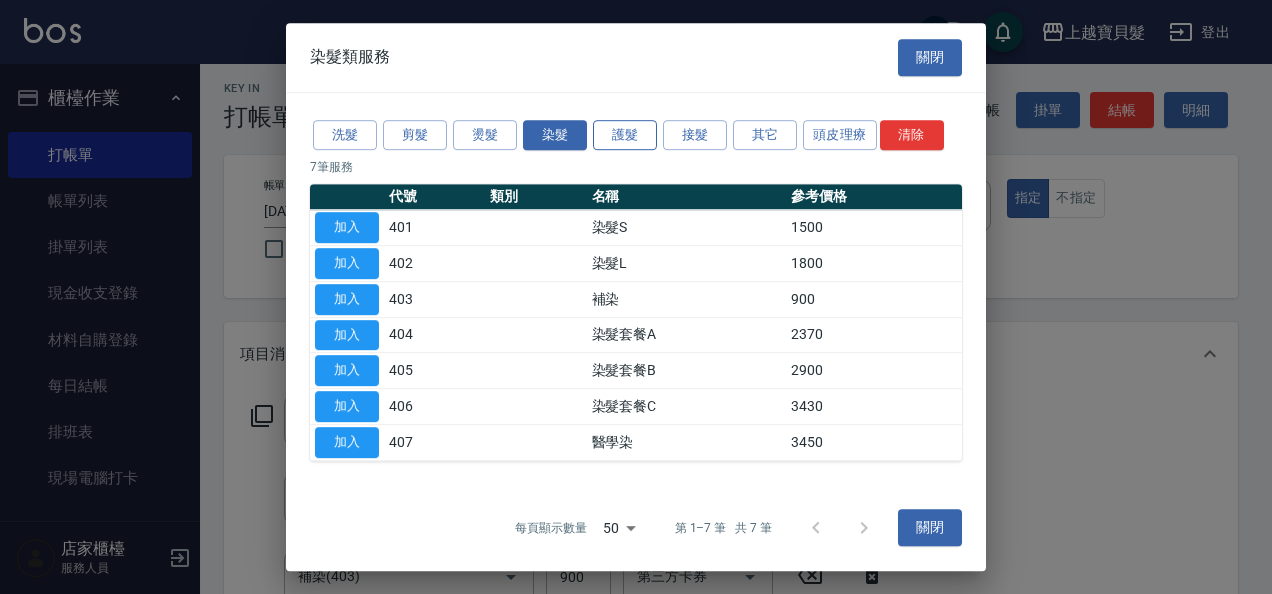click on "護髮" at bounding box center [625, 135] 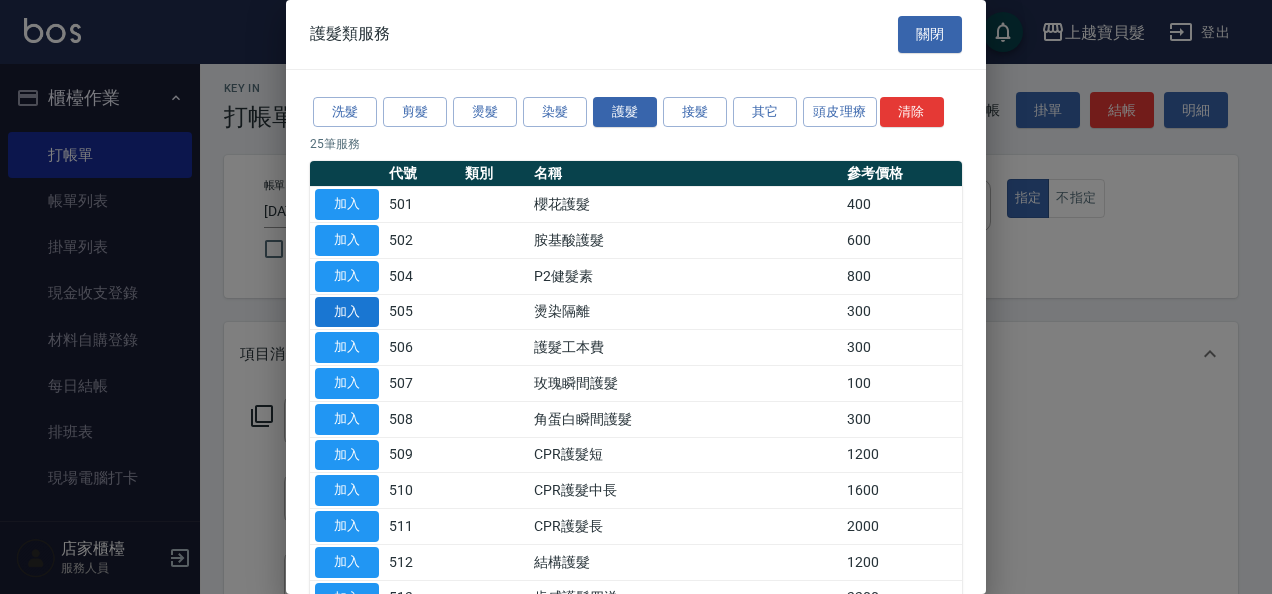 click on "加入" at bounding box center (347, 312) 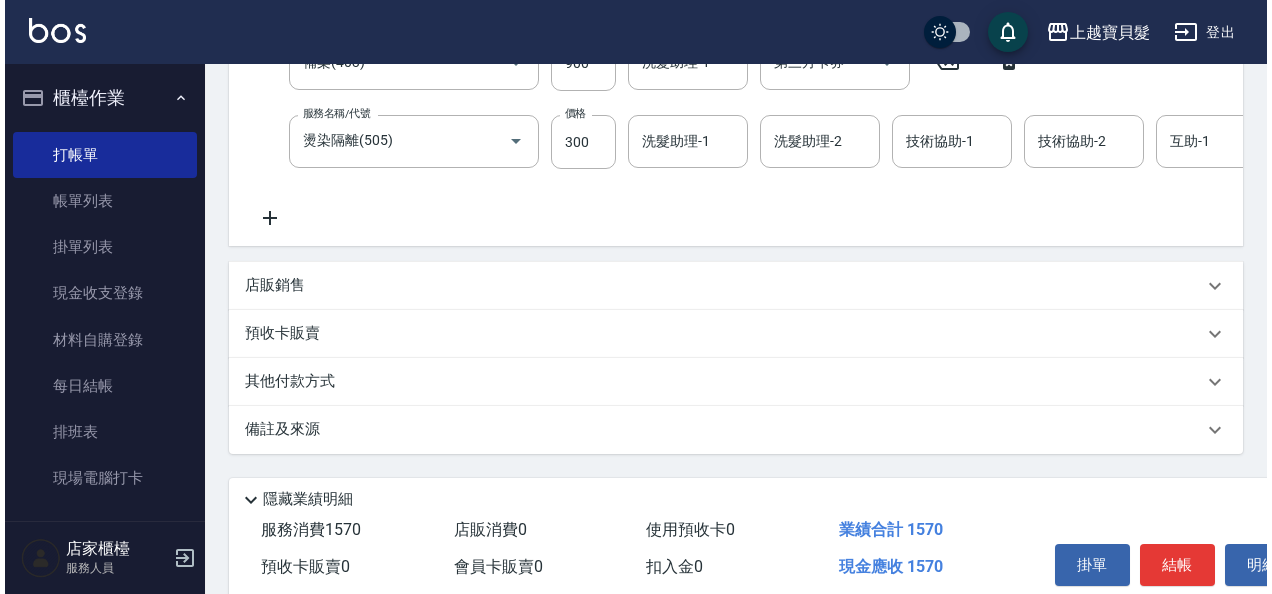 scroll, scrollTop: 618, scrollLeft: 0, axis: vertical 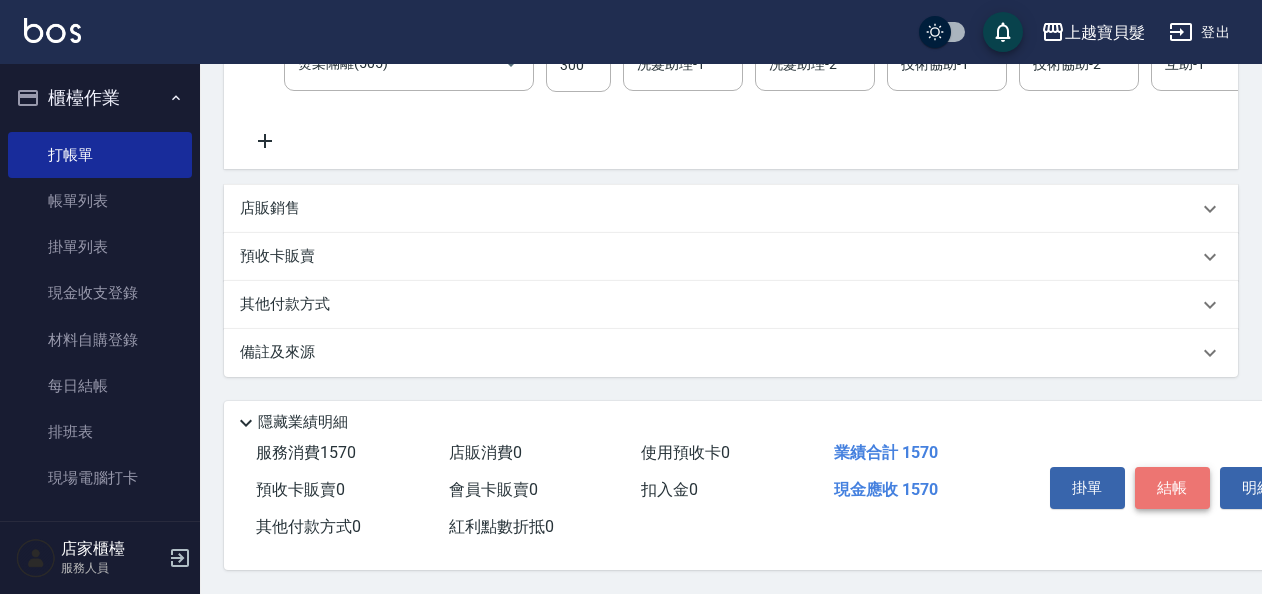 click on "結帳" at bounding box center [1172, 488] 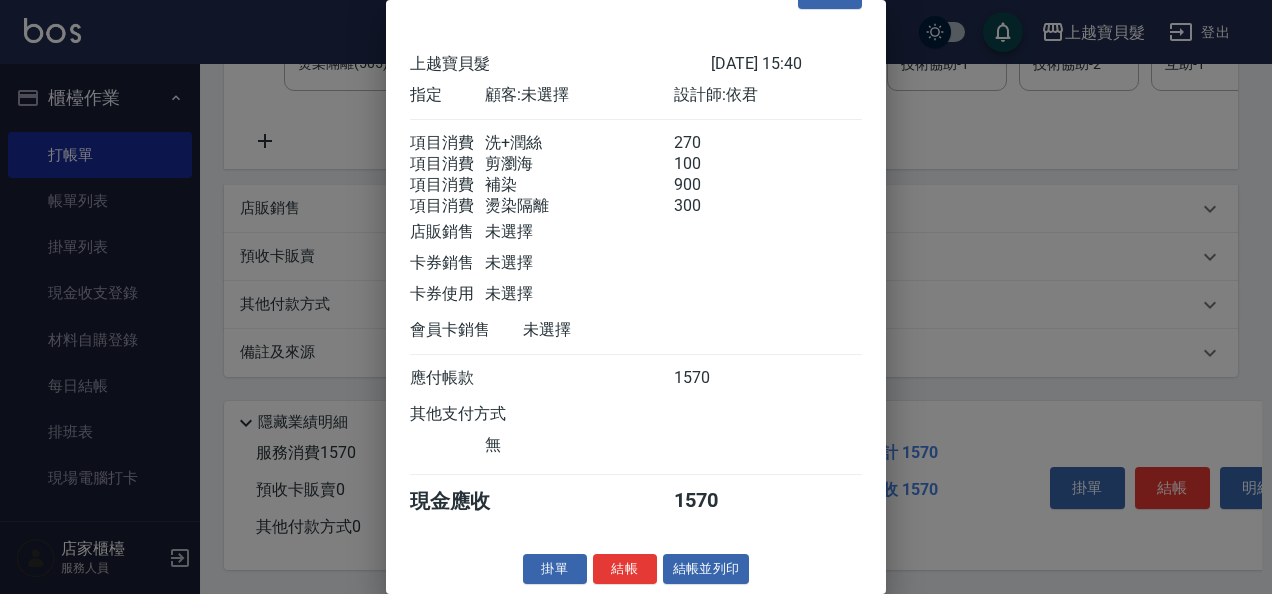 scroll, scrollTop: 75, scrollLeft: 0, axis: vertical 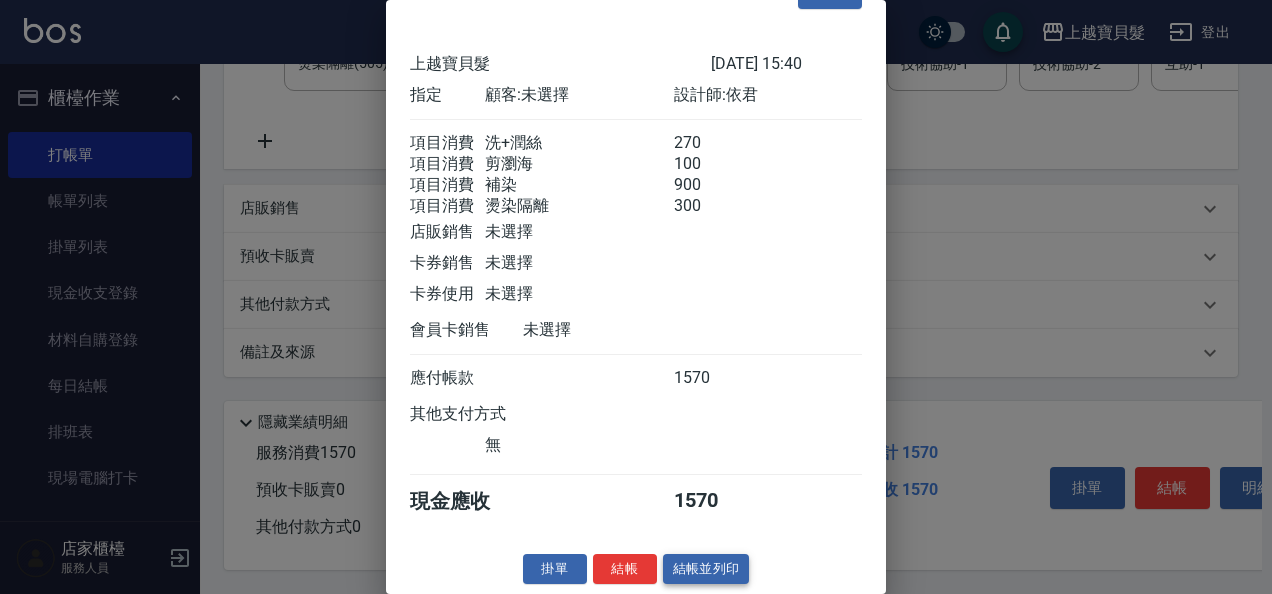click on "結帳並列印" at bounding box center [706, 569] 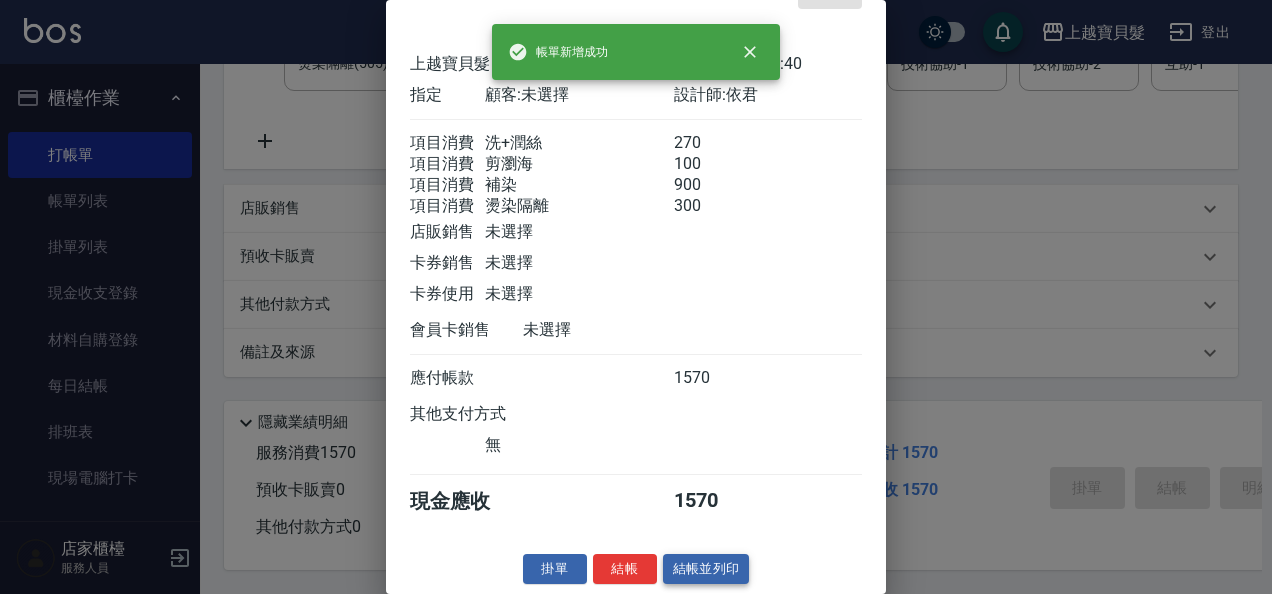 type 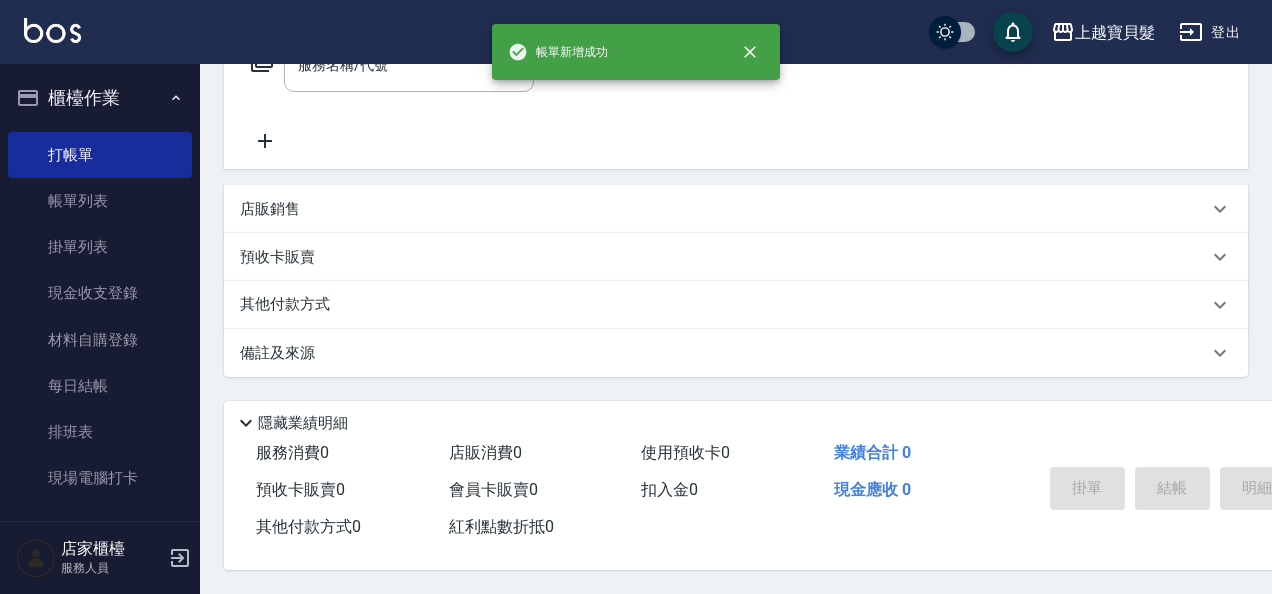 scroll, scrollTop: 0, scrollLeft: 0, axis: both 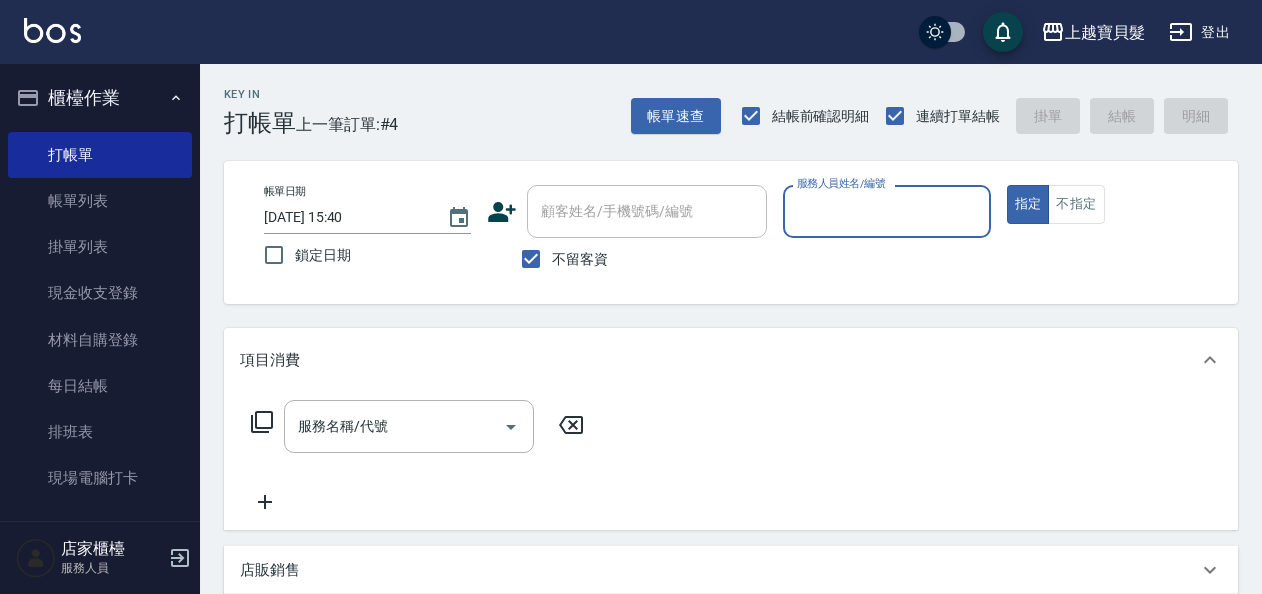 click 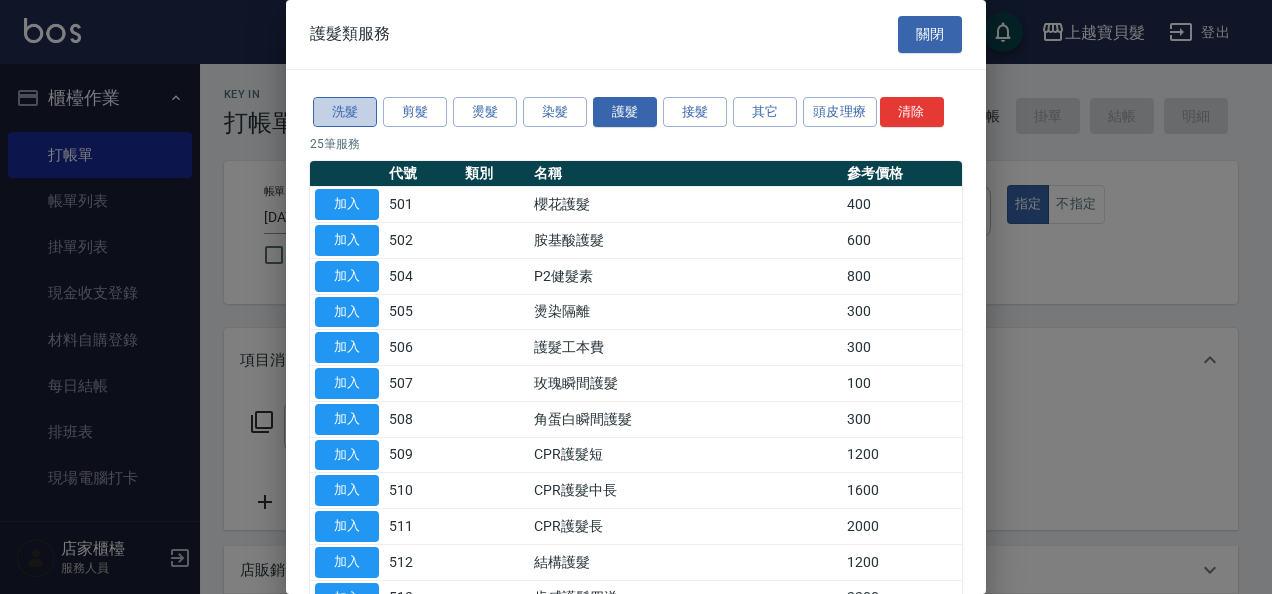 click on "洗髮" at bounding box center (345, 112) 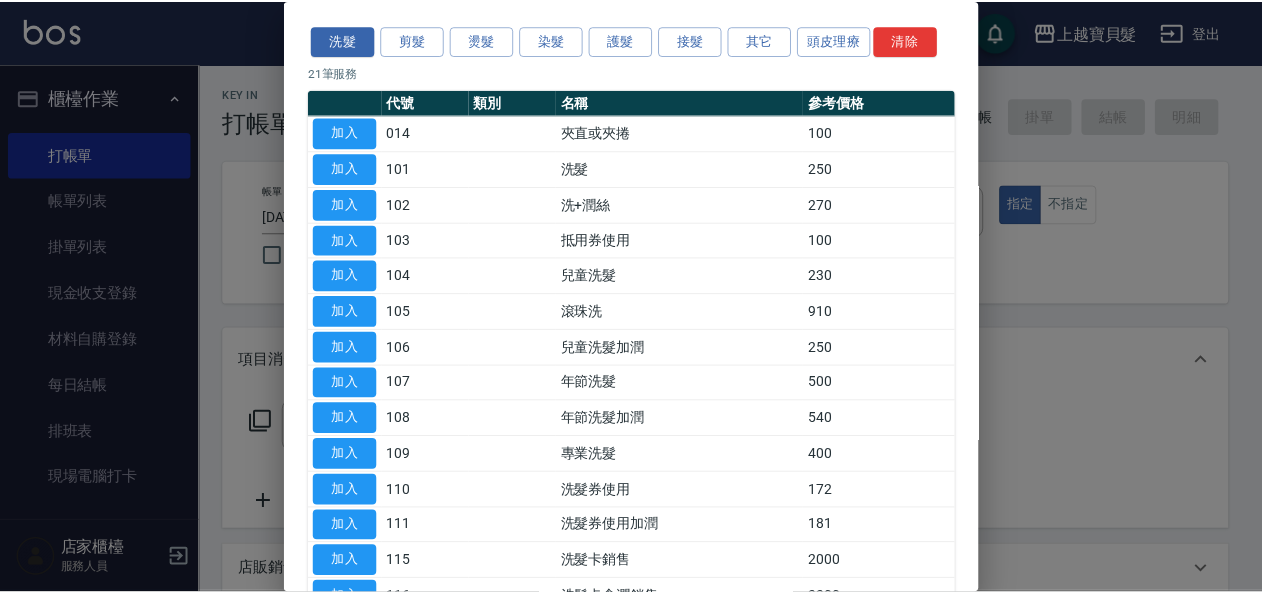 scroll, scrollTop: 100, scrollLeft: 0, axis: vertical 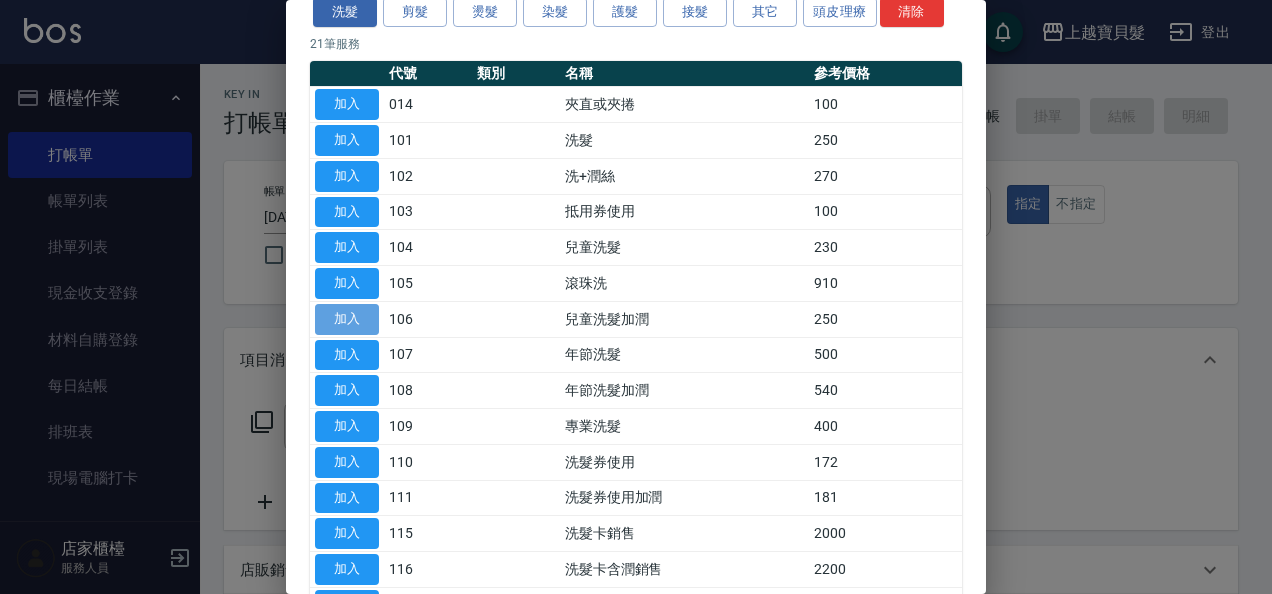 click on "加入" at bounding box center [347, 319] 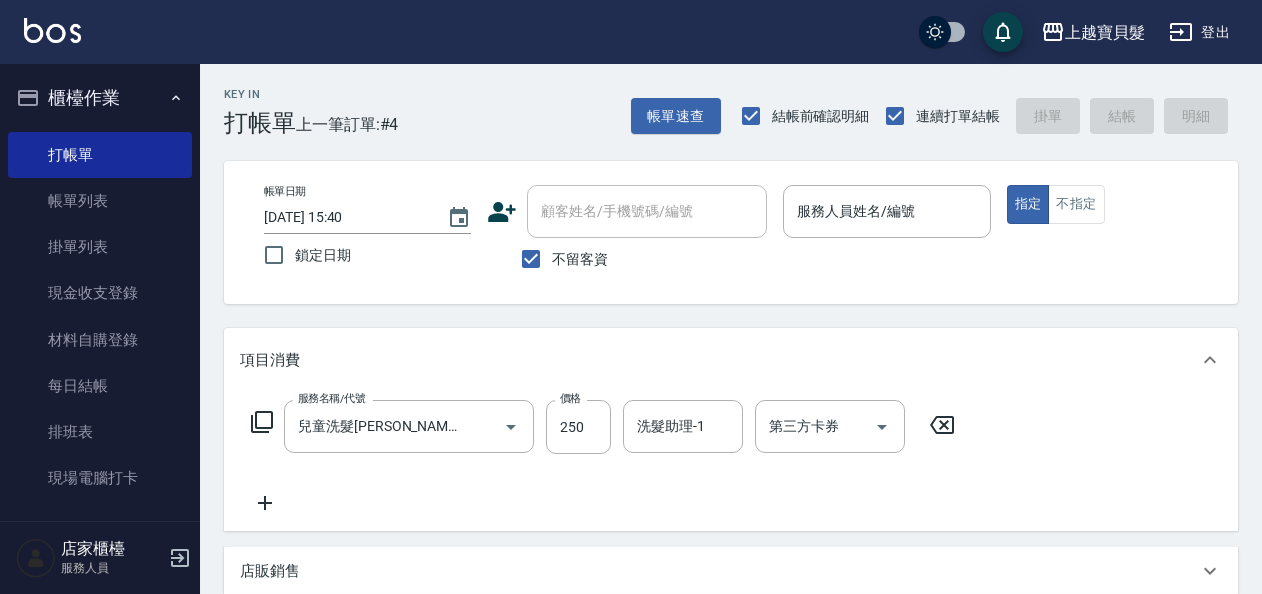 click 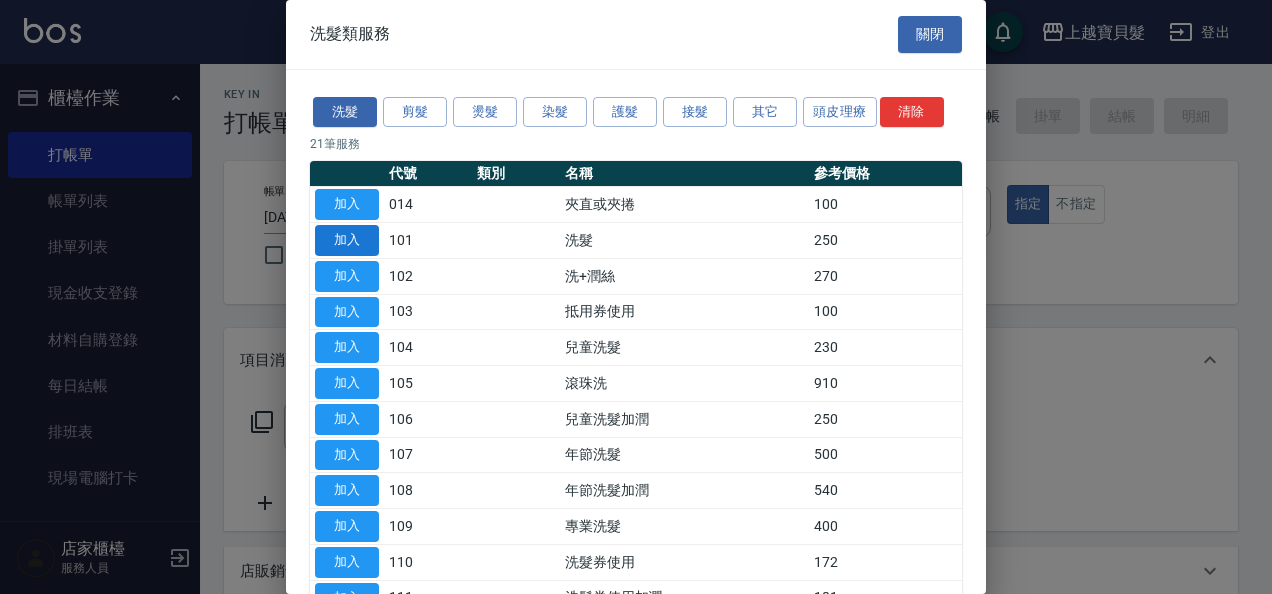 click on "加入" at bounding box center [347, 240] 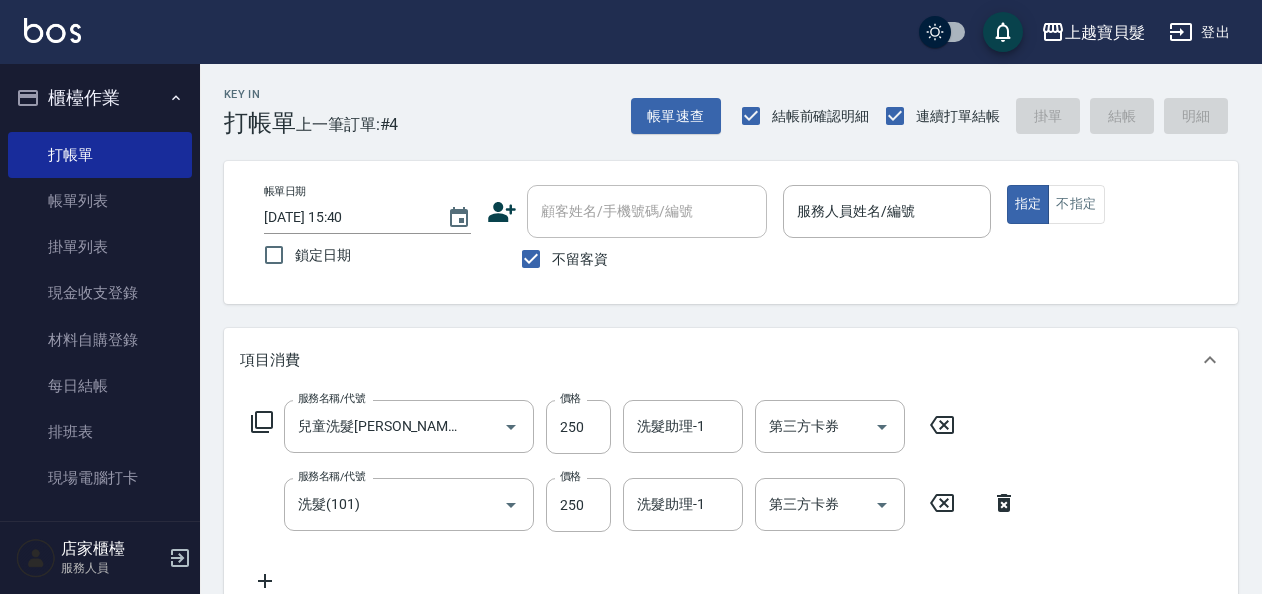 click 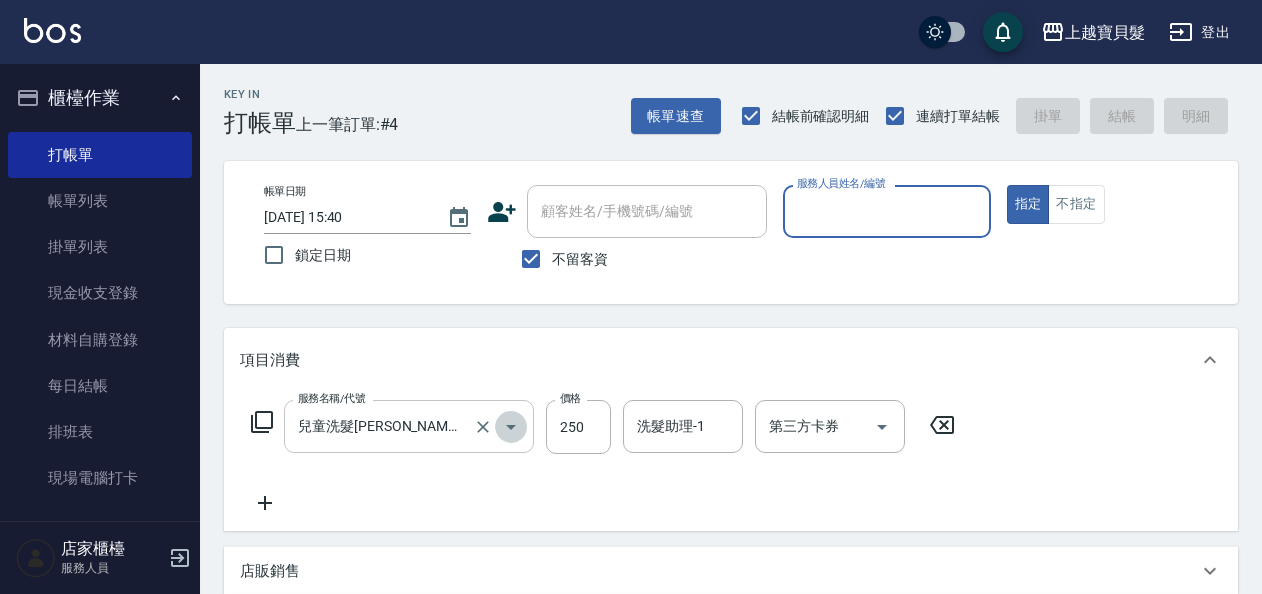 click 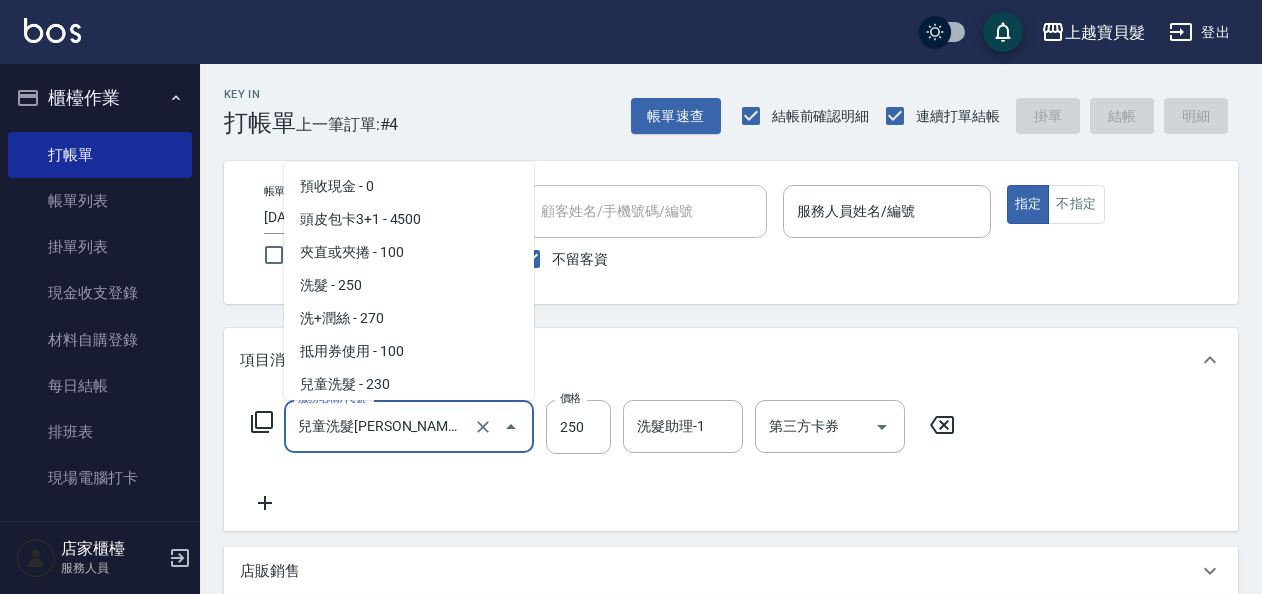 scroll, scrollTop: 67, scrollLeft: 0, axis: vertical 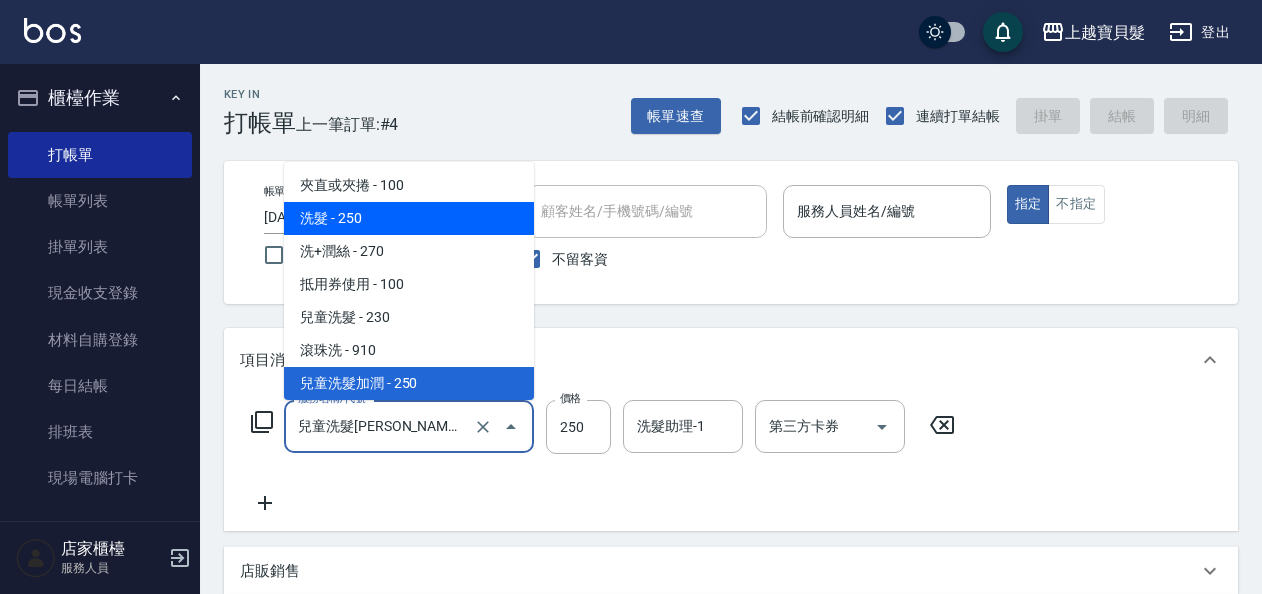 click on "洗髮 - 250" at bounding box center (409, 218) 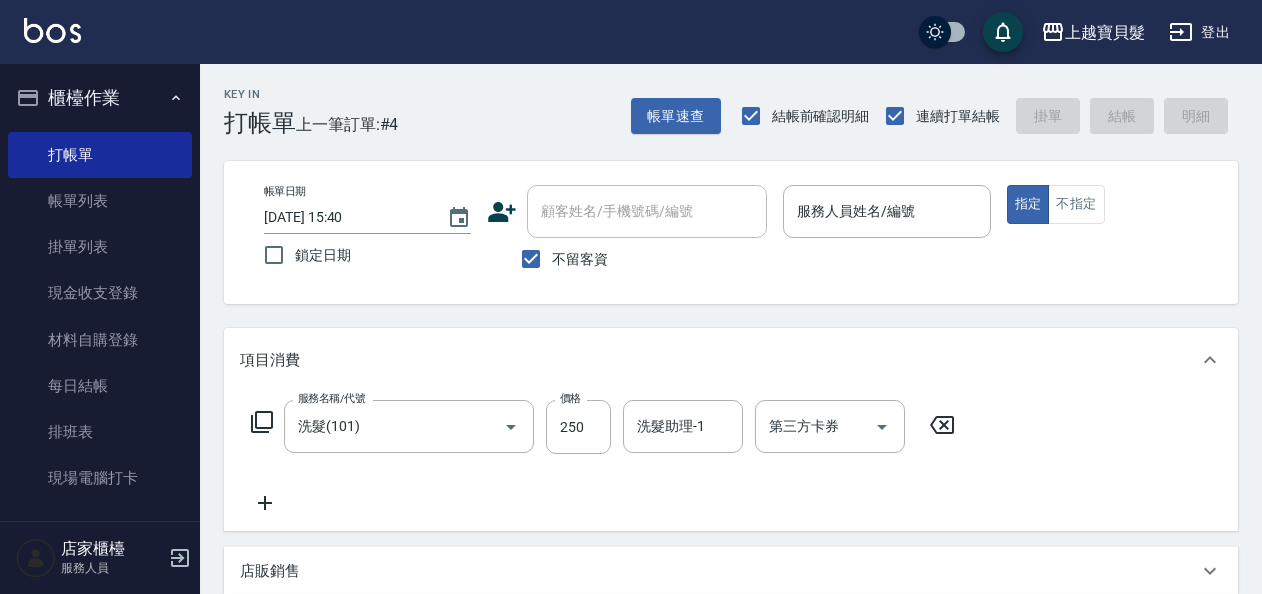 click on "服務名稱/代號 洗髮(101) 服務名稱/代號 價格 250 價格 洗髮助理-1 洗髮助理-1 第三方卡券 第三方卡券" at bounding box center (603, 427) 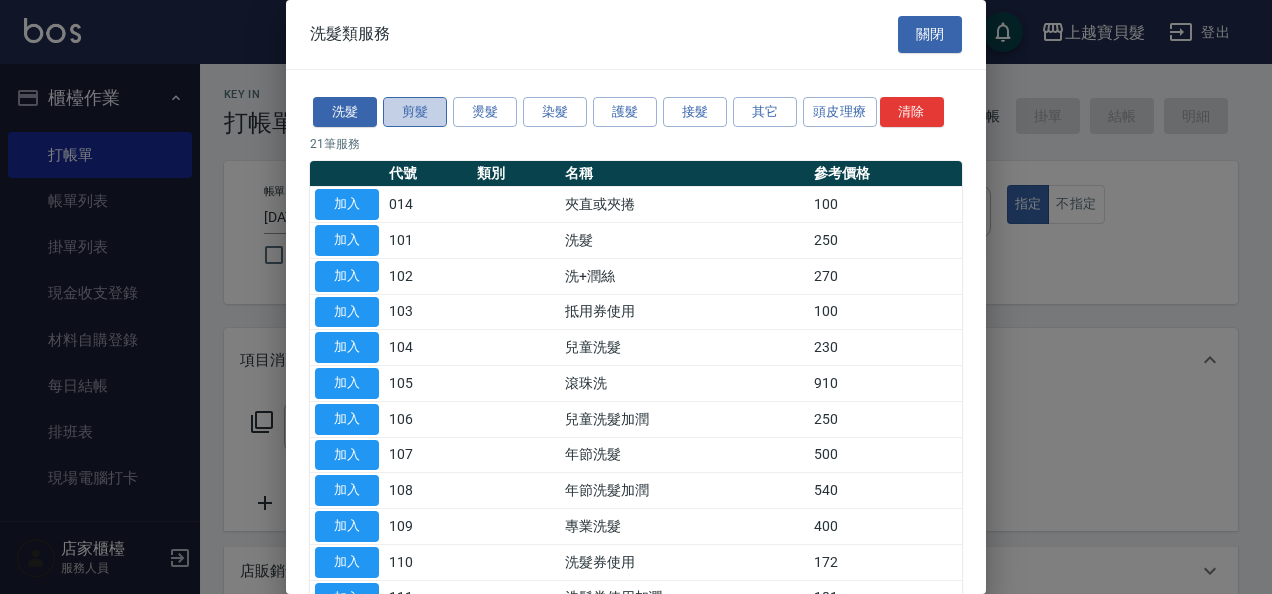 click on "剪髮" at bounding box center [415, 112] 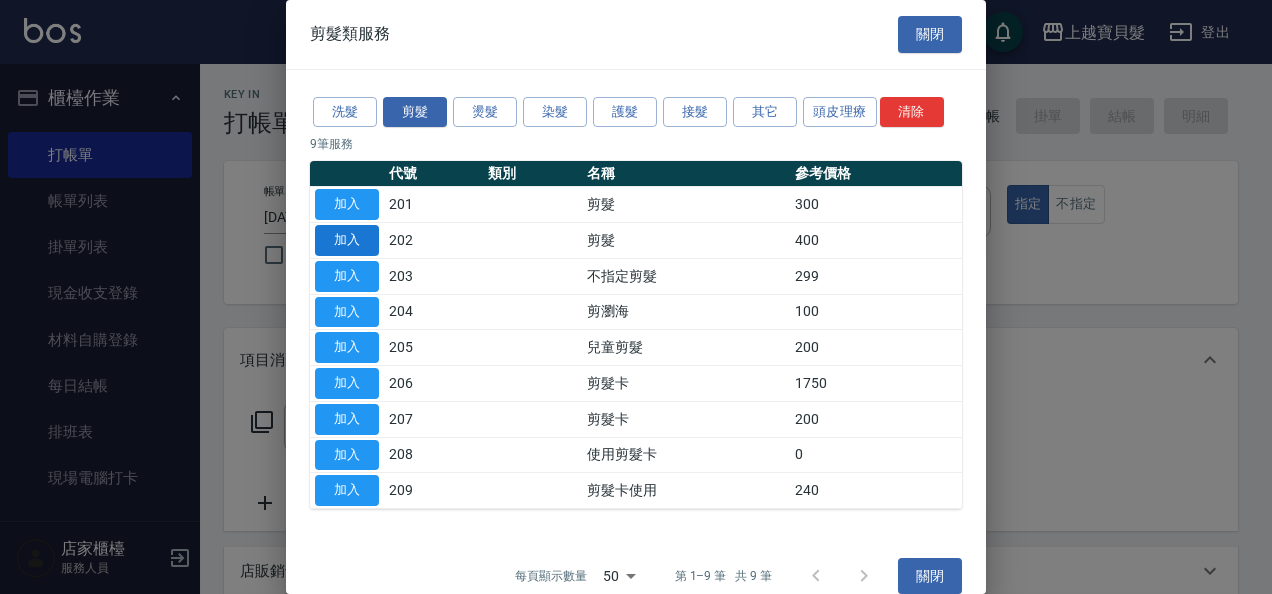 click on "加入" at bounding box center (347, 240) 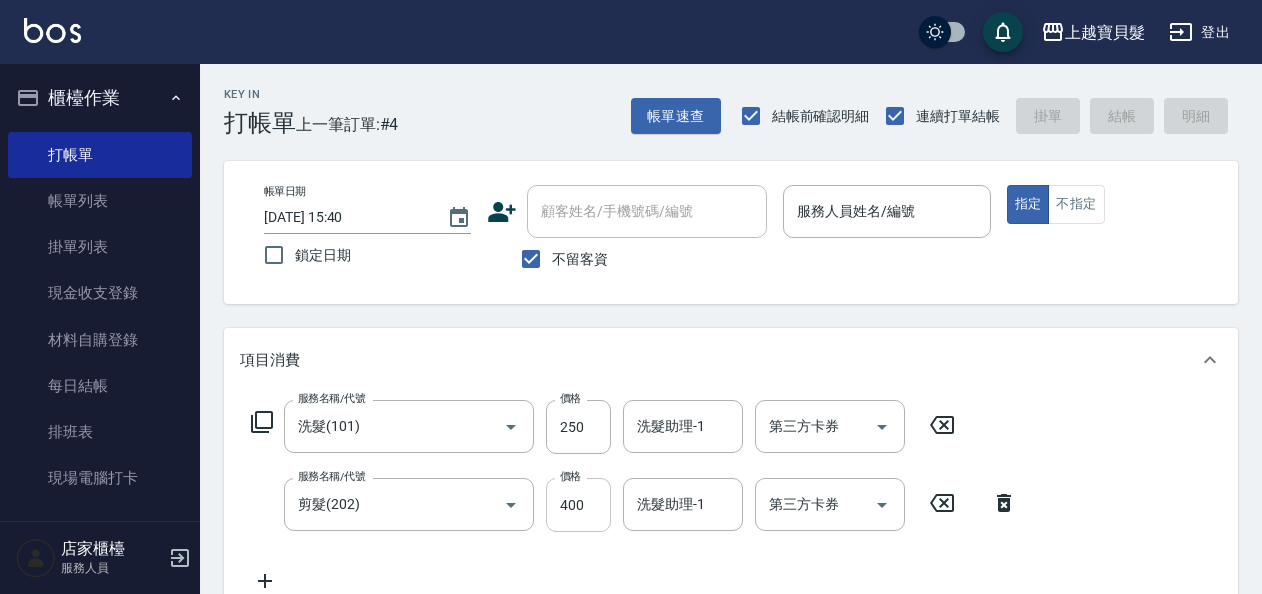 click on "400" at bounding box center [578, 505] 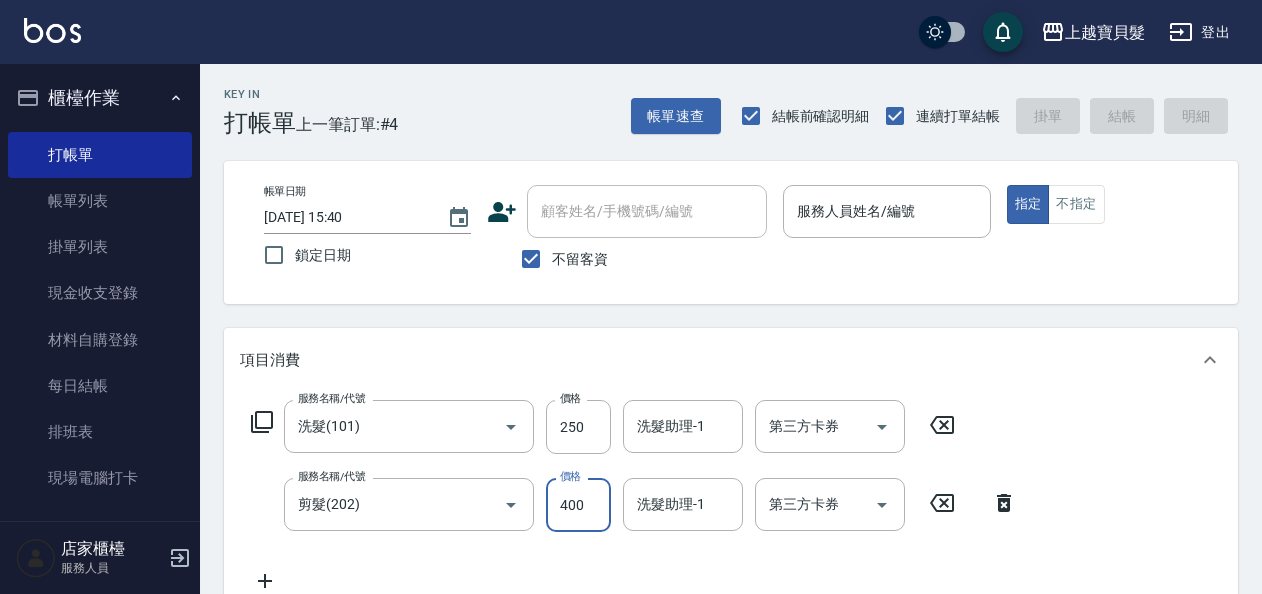 type on "3" 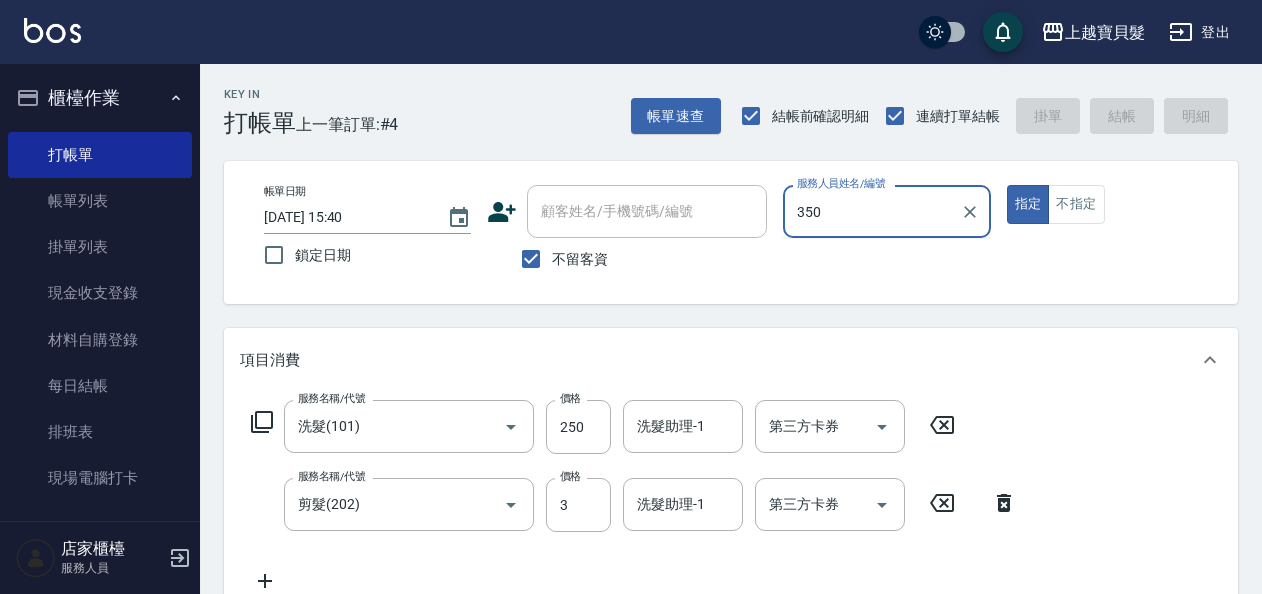 drag, startPoint x: 817, startPoint y: 218, endPoint x: 798, endPoint y: 220, distance: 19.104973 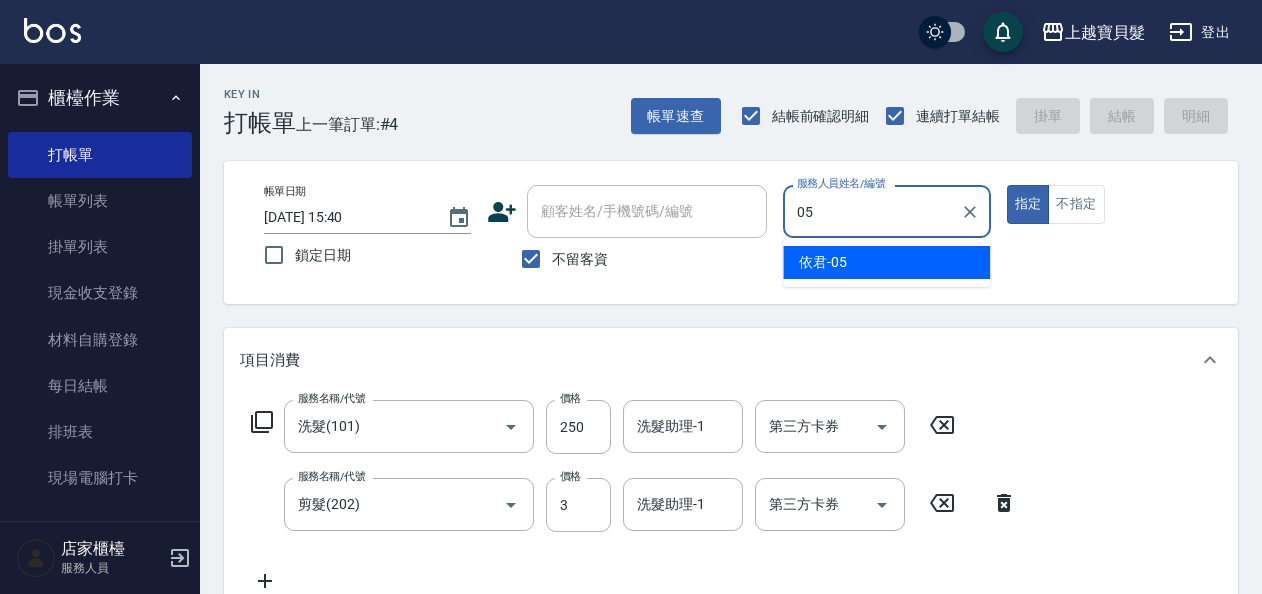 type on "依君-05" 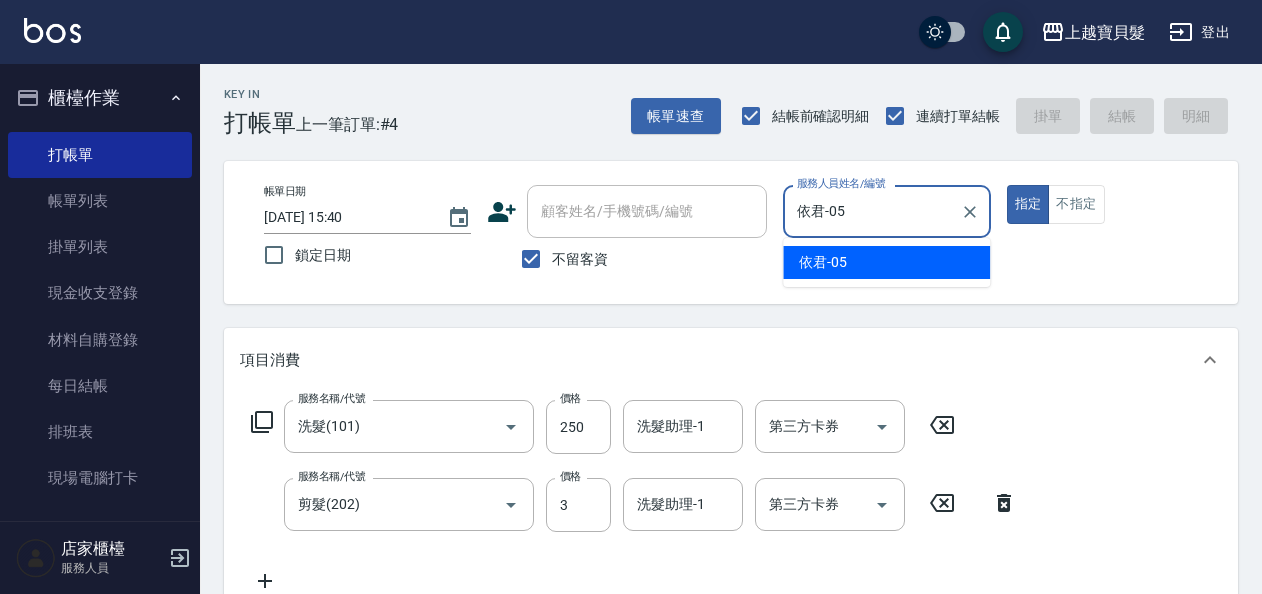 type on "true" 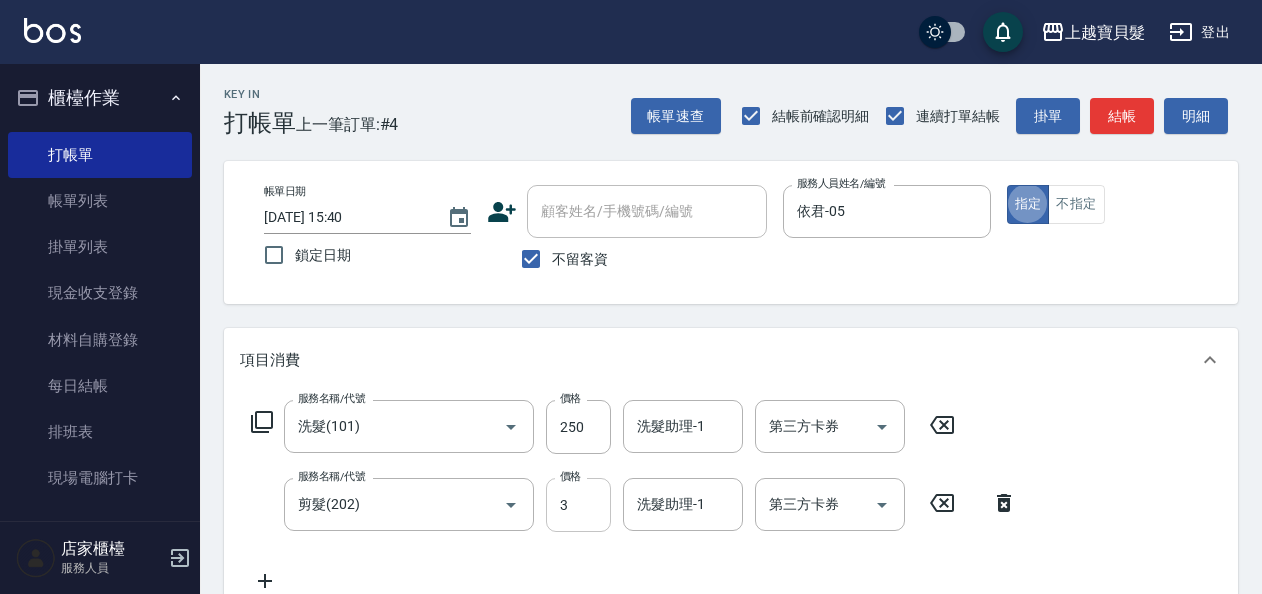 click on "3" at bounding box center [578, 505] 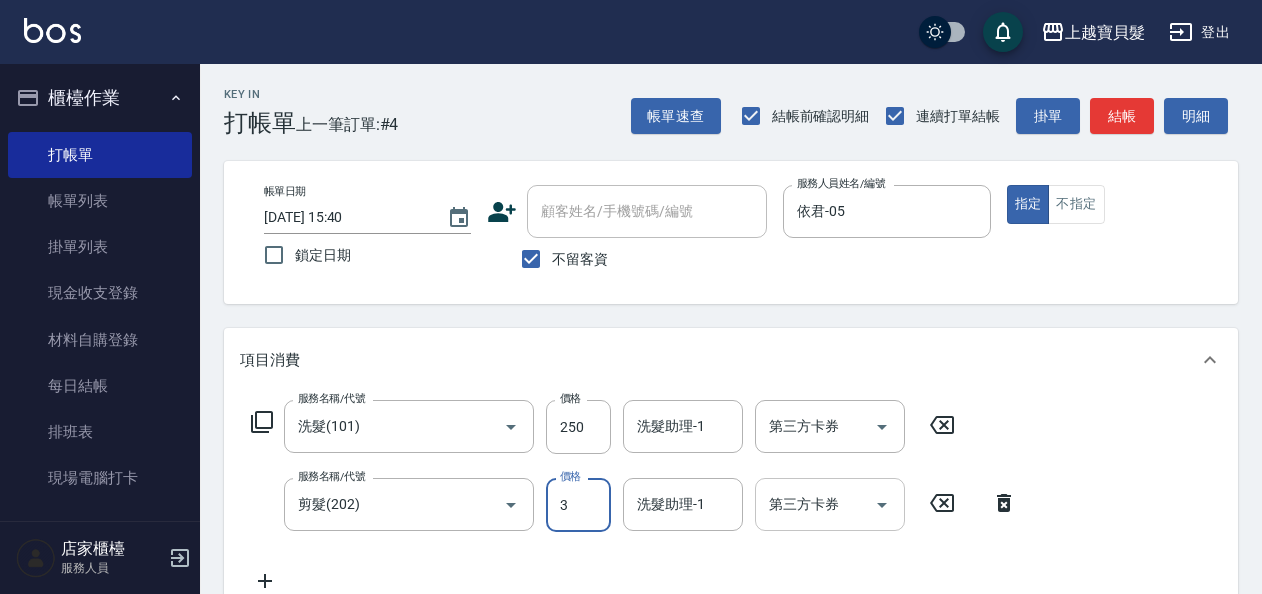 type on "350" 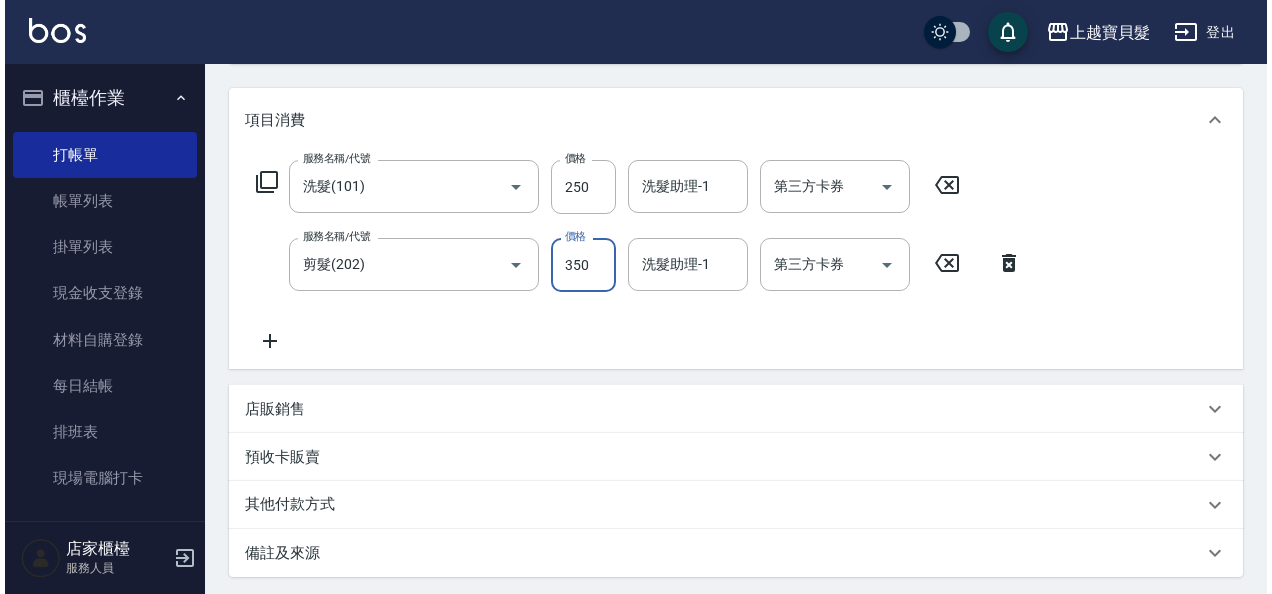 scroll, scrollTop: 447, scrollLeft: 0, axis: vertical 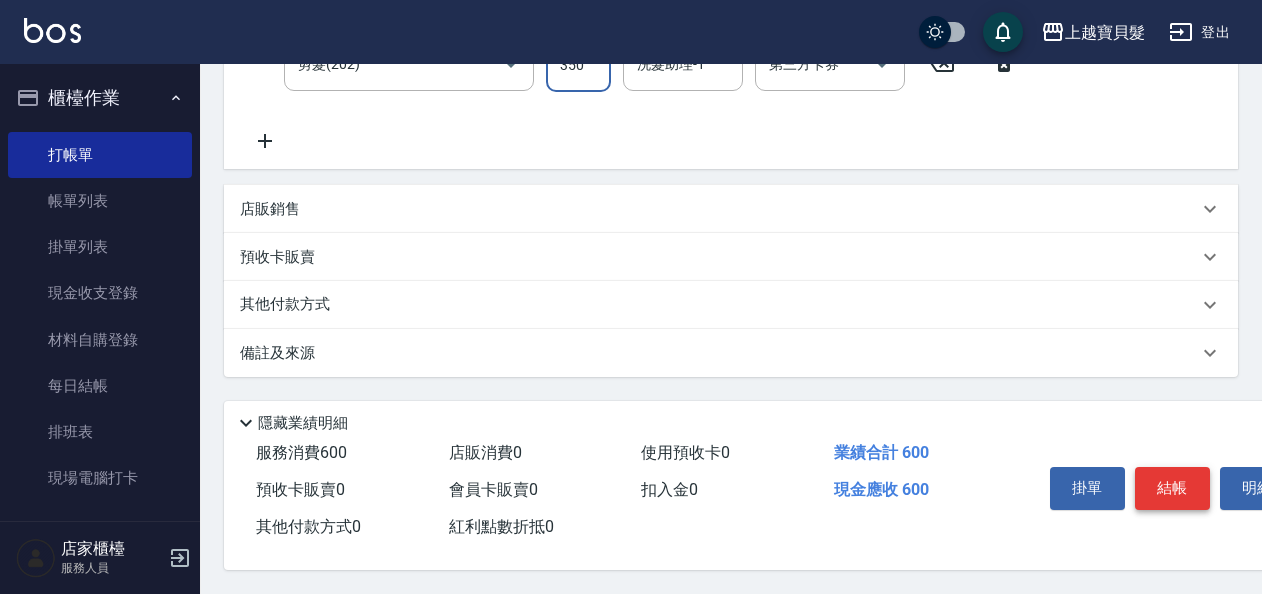 click on "結帳" at bounding box center (1172, 488) 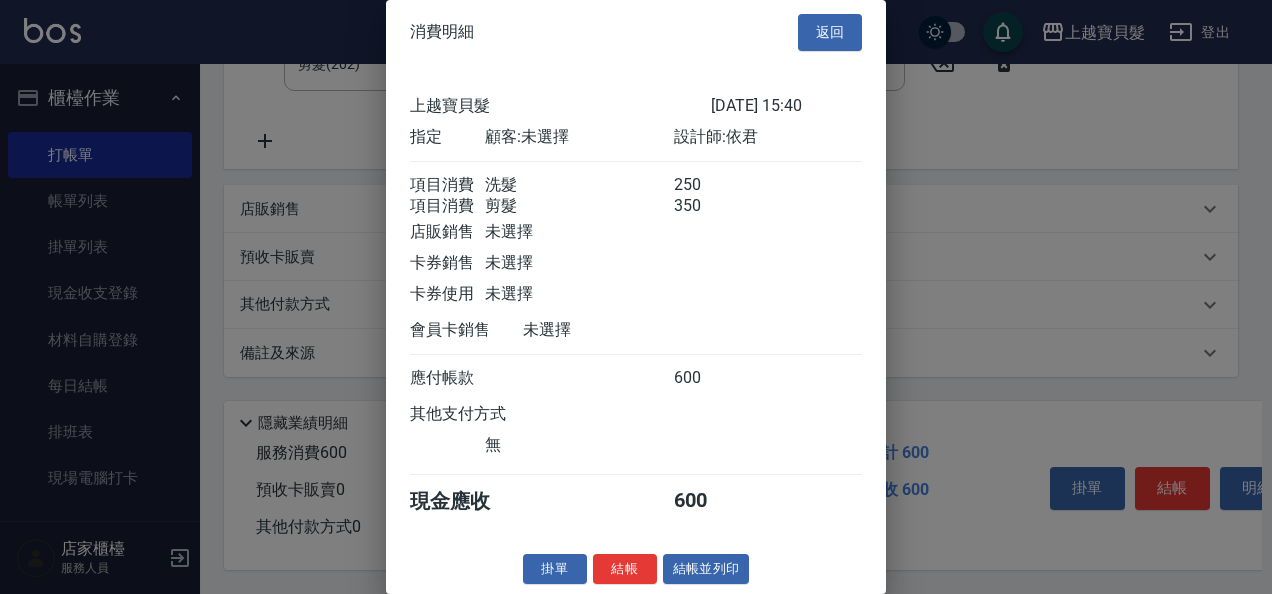 scroll, scrollTop: 28, scrollLeft: 0, axis: vertical 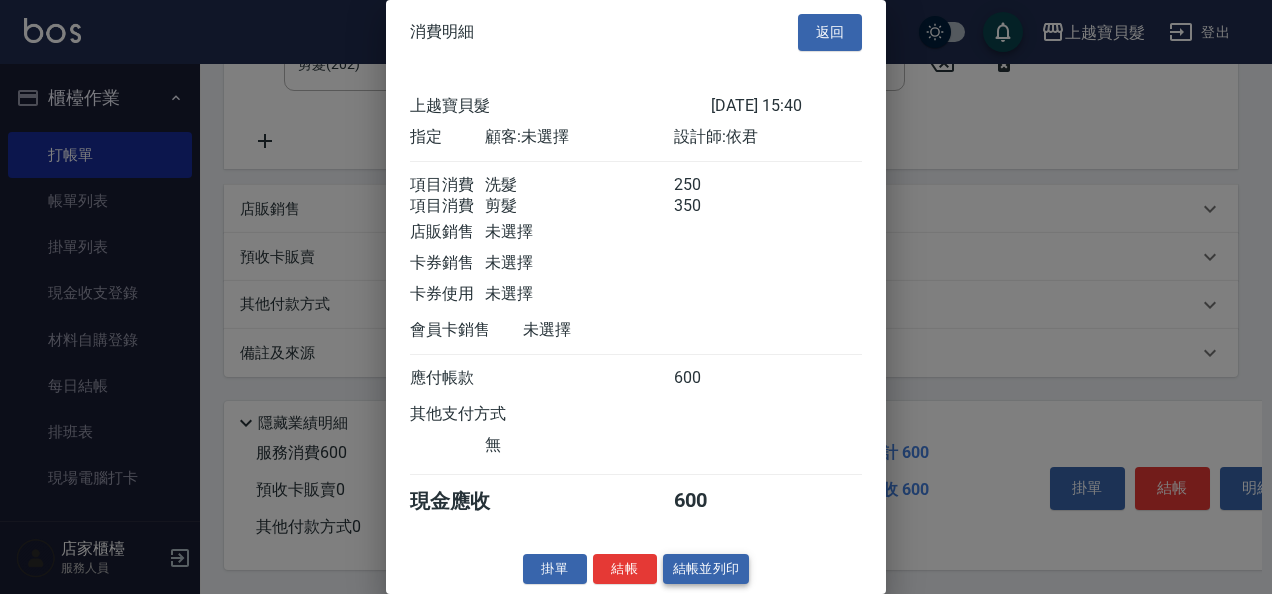 click on "結帳並列印" at bounding box center (706, 569) 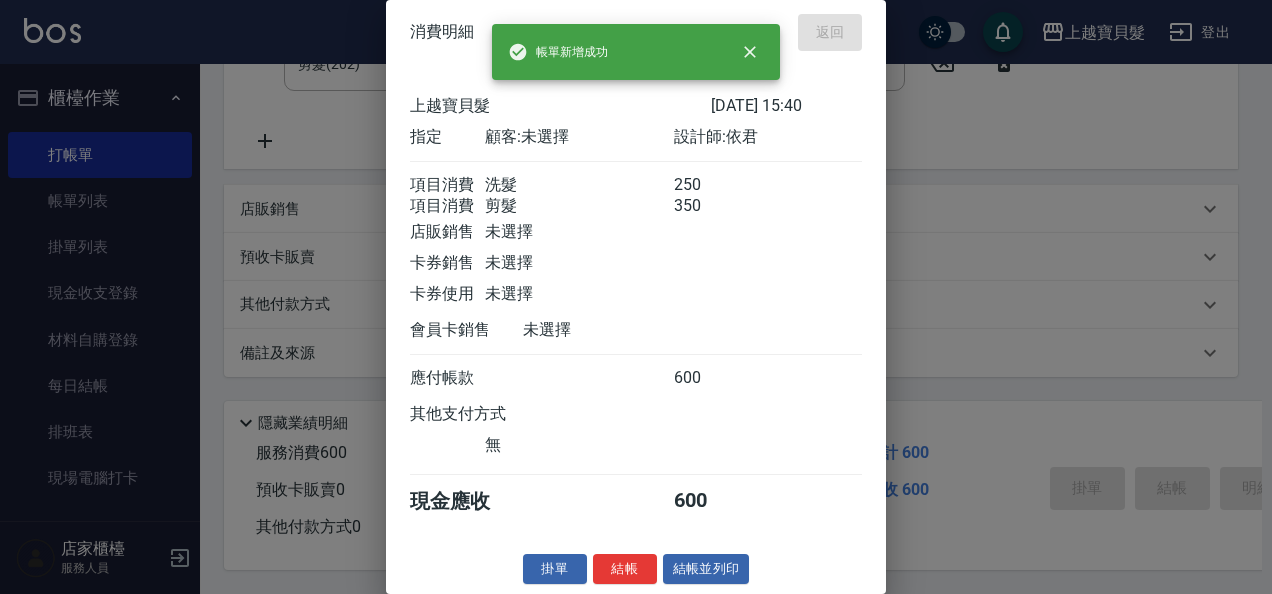 type on "[DATE] 15:41" 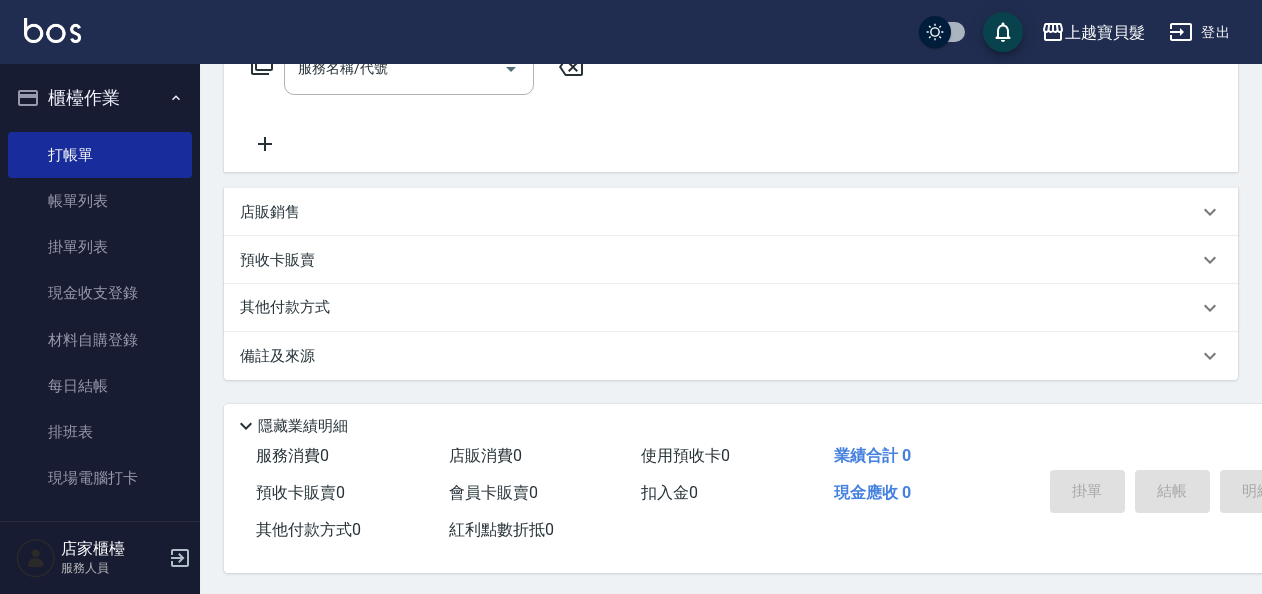 scroll, scrollTop: 368, scrollLeft: 0, axis: vertical 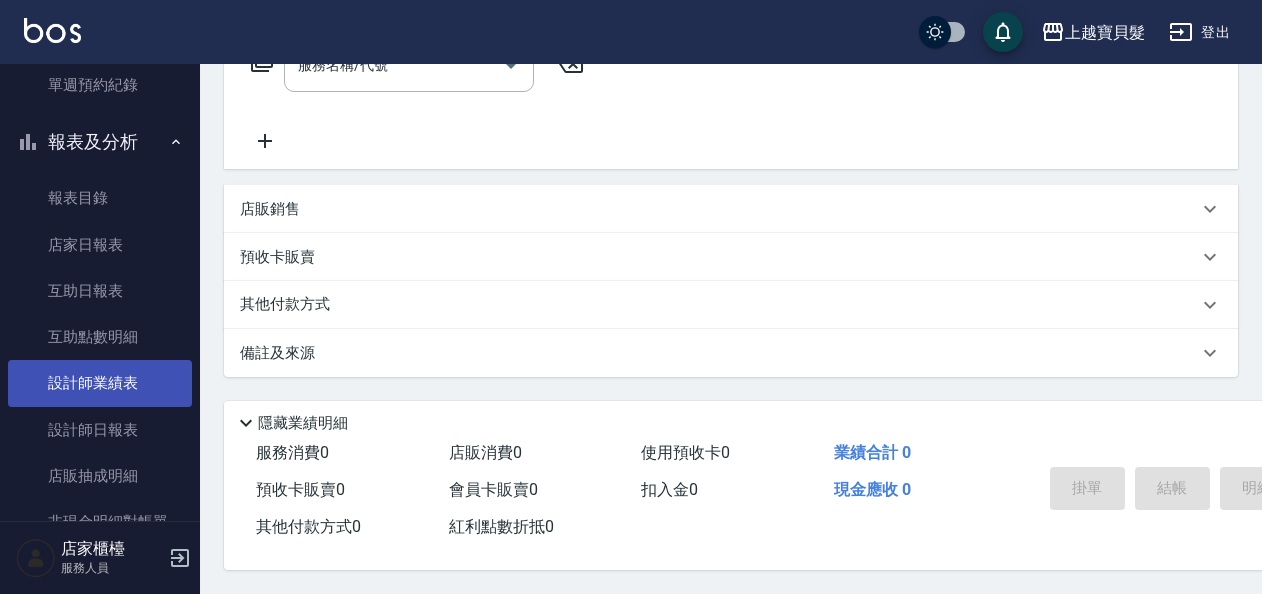 click on "設計師業績表" at bounding box center [100, 383] 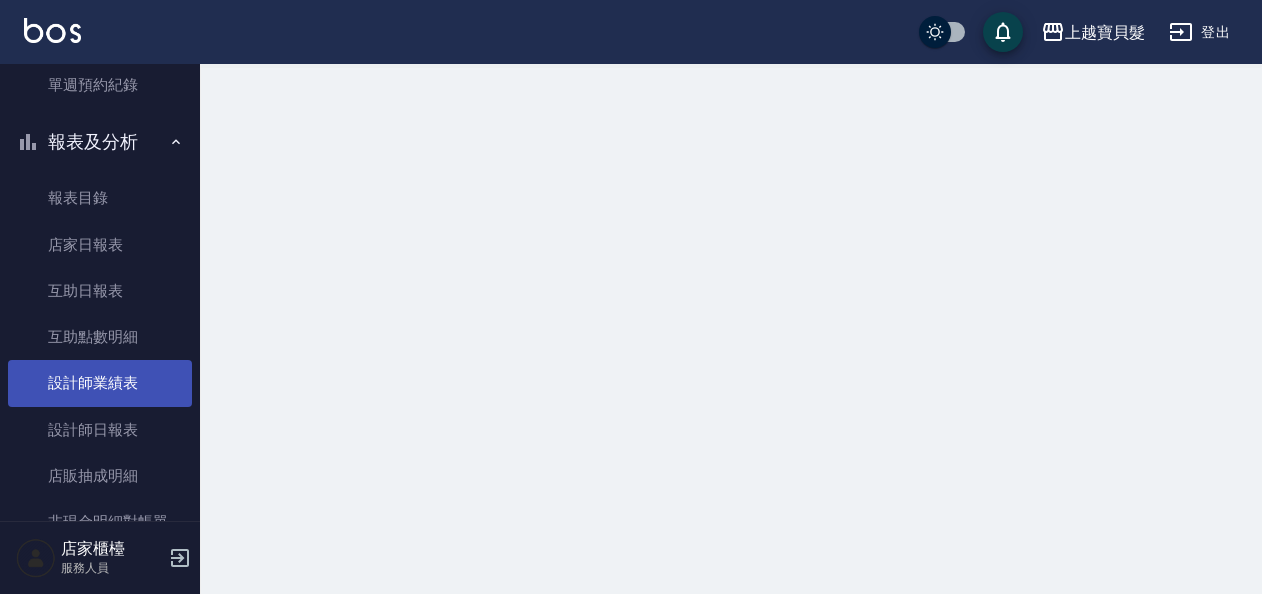 scroll, scrollTop: 0, scrollLeft: 0, axis: both 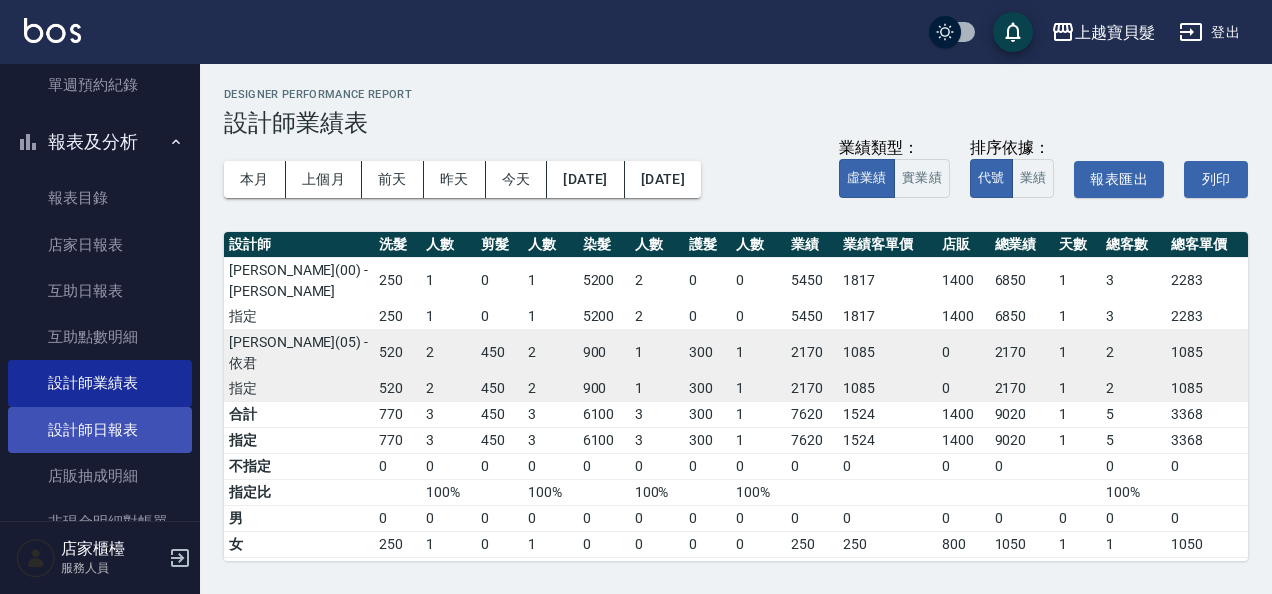 click on "設計師日報表" at bounding box center (100, 430) 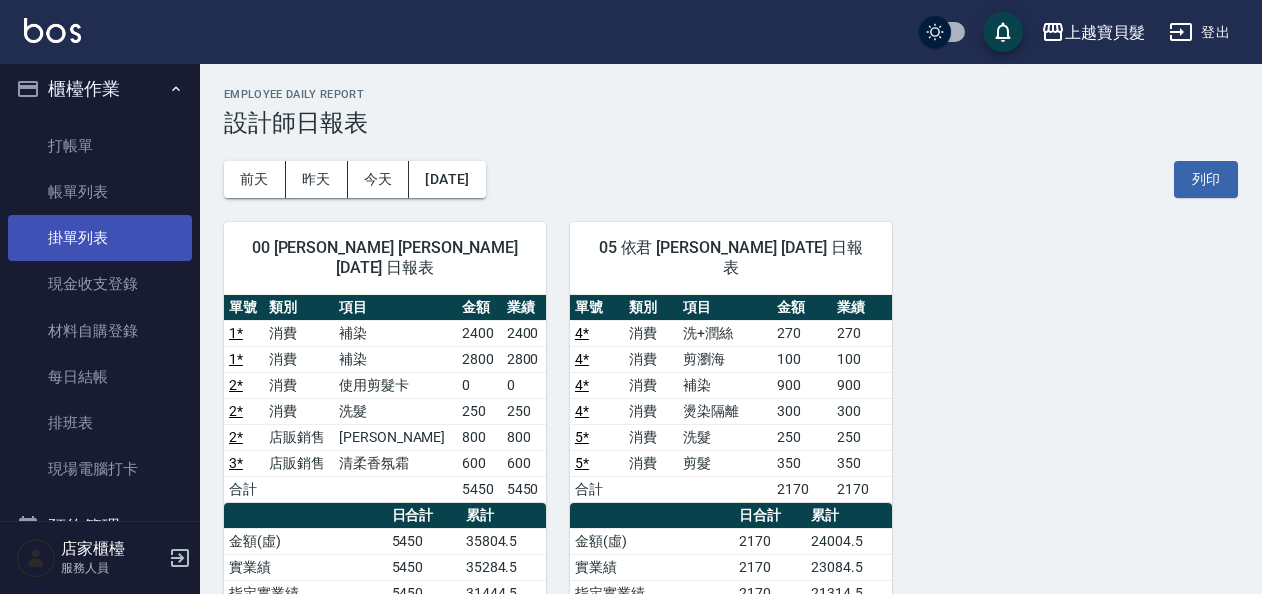 scroll, scrollTop: 0, scrollLeft: 0, axis: both 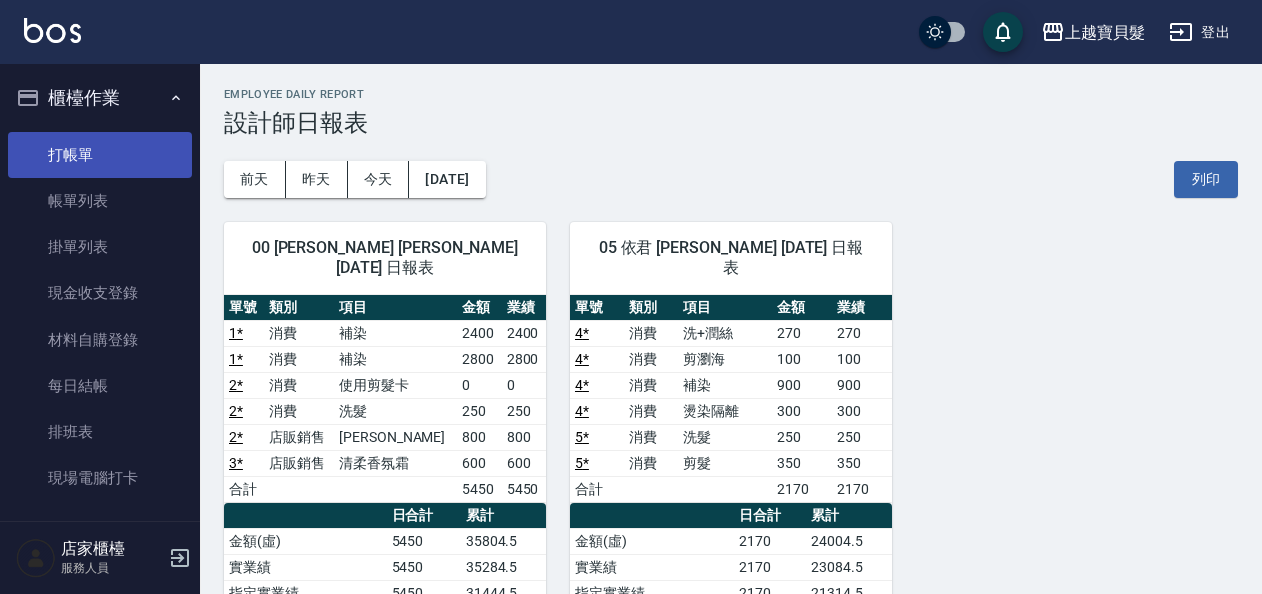 click on "打帳單" at bounding box center (100, 155) 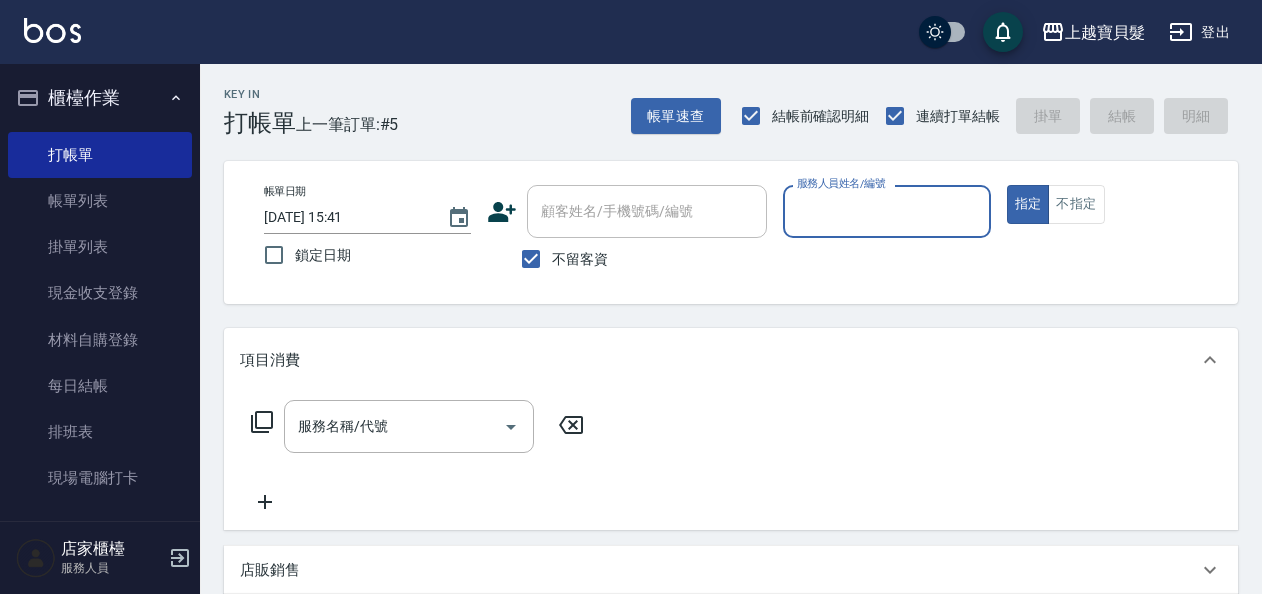 click on "服務人員姓名/編號" at bounding box center (886, 211) 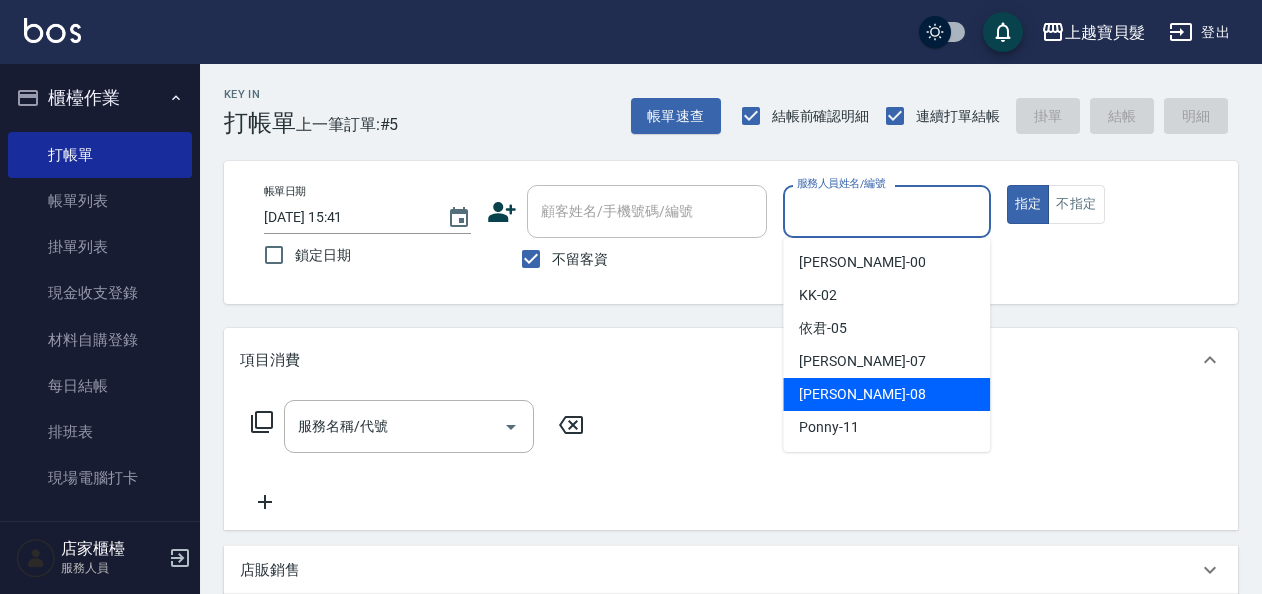 click on "[PERSON_NAME] -08" at bounding box center [886, 394] 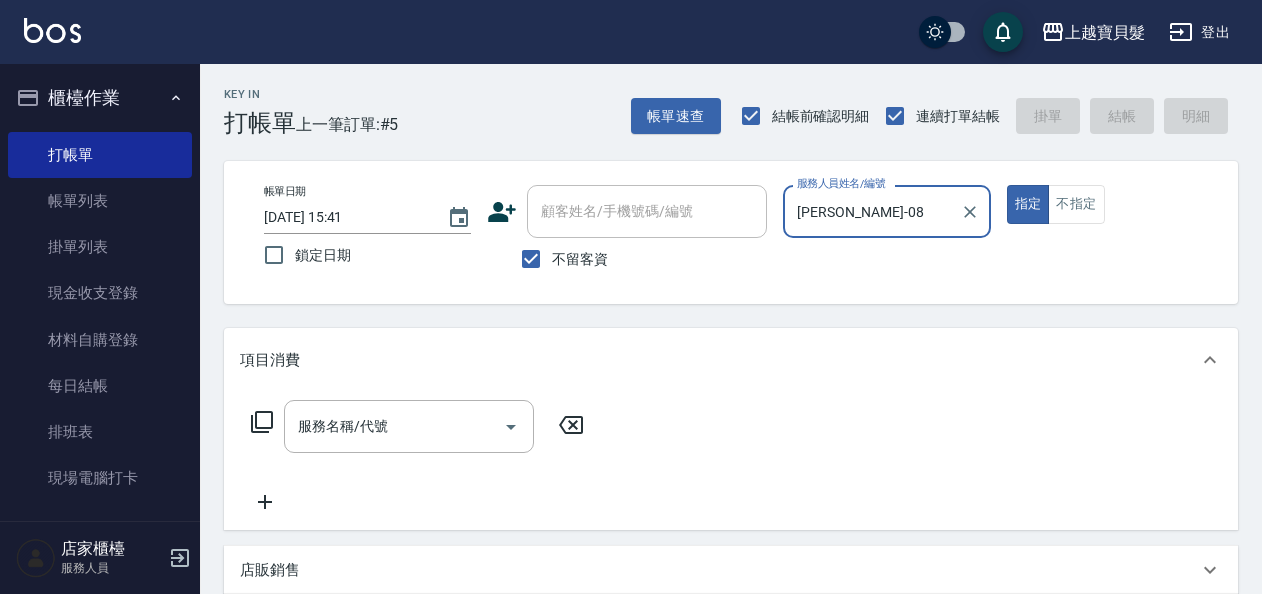 click 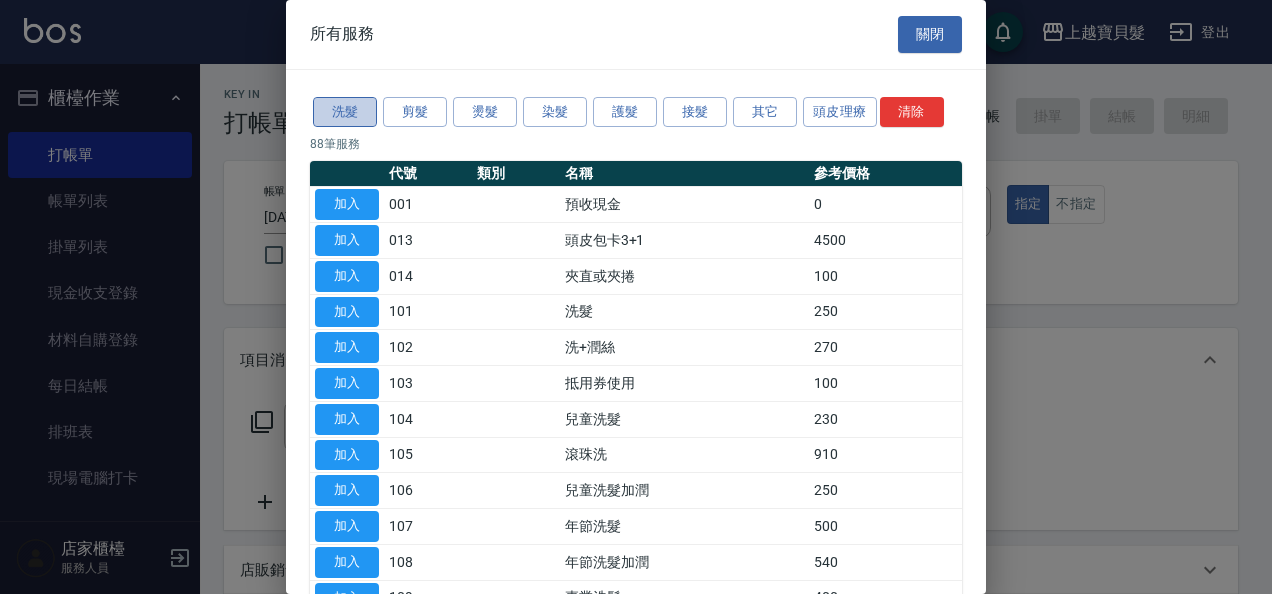 click on "洗髮" at bounding box center (345, 112) 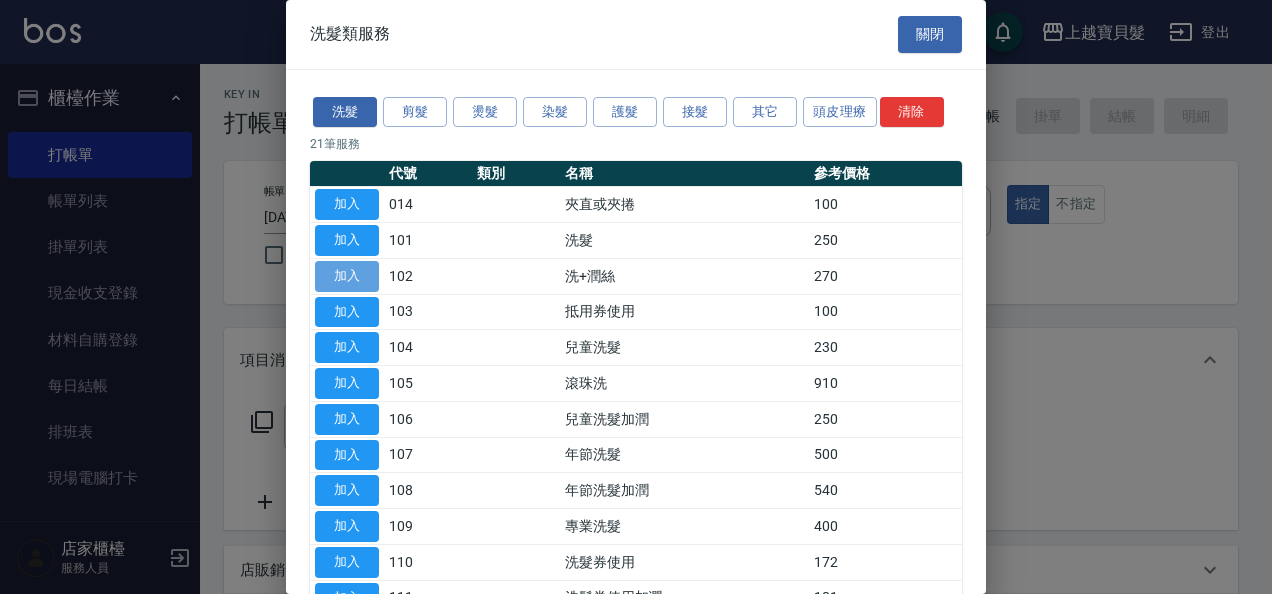 click on "加入" at bounding box center (347, 276) 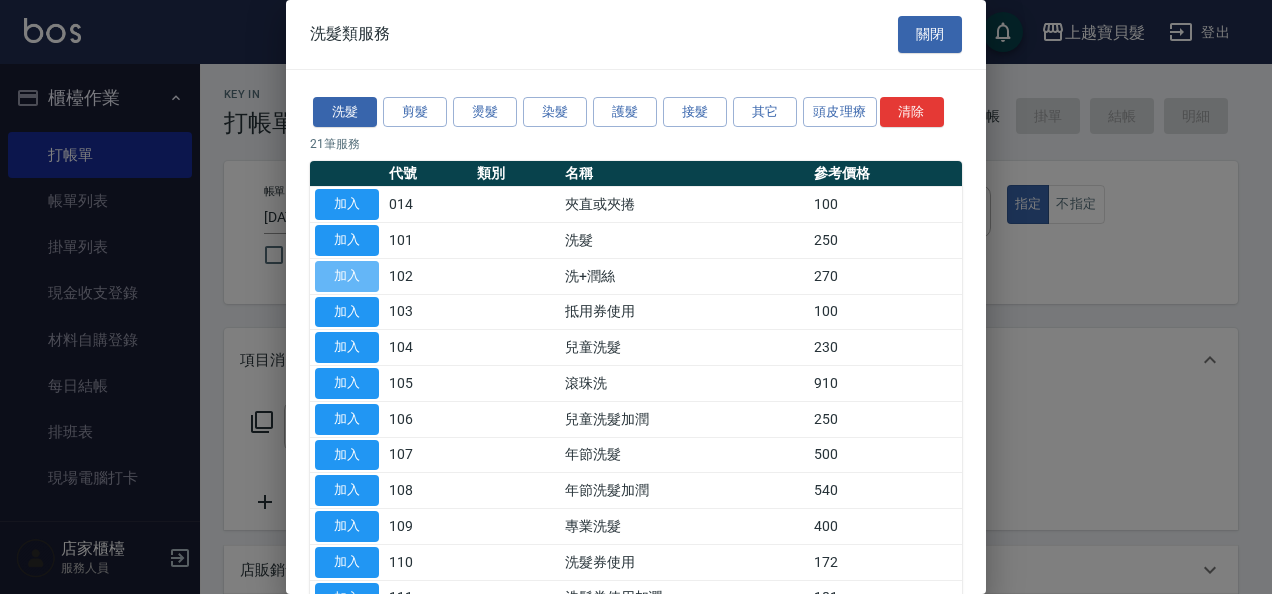 type on "洗+潤絲(102)" 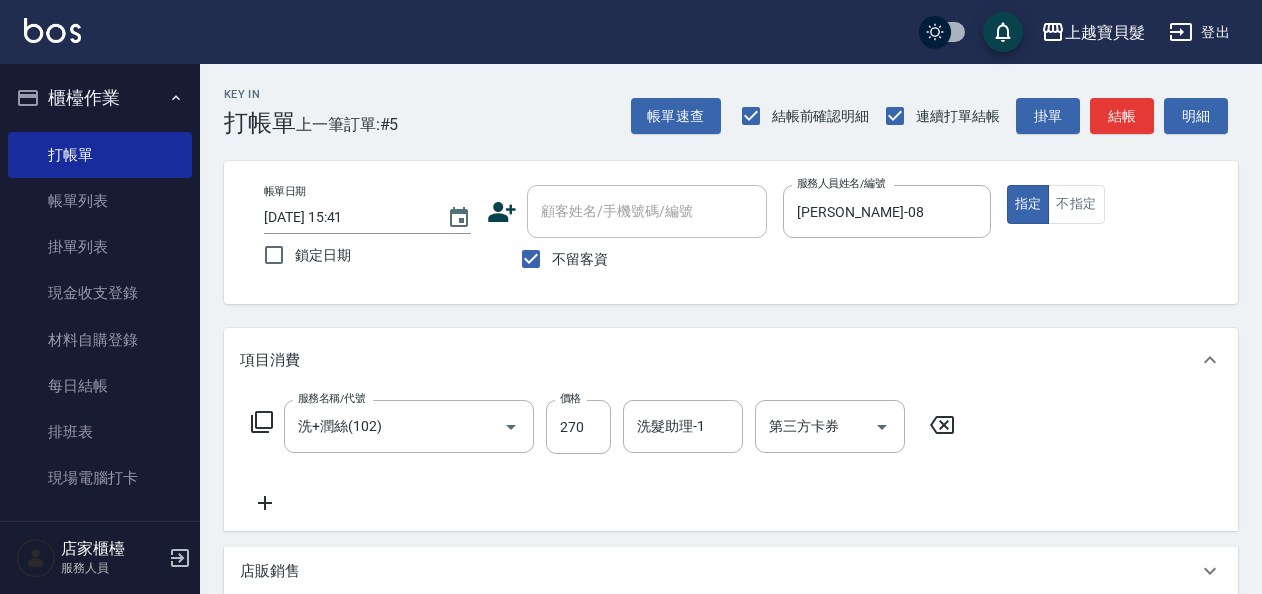 click 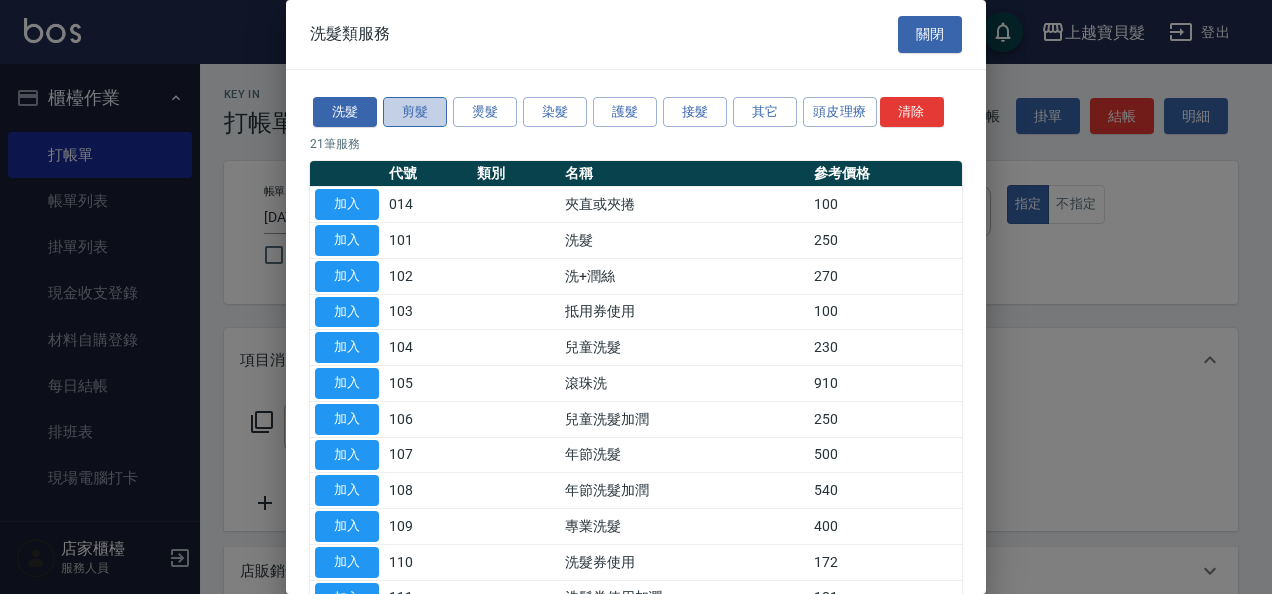click on "剪髮" at bounding box center [415, 112] 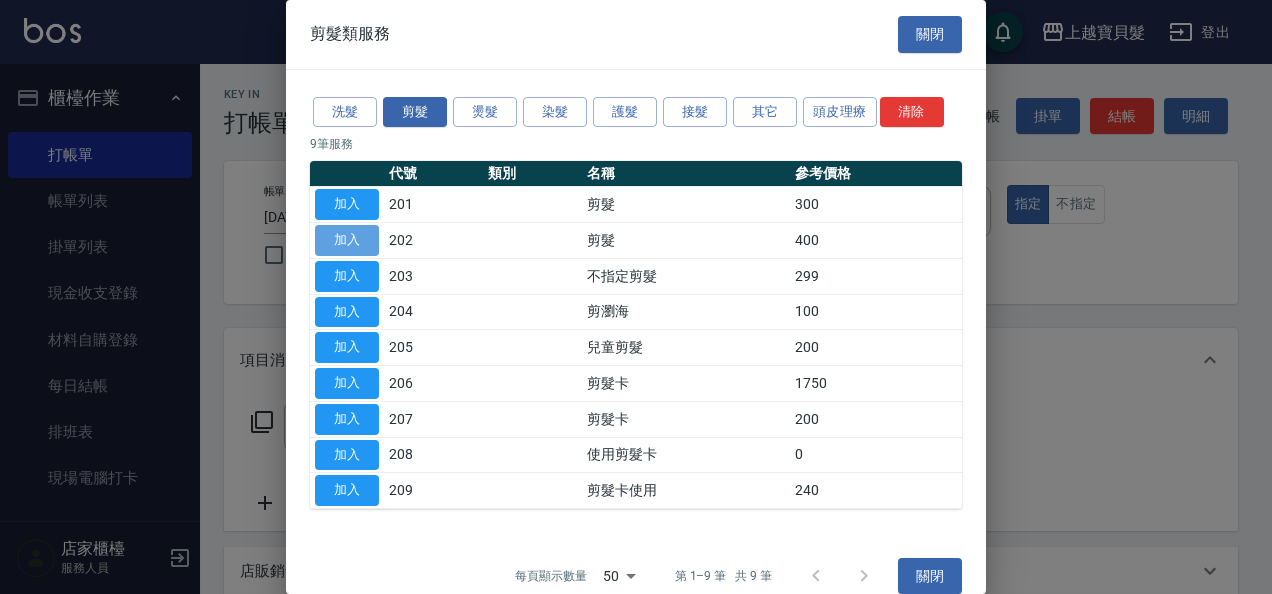 click on "加入" at bounding box center (347, 240) 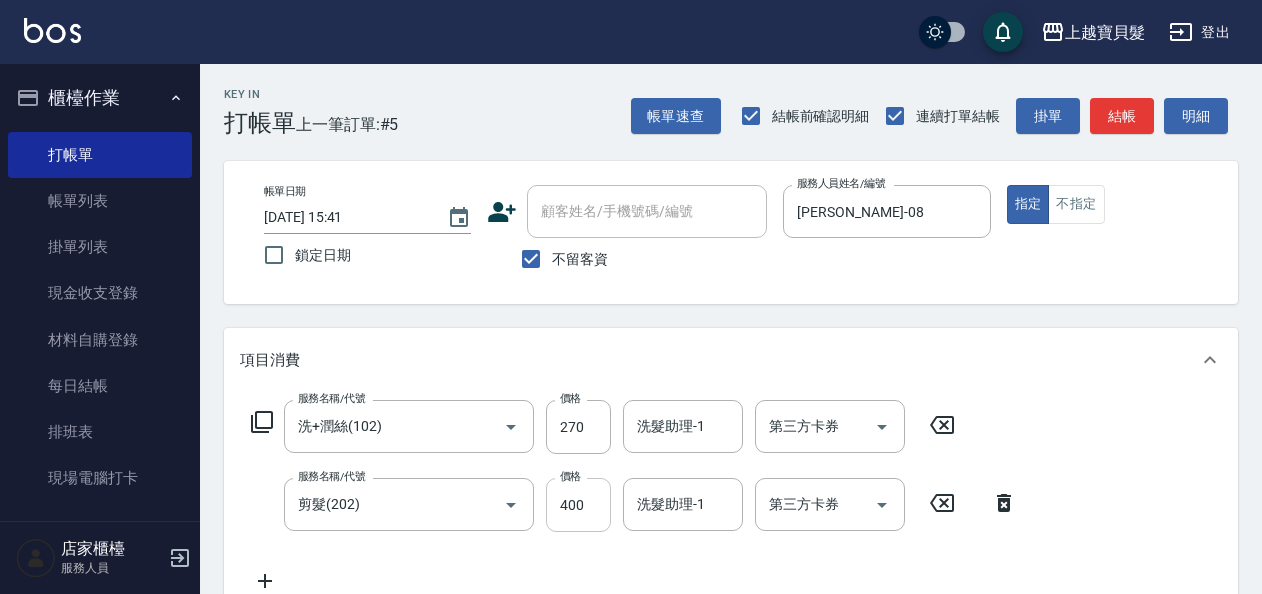 click on "400" at bounding box center (578, 505) 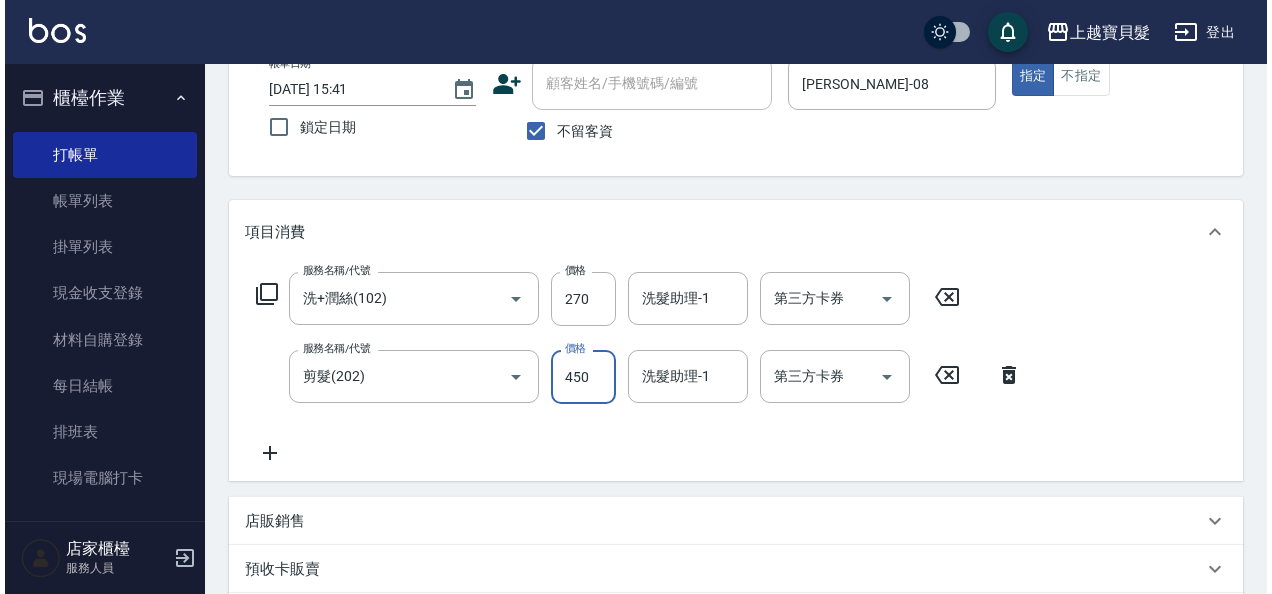 scroll, scrollTop: 400, scrollLeft: 0, axis: vertical 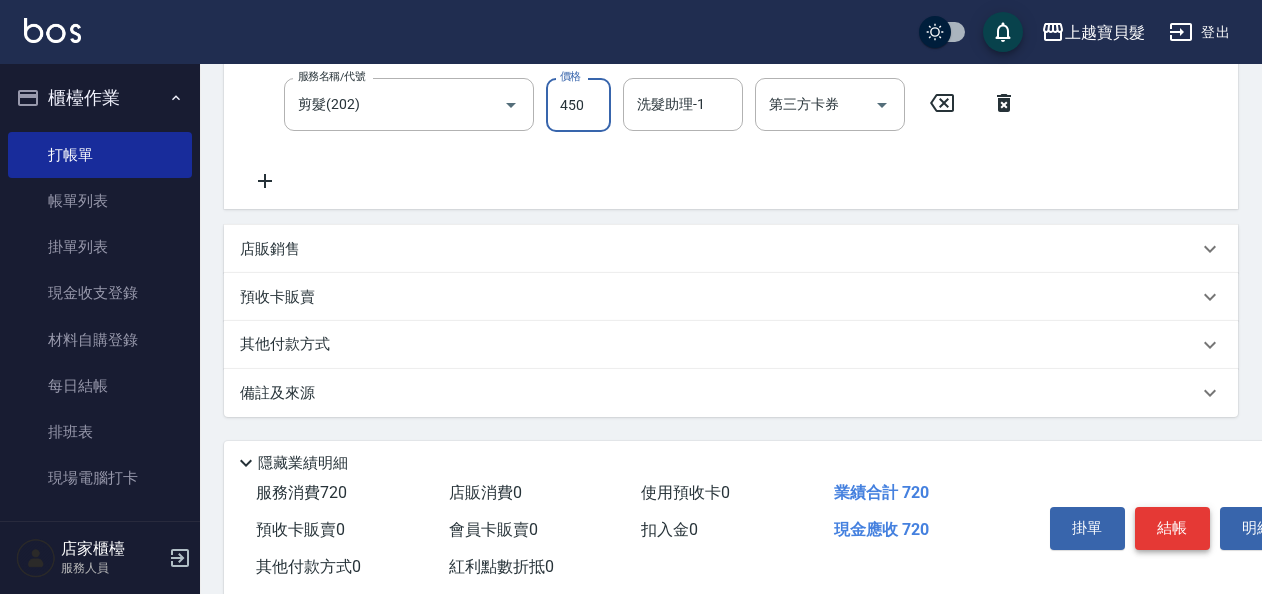 type on "450" 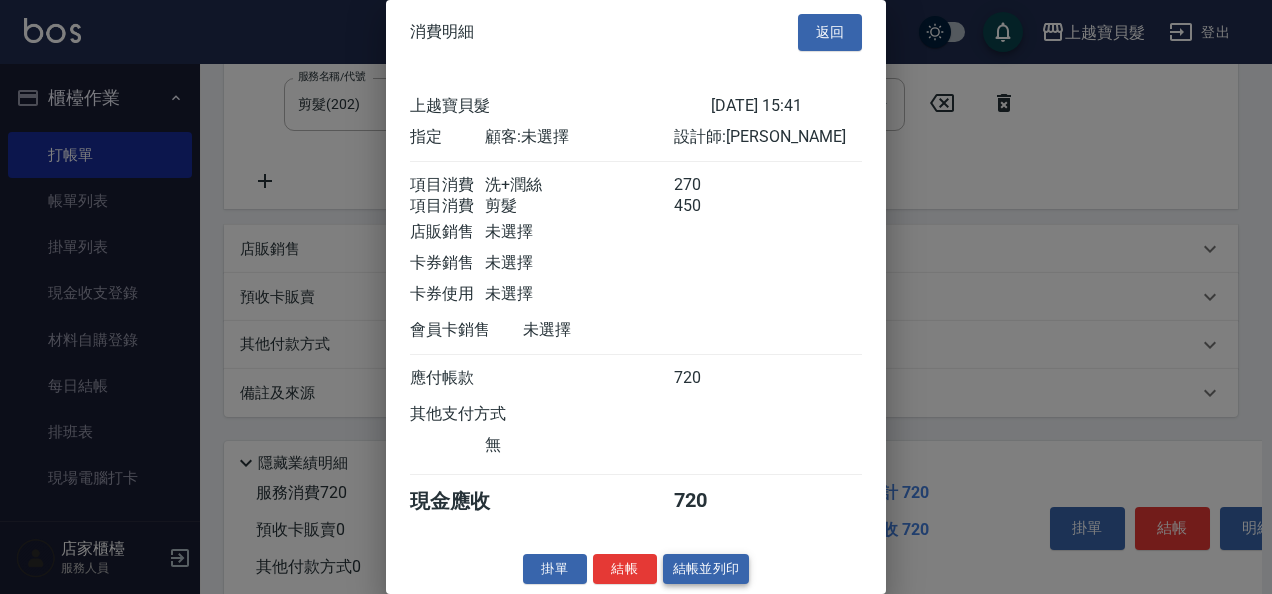 scroll, scrollTop: 28, scrollLeft: 0, axis: vertical 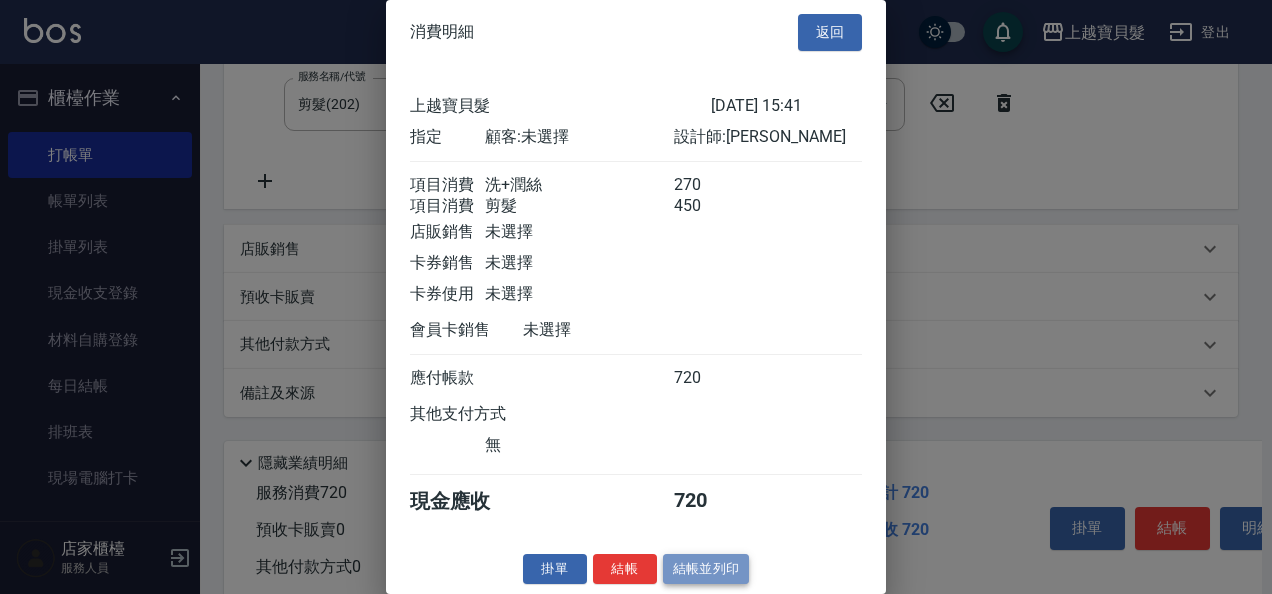 click on "結帳並列印" at bounding box center (706, 569) 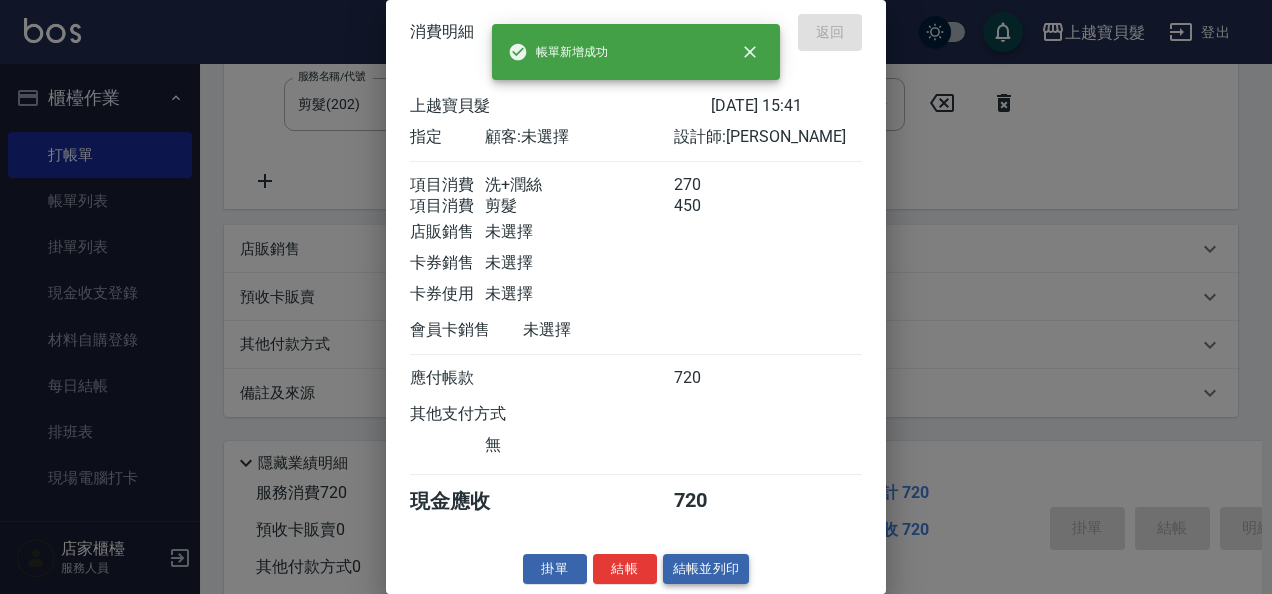 type on "[DATE] 15:54" 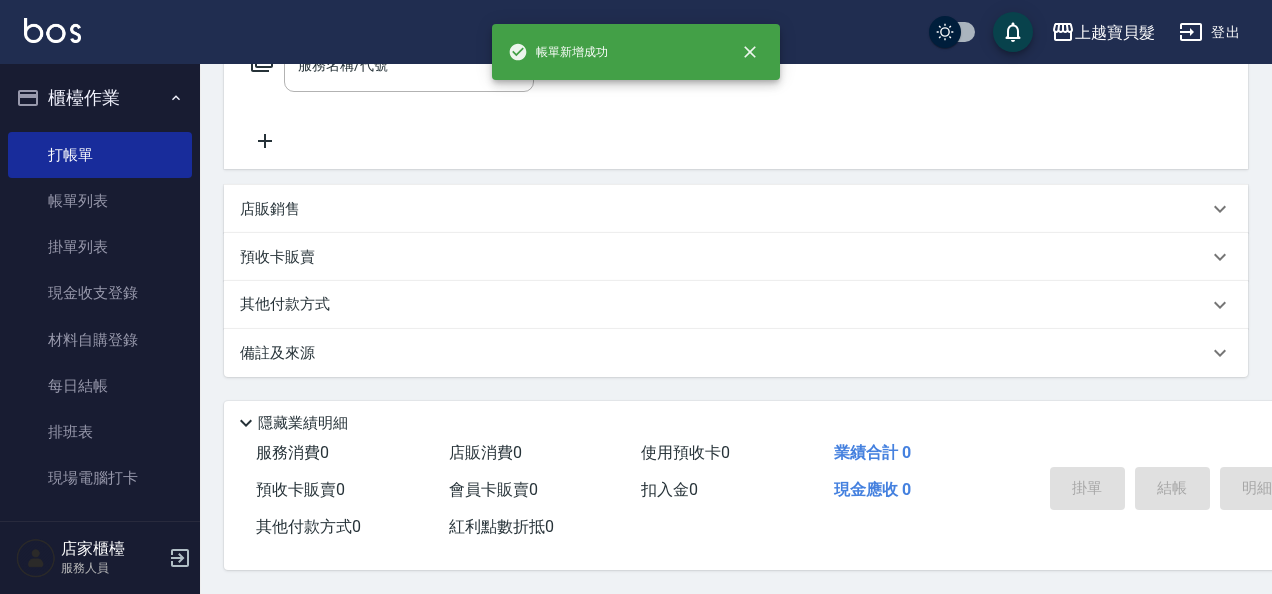 scroll, scrollTop: 0, scrollLeft: 0, axis: both 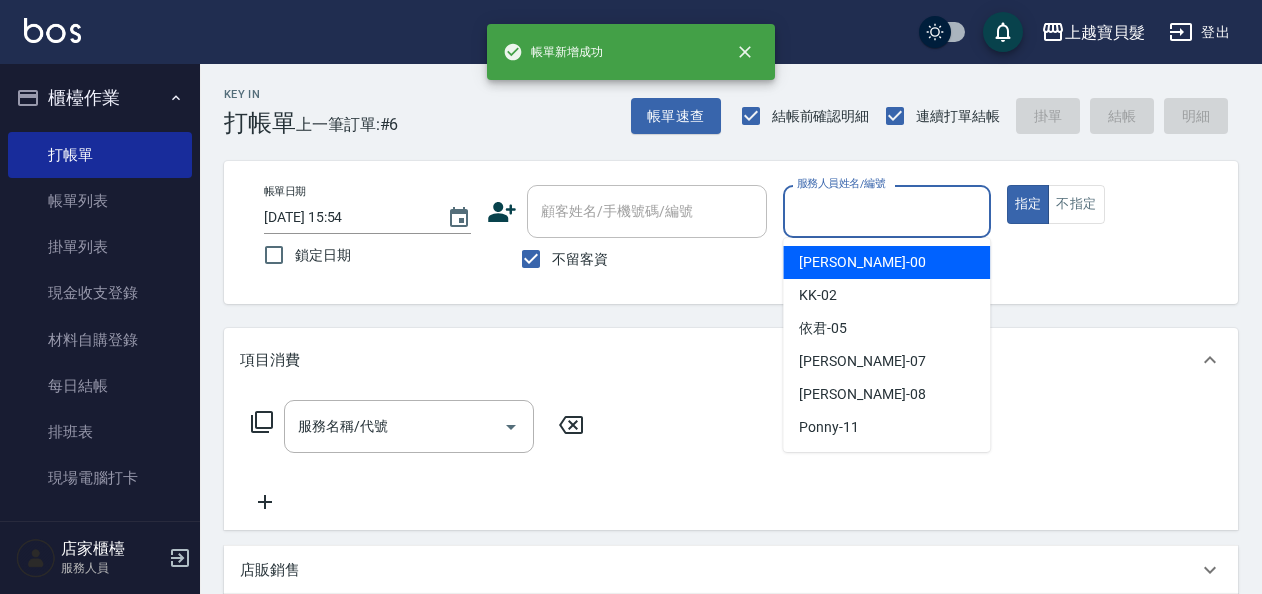 click on "服務人員姓名/編號" at bounding box center (886, 211) 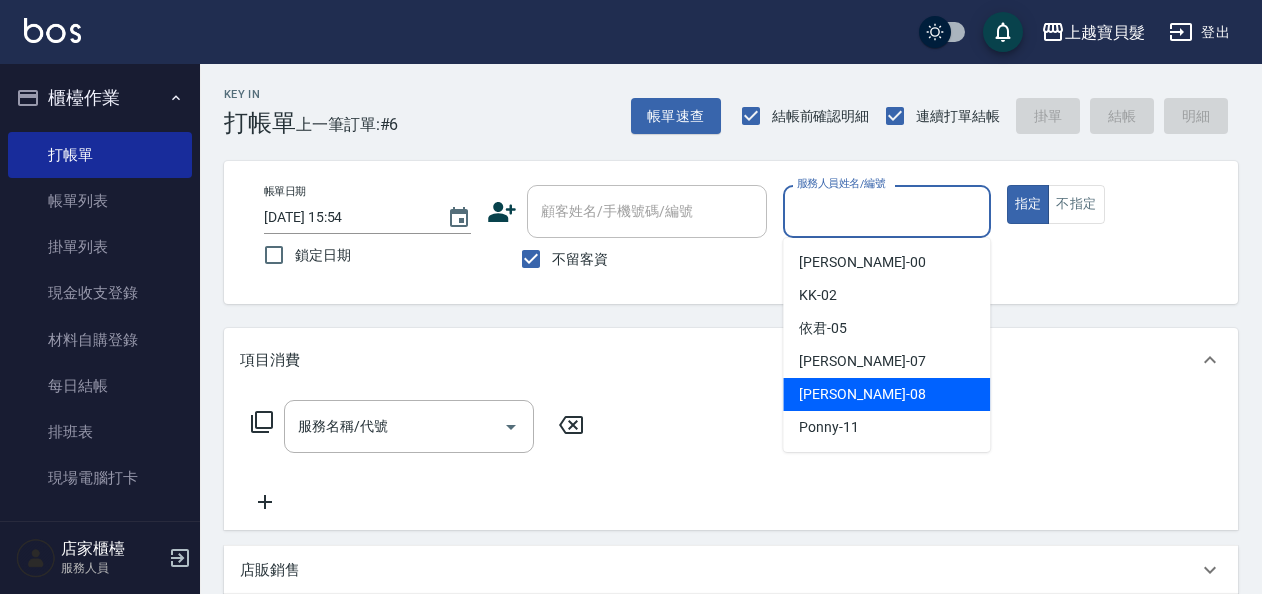 click on "[PERSON_NAME] -08" at bounding box center [886, 394] 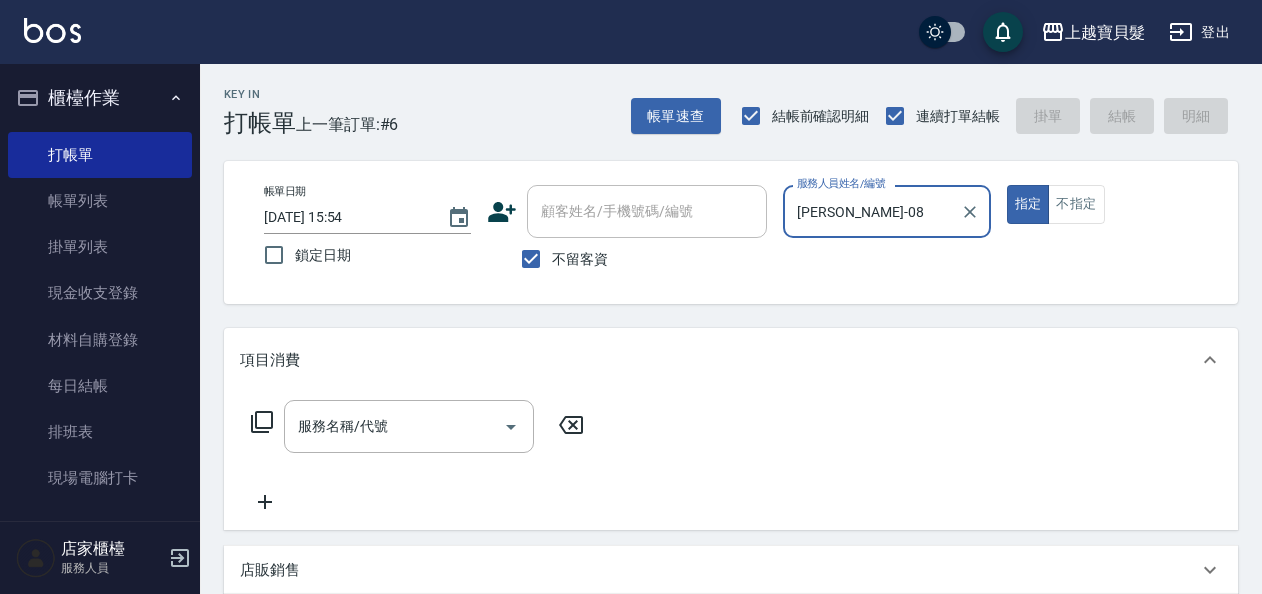 click 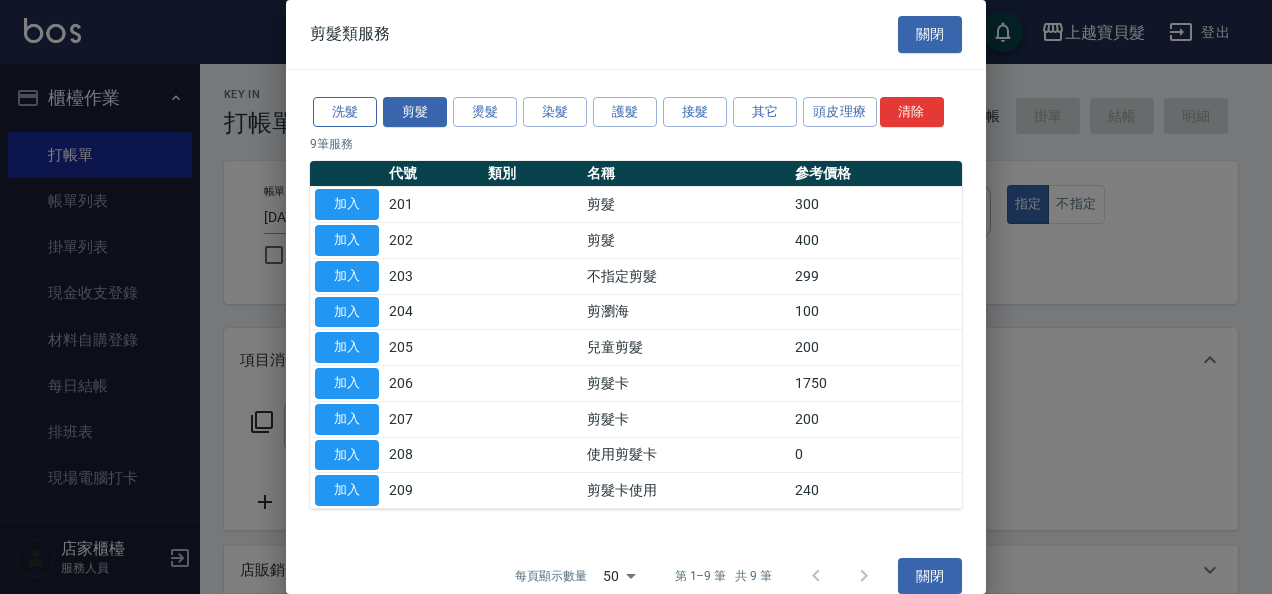 click on "洗髮" at bounding box center (345, 112) 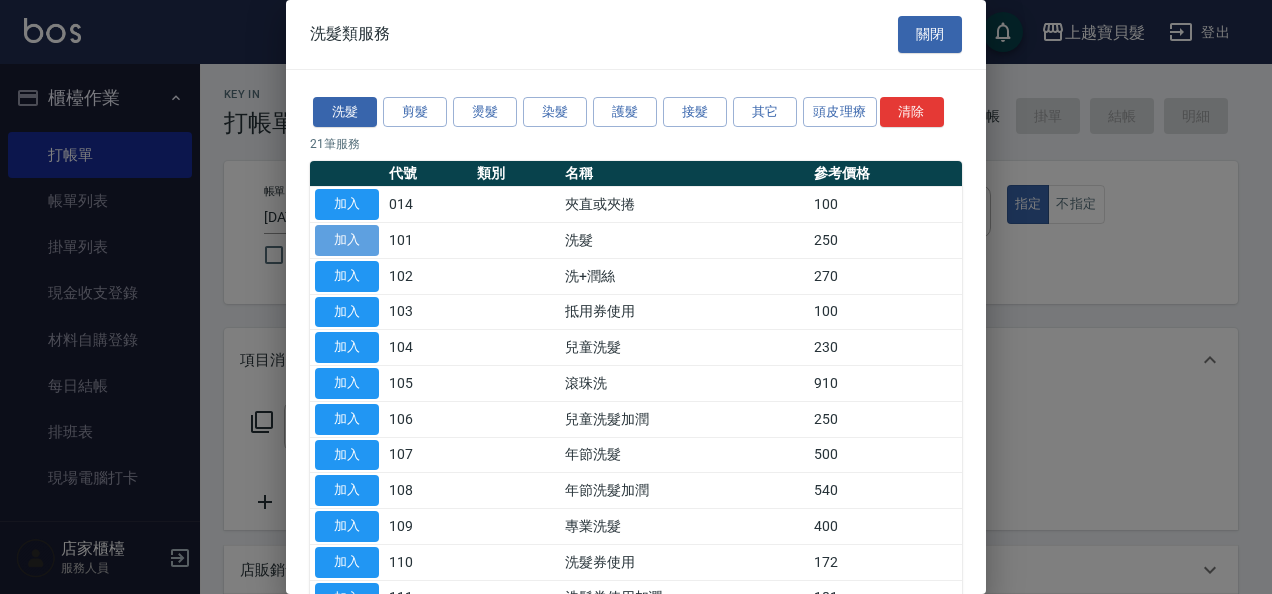 click on "加入" at bounding box center (347, 240) 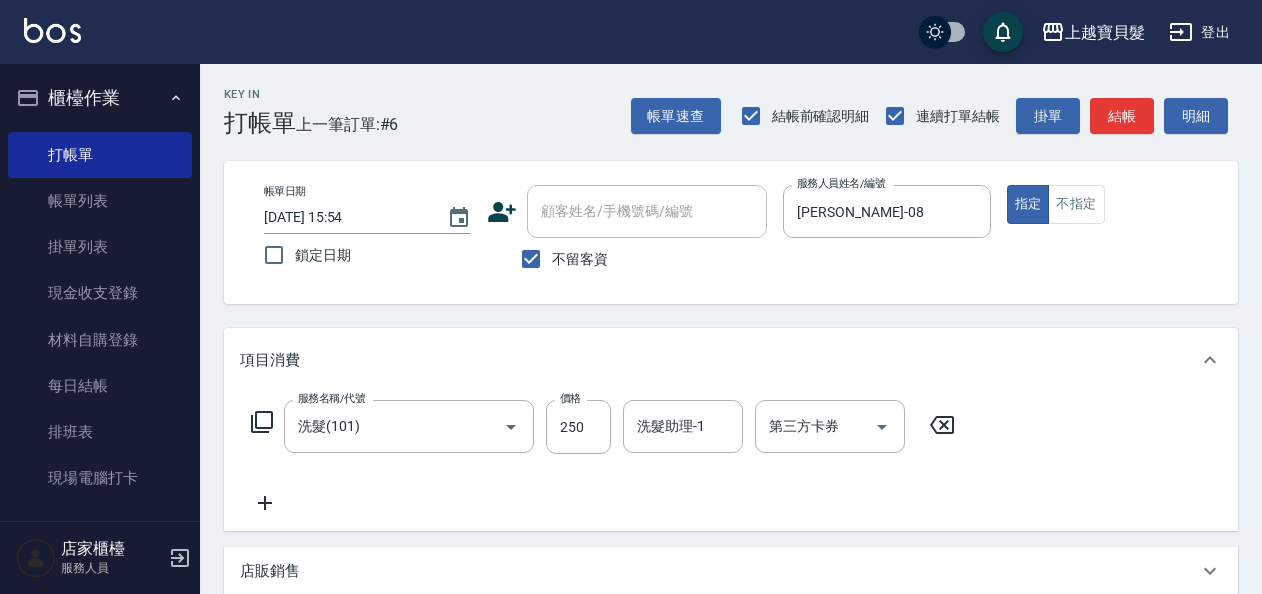 click 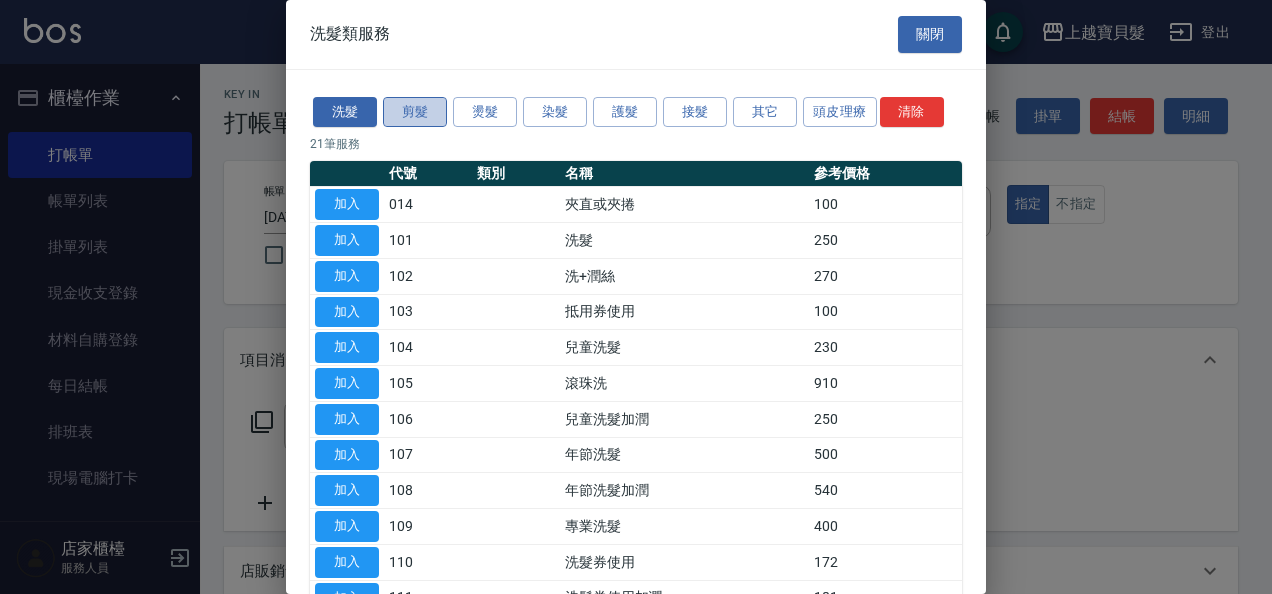 click on "剪髮" at bounding box center [415, 112] 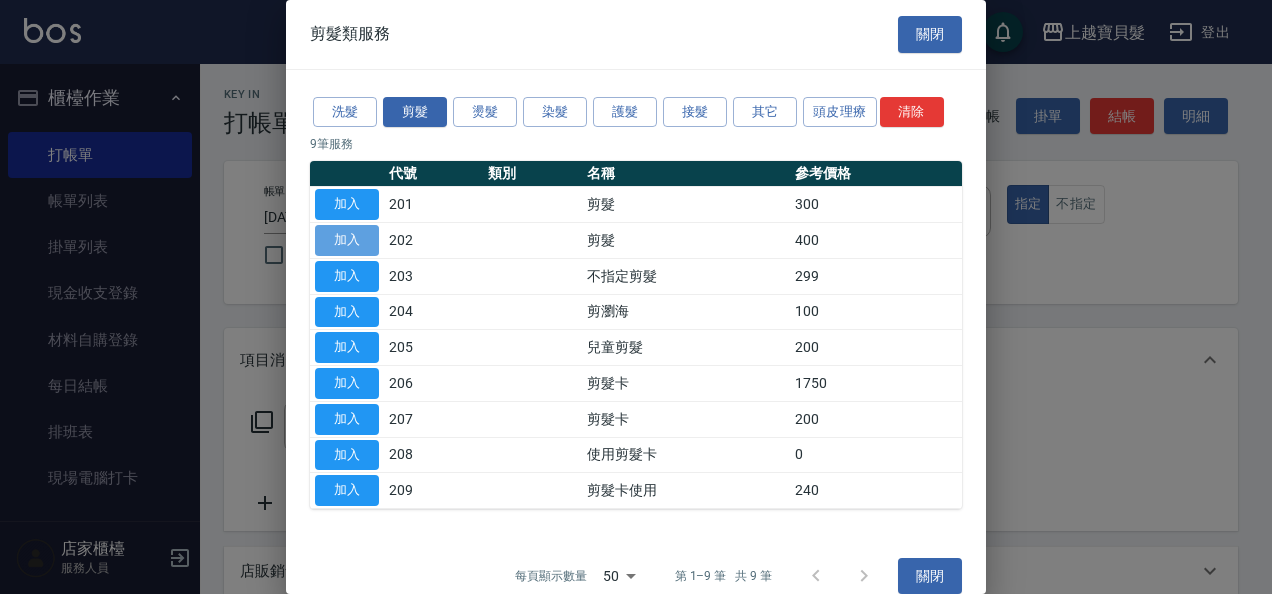 click on "加入" at bounding box center [347, 240] 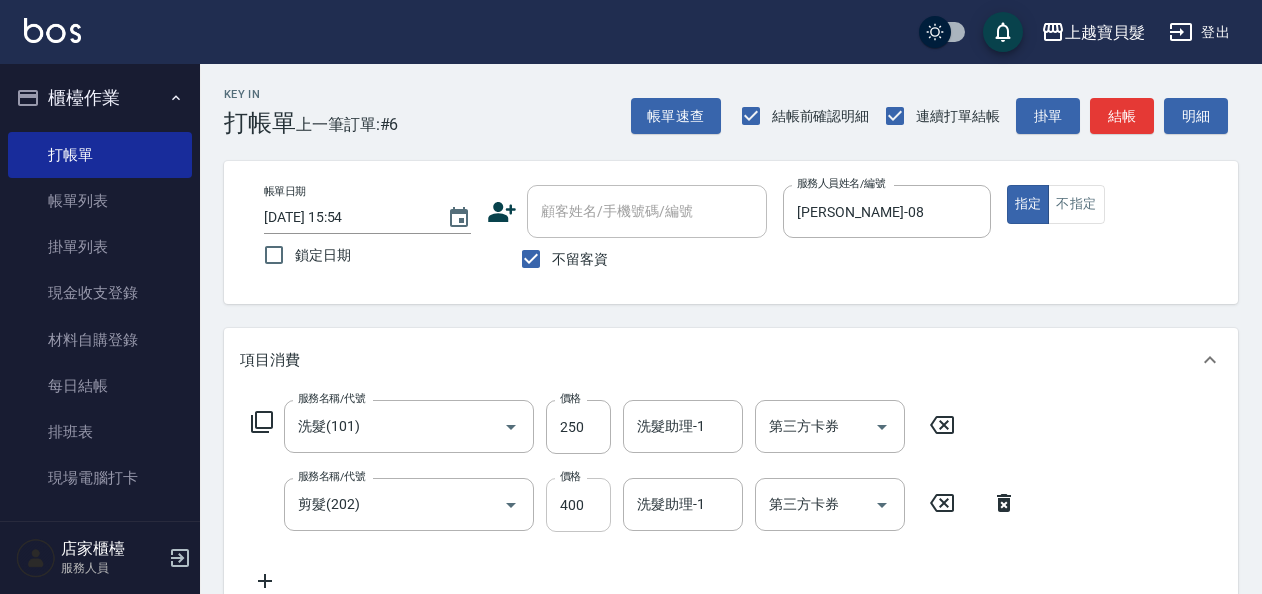 click on "400" at bounding box center [578, 505] 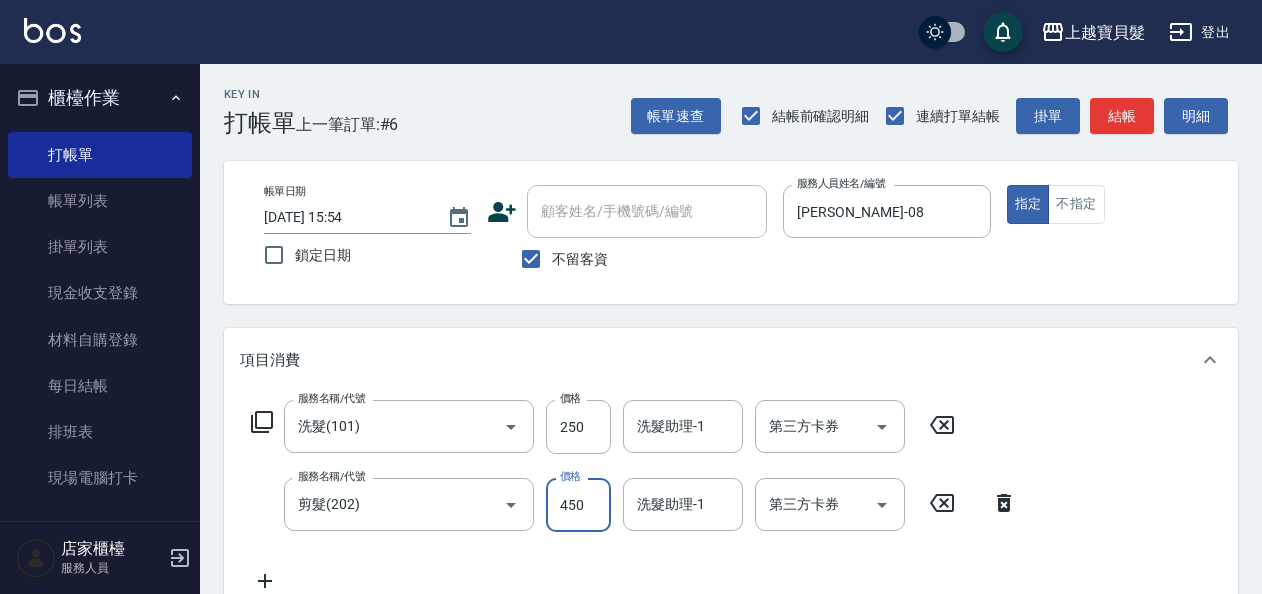 type on "450" 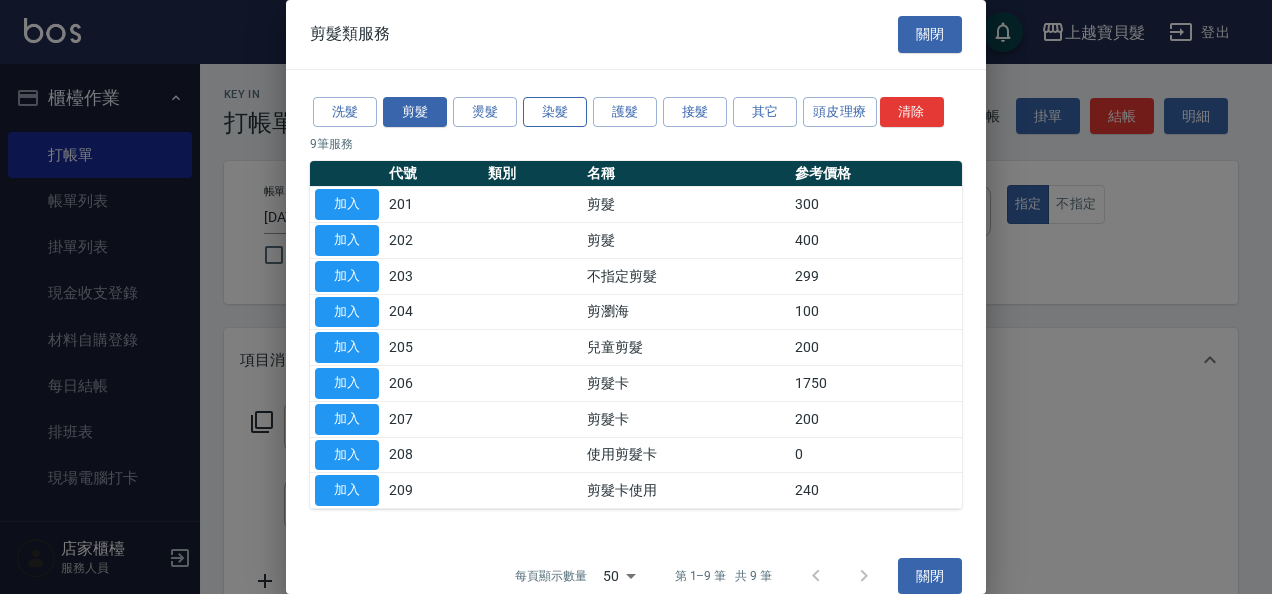 click on "染髮" at bounding box center (555, 112) 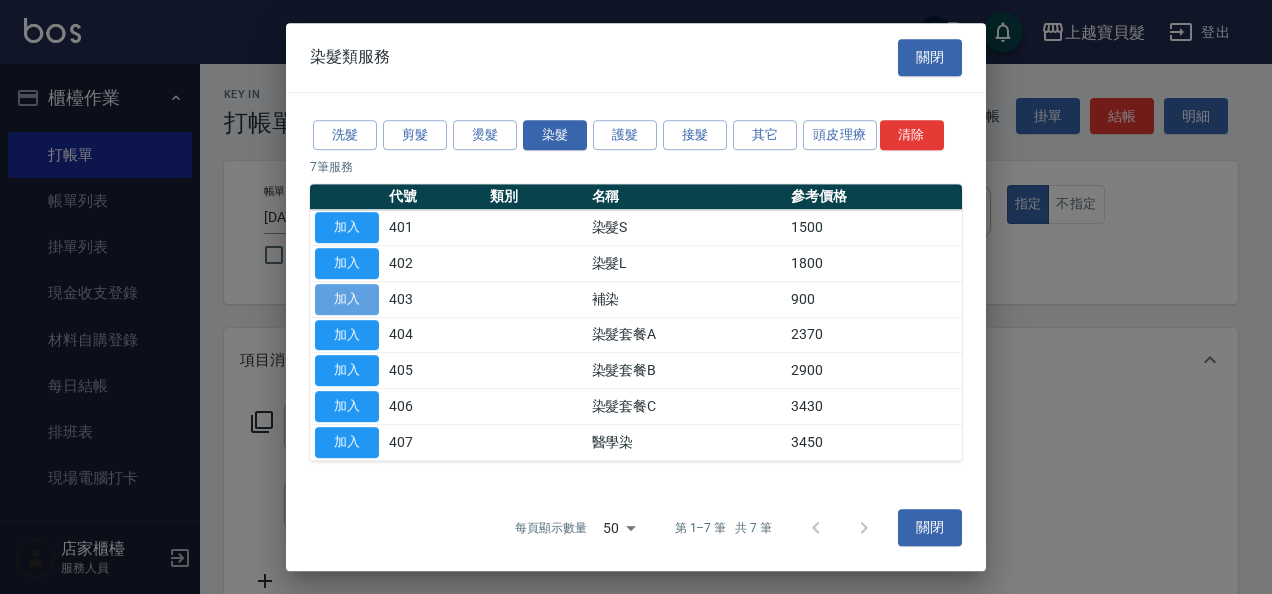 click on "加入" at bounding box center (347, 299) 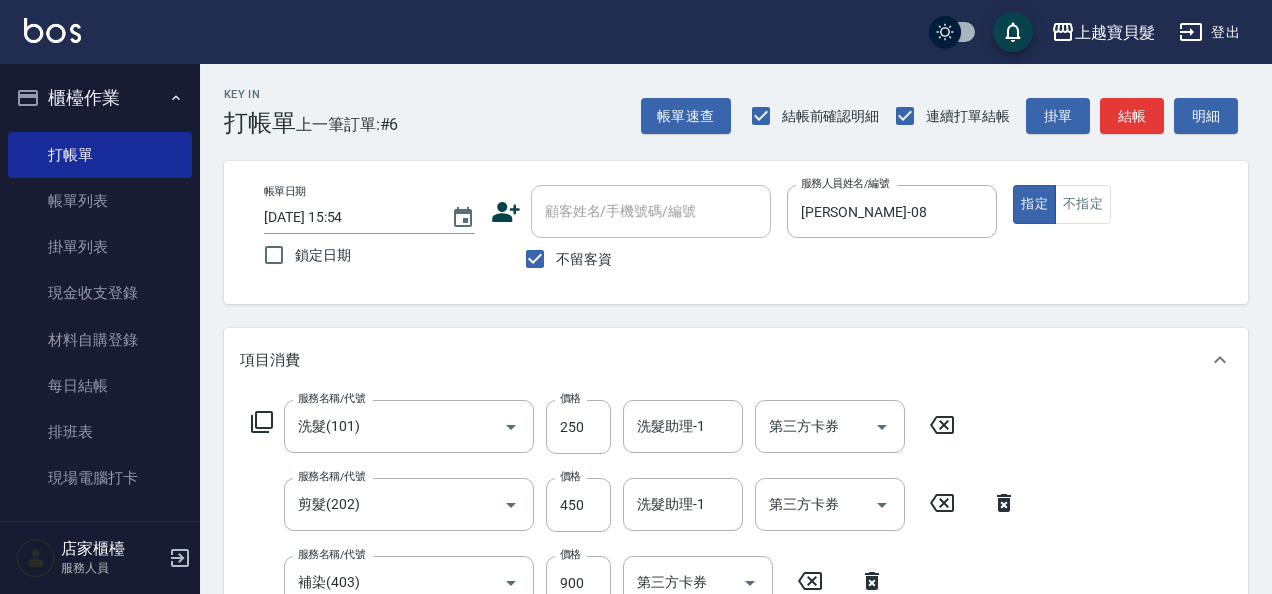 scroll, scrollTop: 16, scrollLeft: 0, axis: vertical 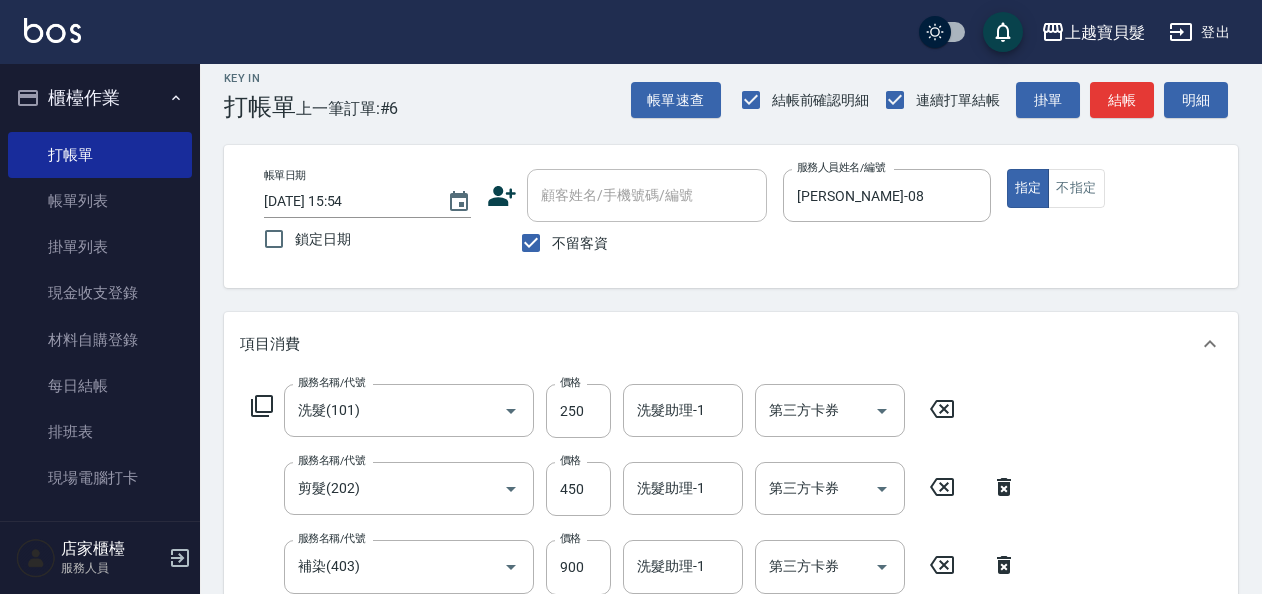 click 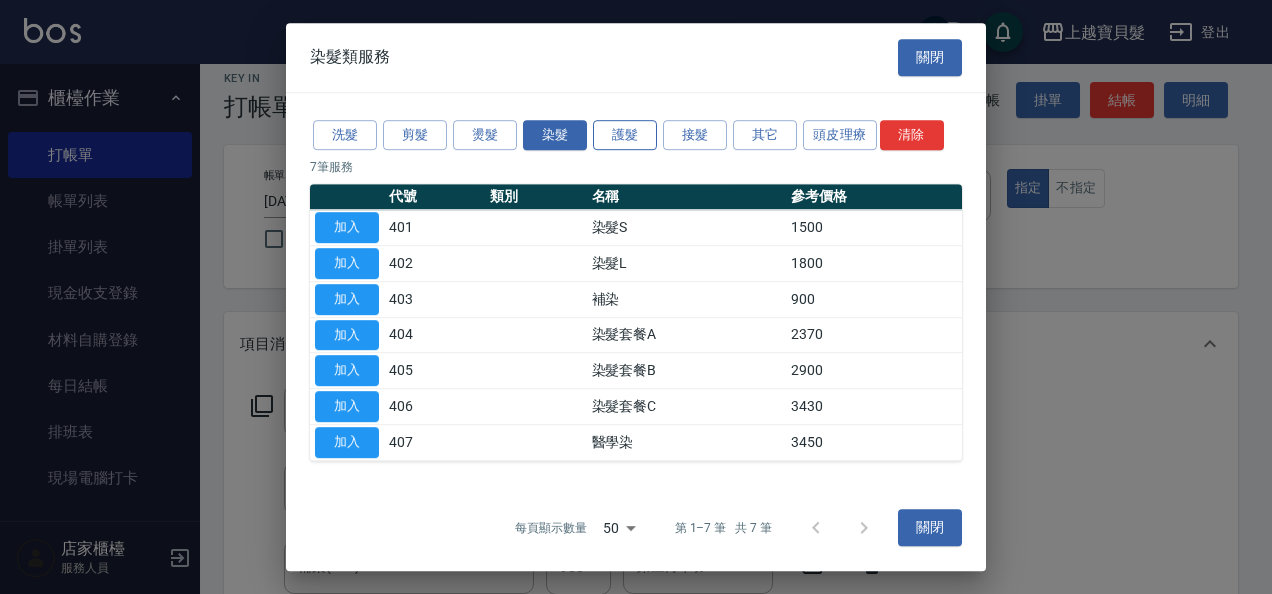 click on "護髮" at bounding box center (625, 135) 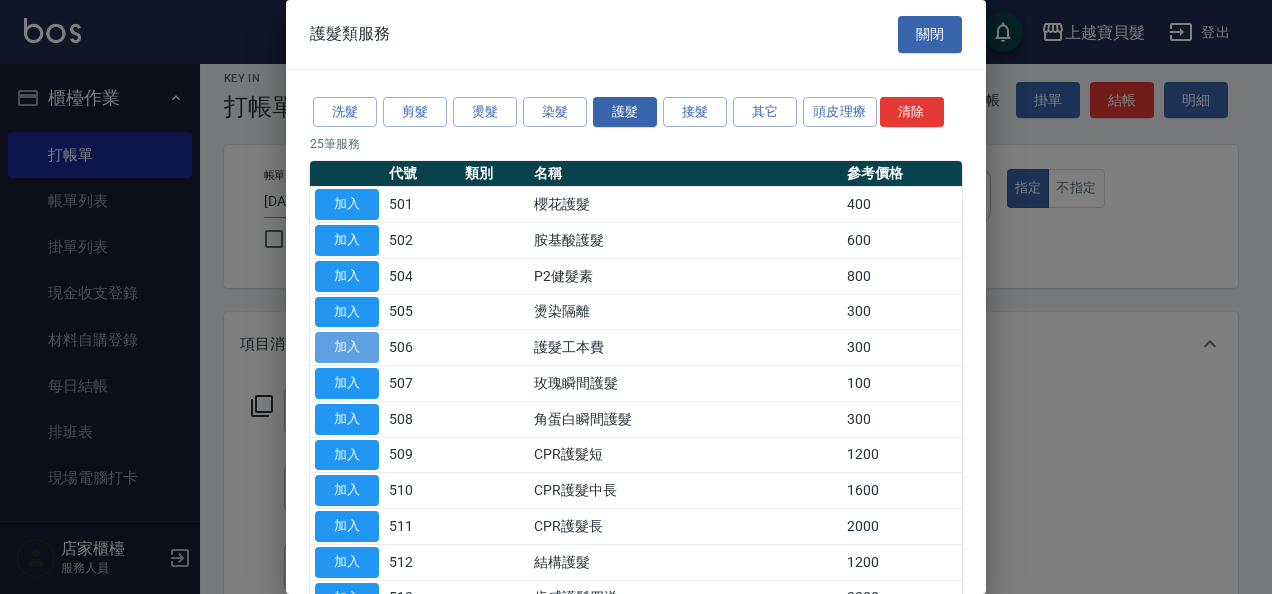 click on "加入" at bounding box center (347, 347) 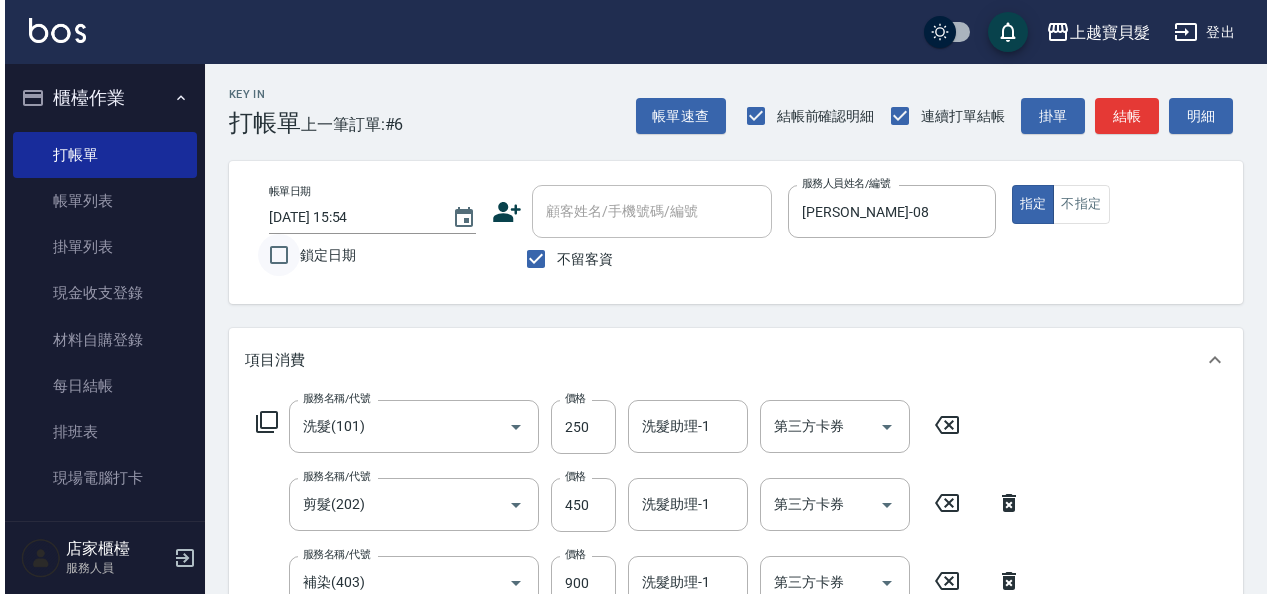 scroll, scrollTop: 0, scrollLeft: 0, axis: both 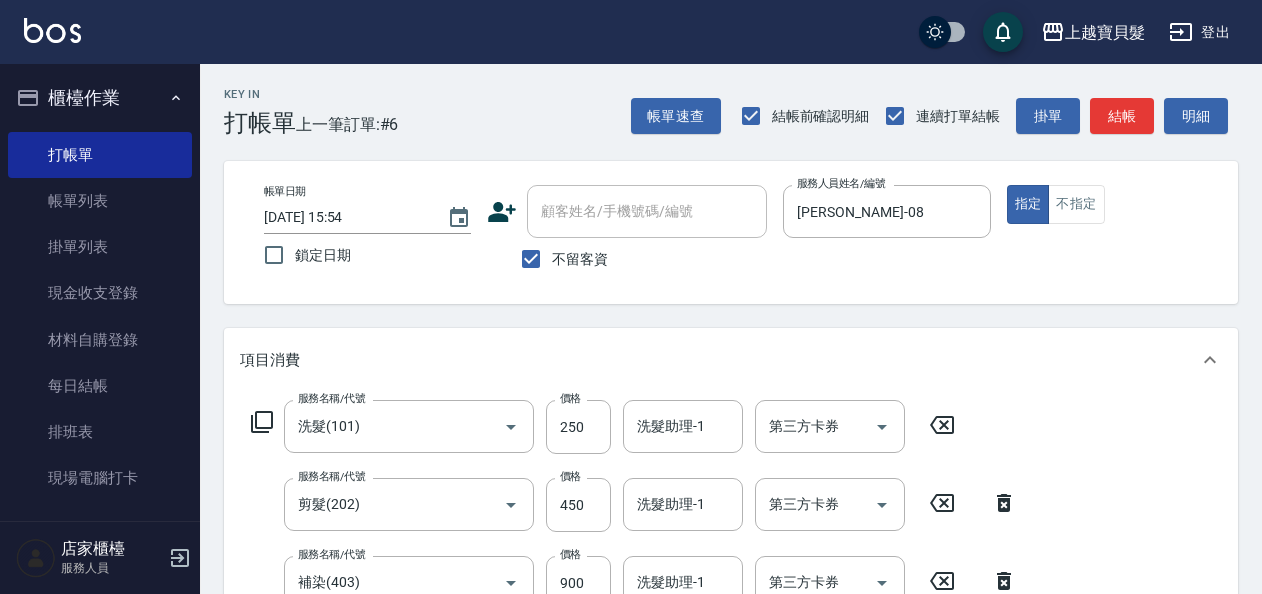 click 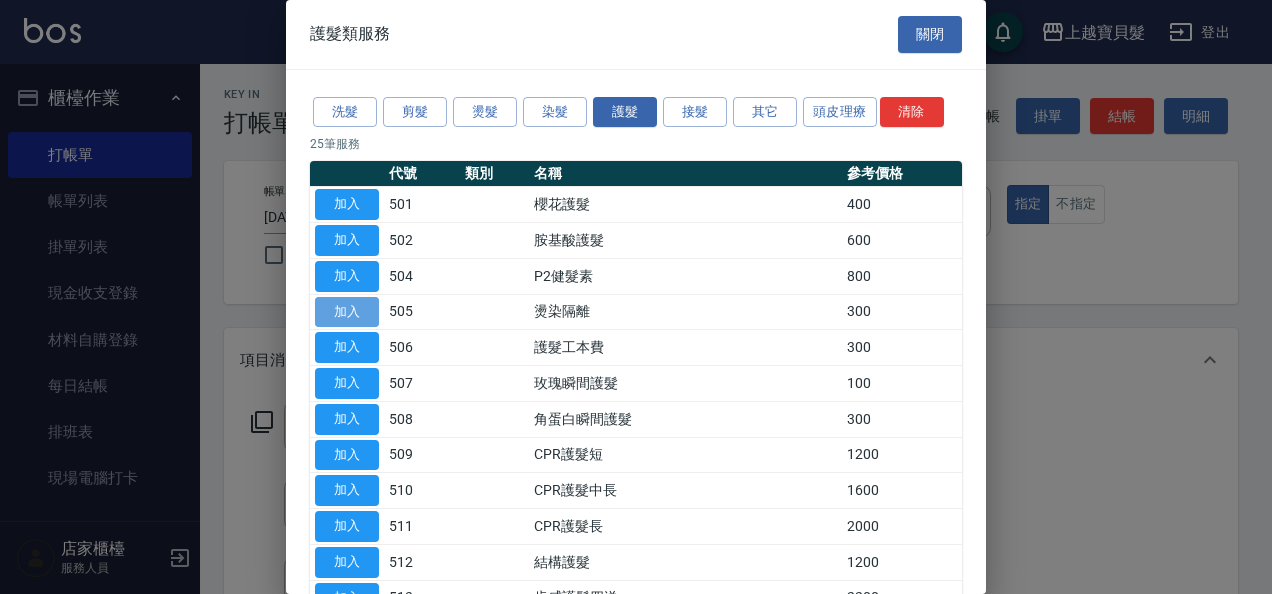 click on "加入" at bounding box center (347, 312) 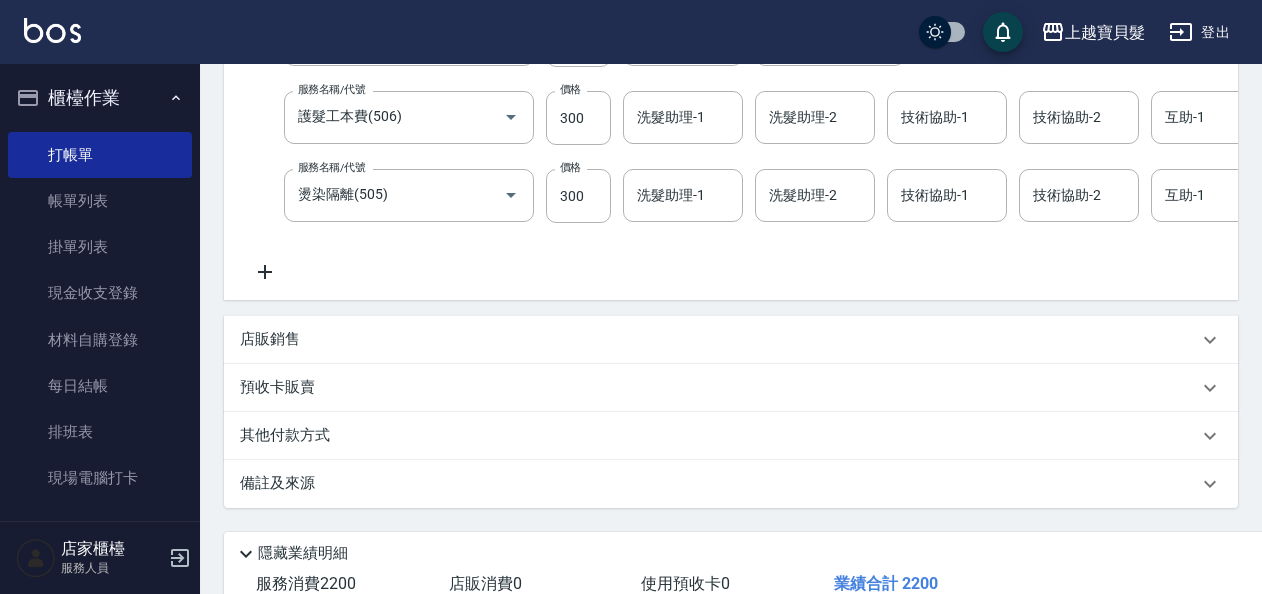 scroll, scrollTop: 642, scrollLeft: 0, axis: vertical 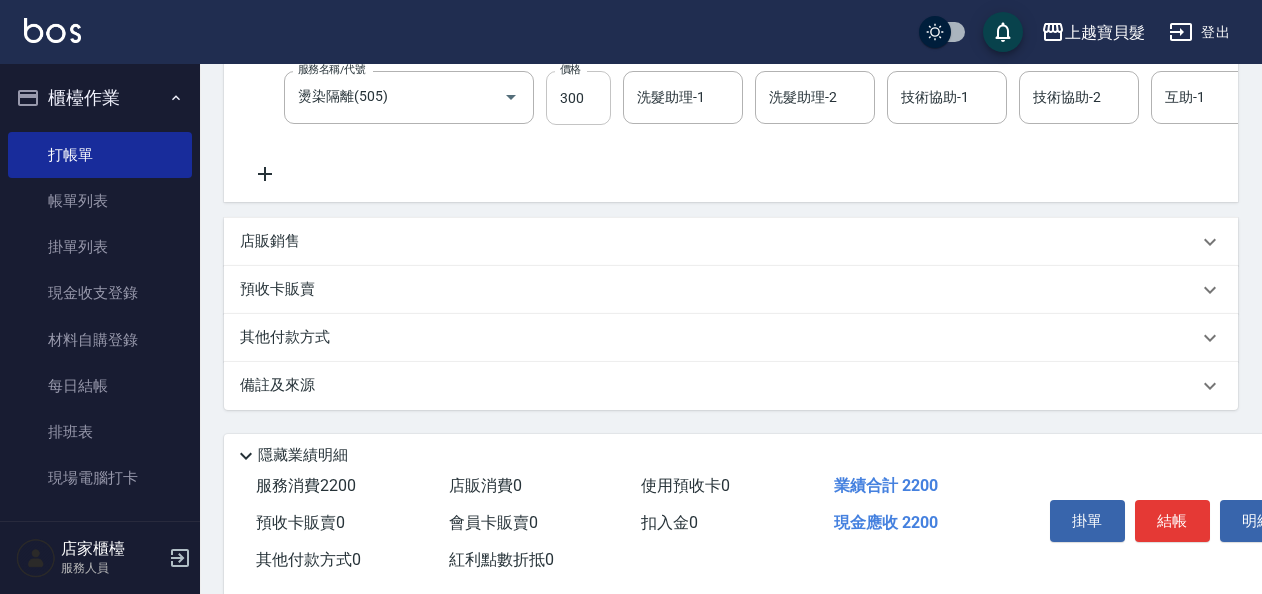click on "300" at bounding box center (578, 98) 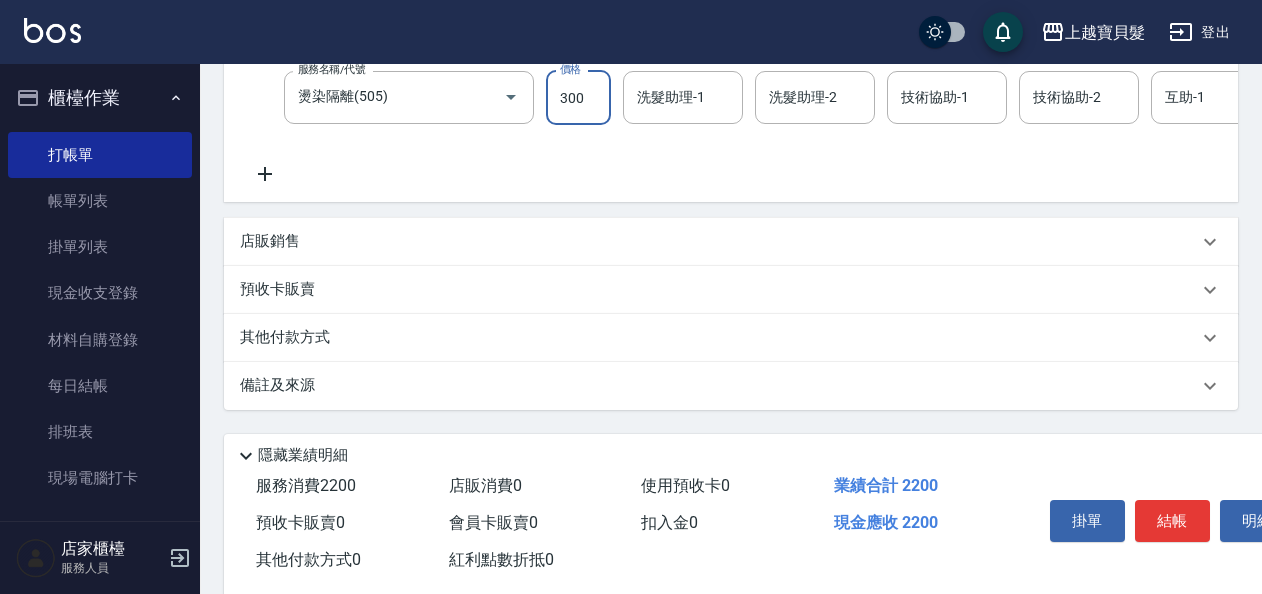 click on "300" at bounding box center (578, 98) 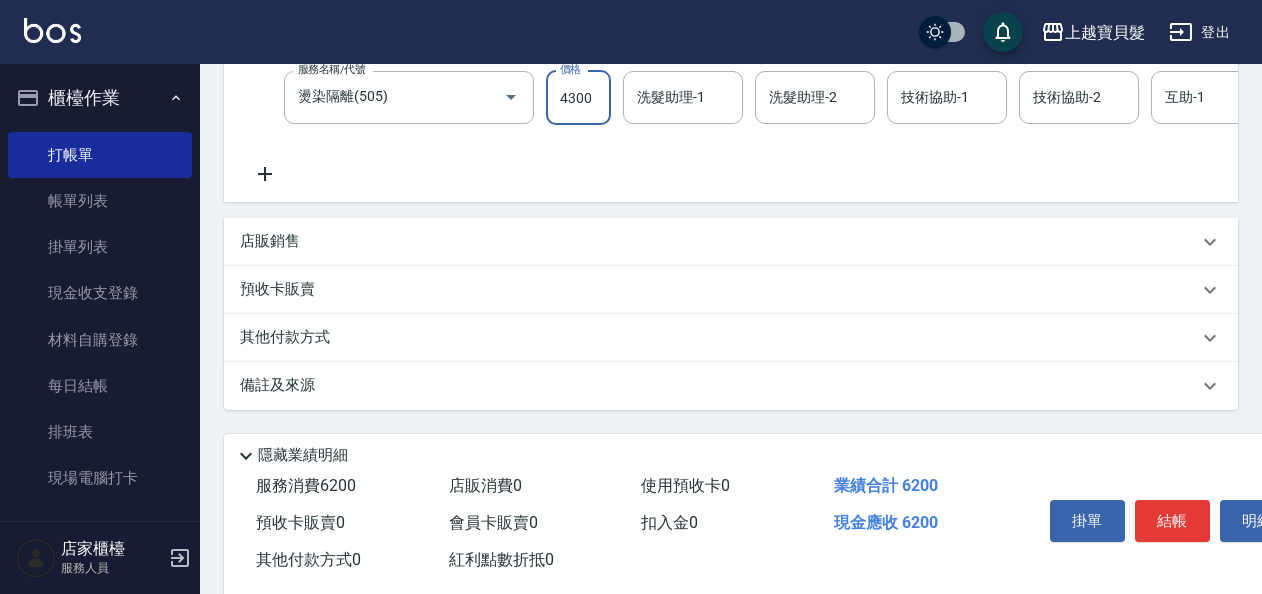 click on "4300" at bounding box center (578, 98) 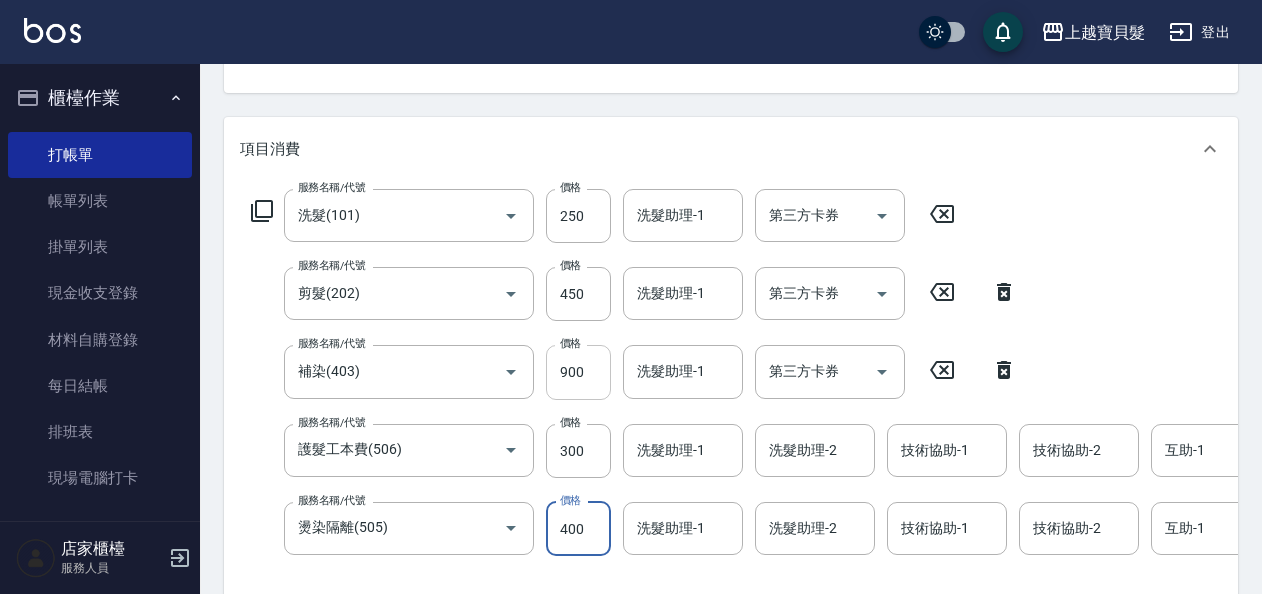 scroll, scrollTop: 242, scrollLeft: 0, axis: vertical 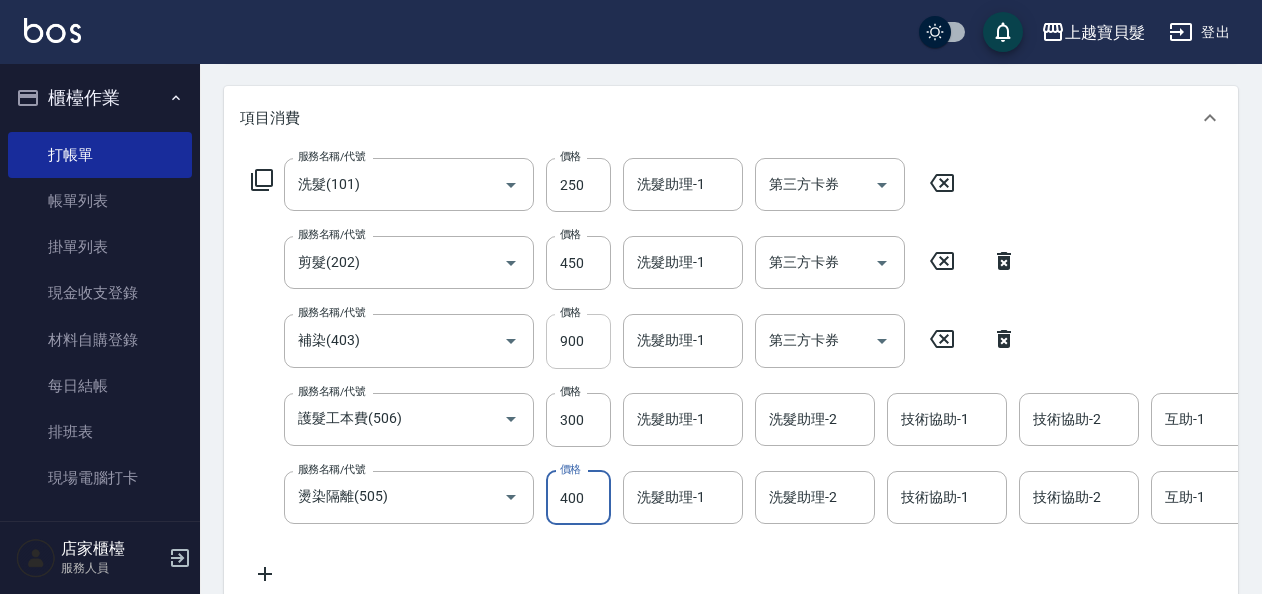 type on "400" 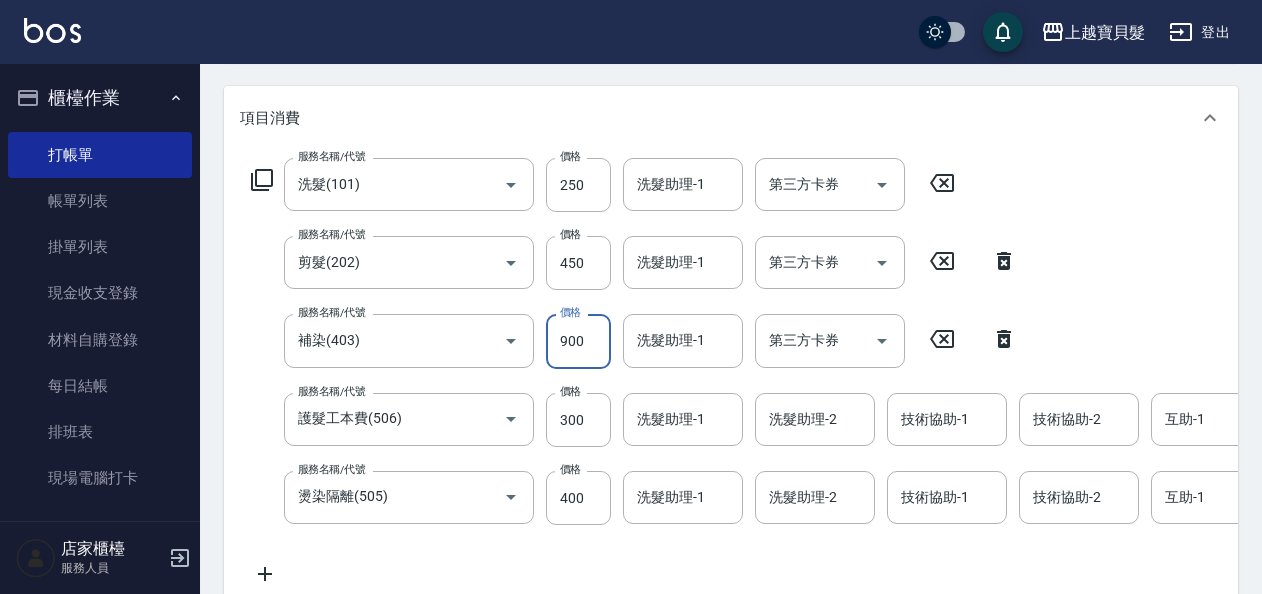 click on "900" at bounding box center (578, 341) 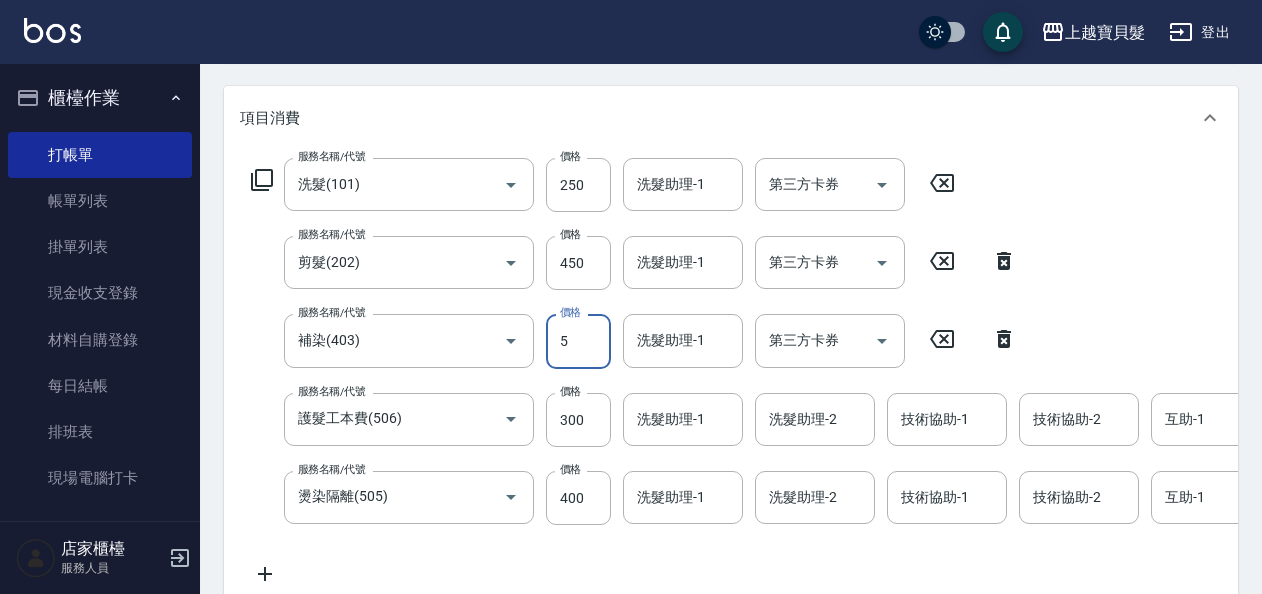 click on "5" at bounding box center [578, 341] 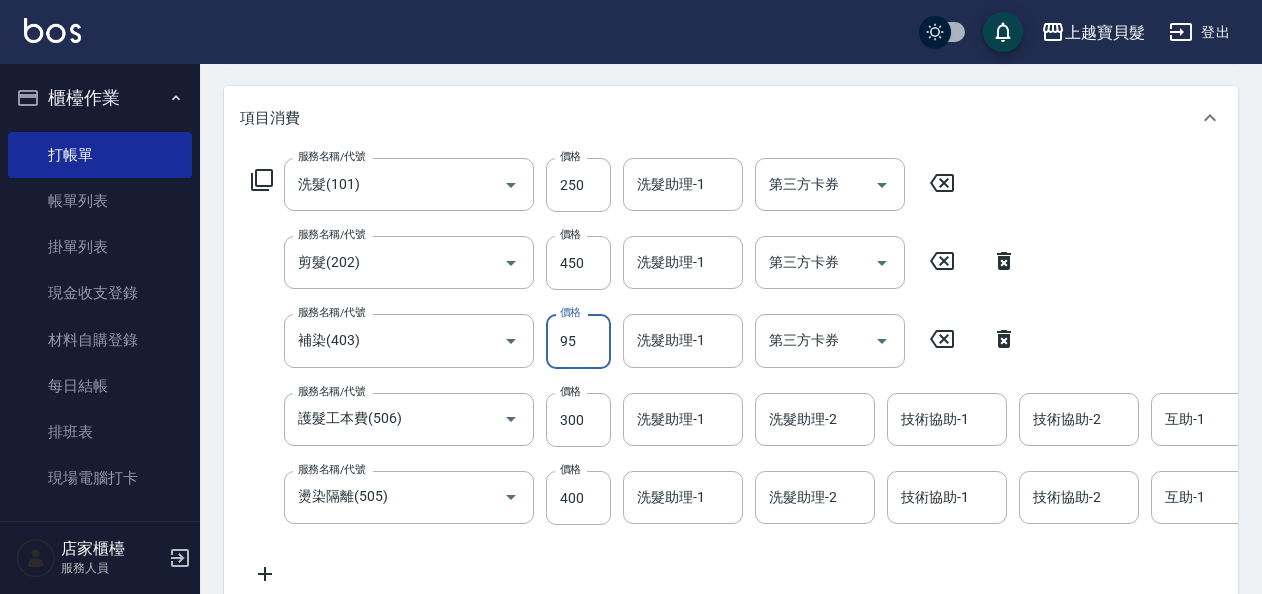 click on "95" at bounding box center [578, 341] 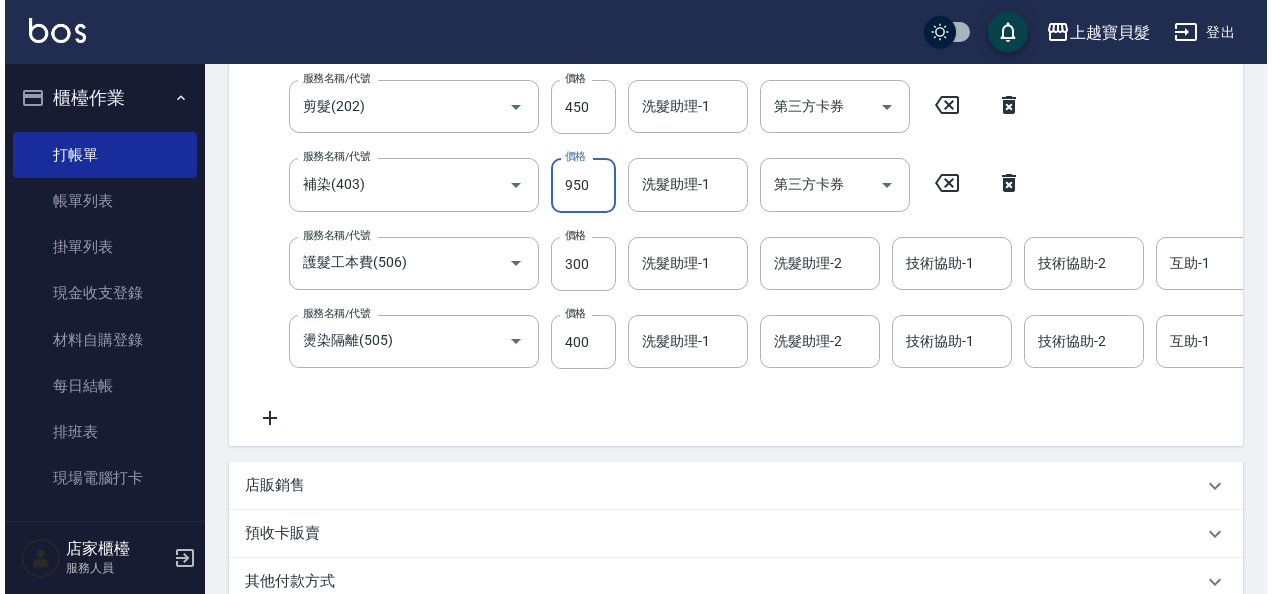 scroll, scrollTop: 642, scrollLeft: 0, axis: vertical 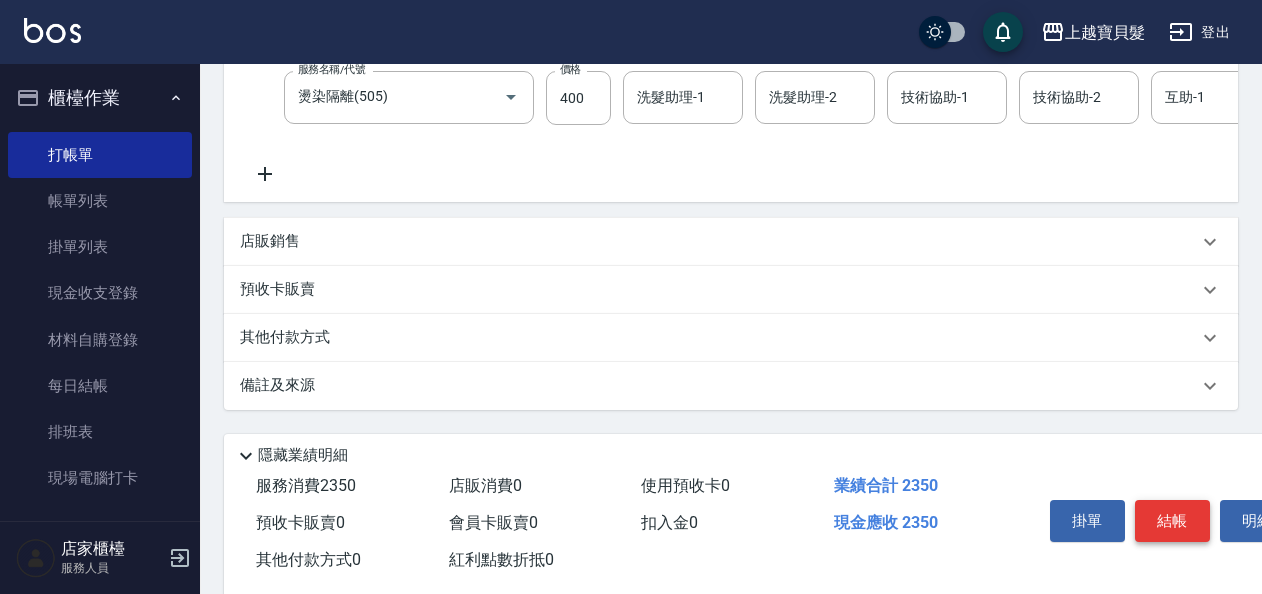 type on "950" 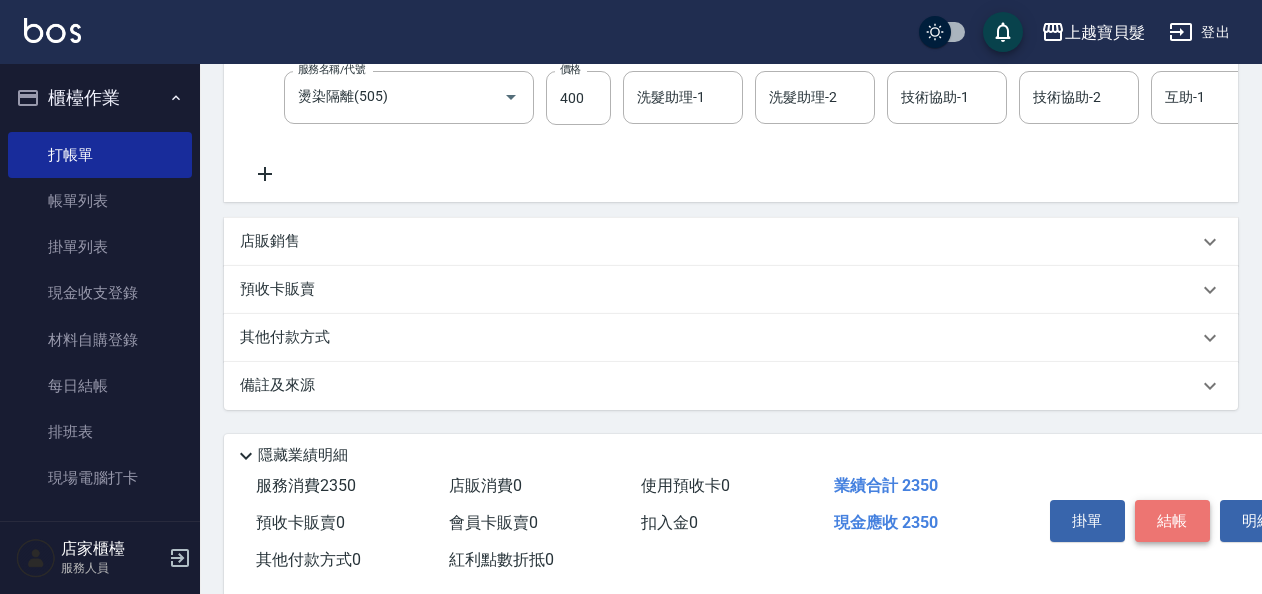 click on "結帳" at bounding box center [1172, 521] 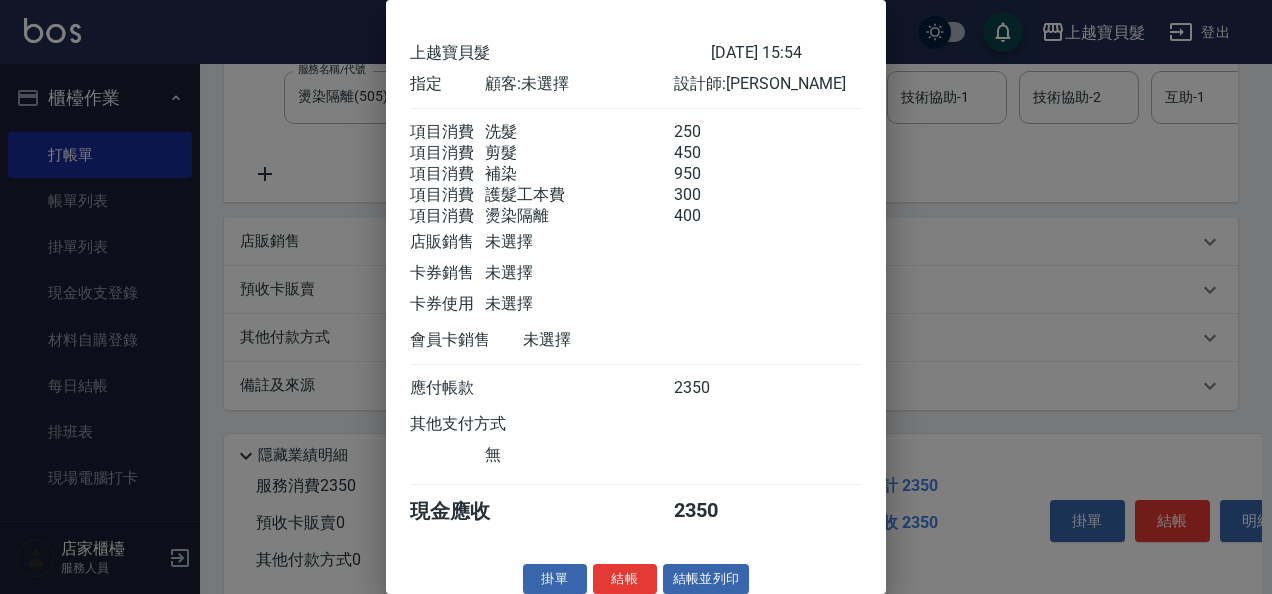 scroll, scrollTop: 98, scrollLeft: 0, axis: vertical 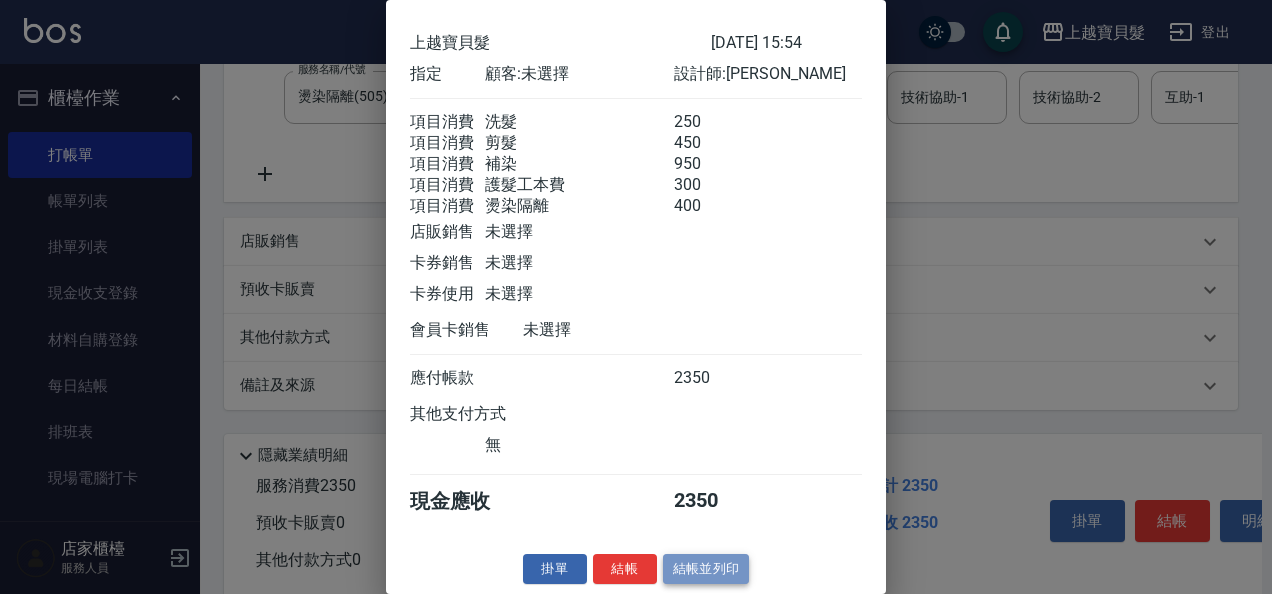 click on "結帳並列印" at bounding box center (706, 569) 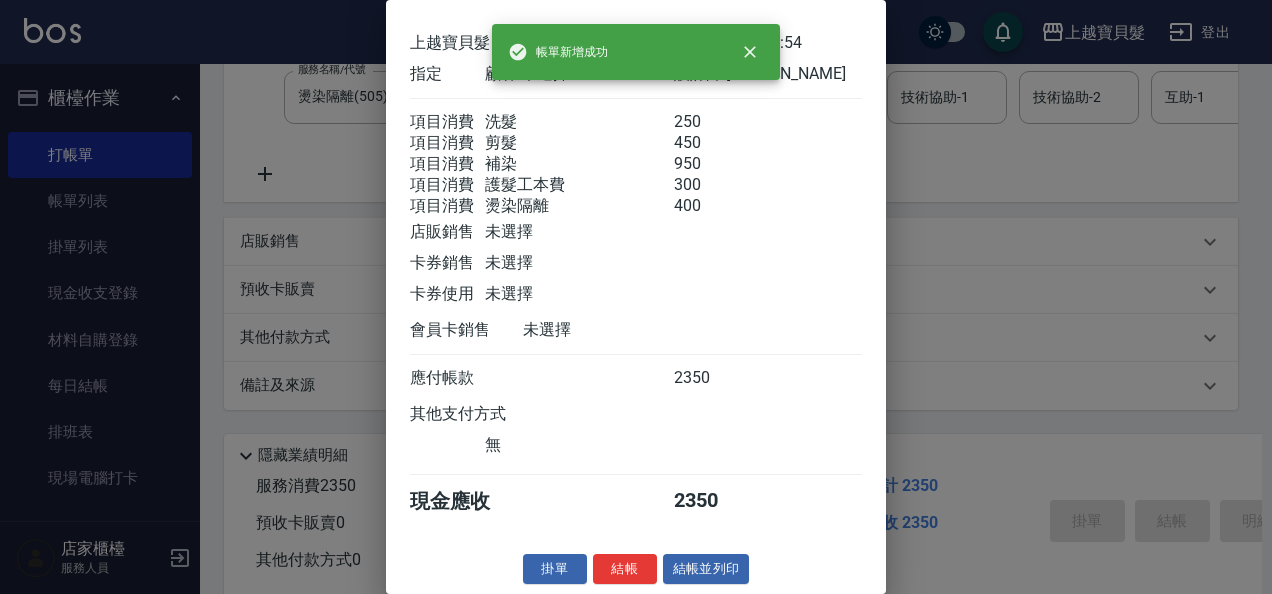 type on "[DATE] 15:55" 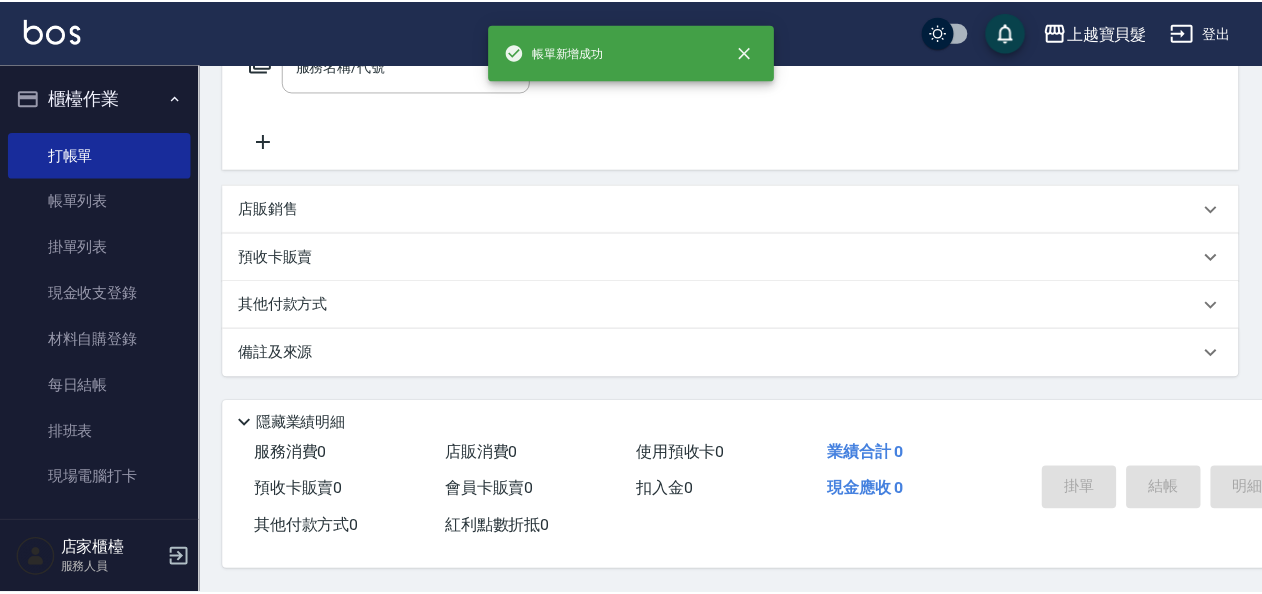 scroll, scrollTop: 0, scrollLeft: 0, axis: both 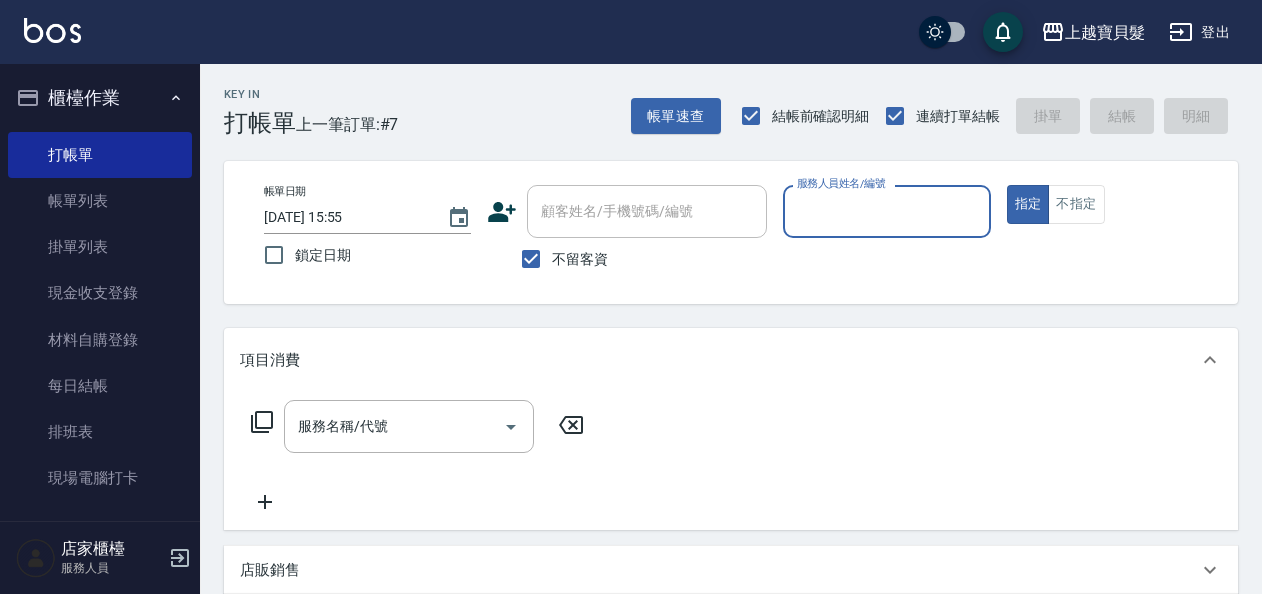 drag, startPoint x: 838, startPoint y: 195, endPoint x: 833, endPoint y: 220, distance: 25.495098 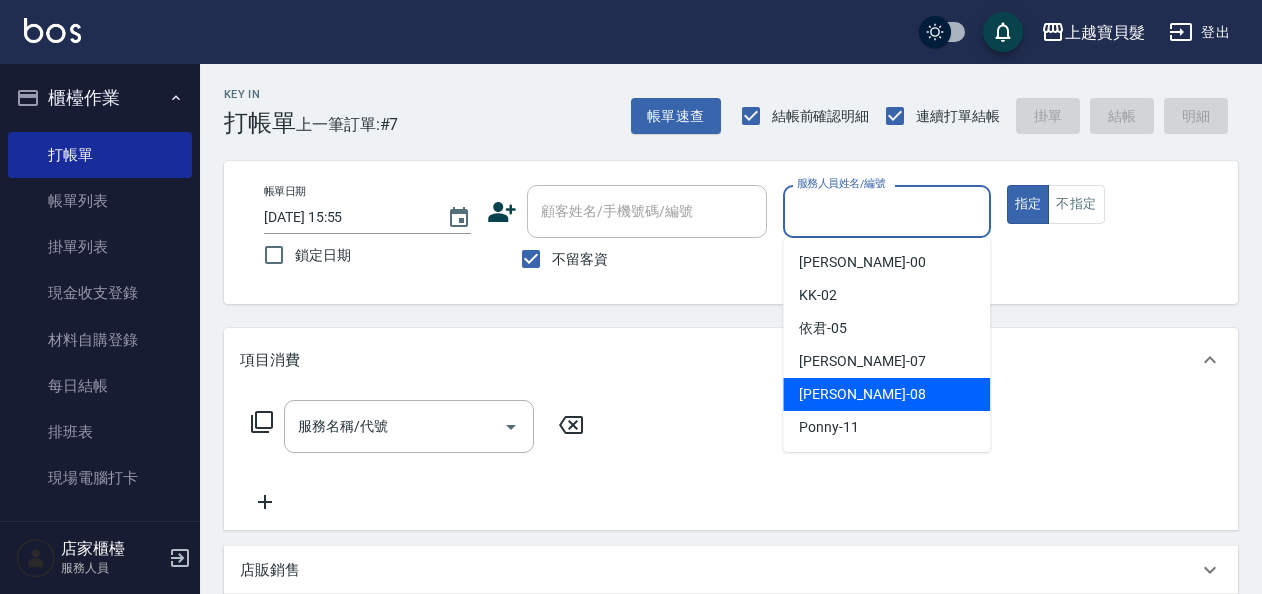 click on "[PERSON_NAME] -08" at bounding box center (886, 394) 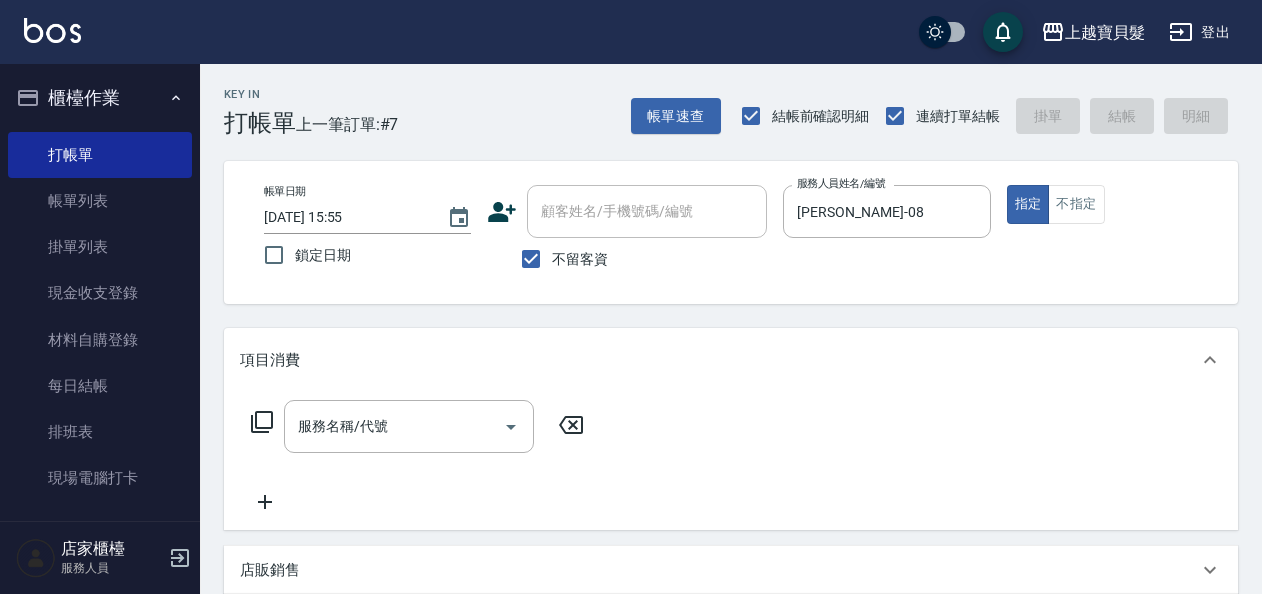 click 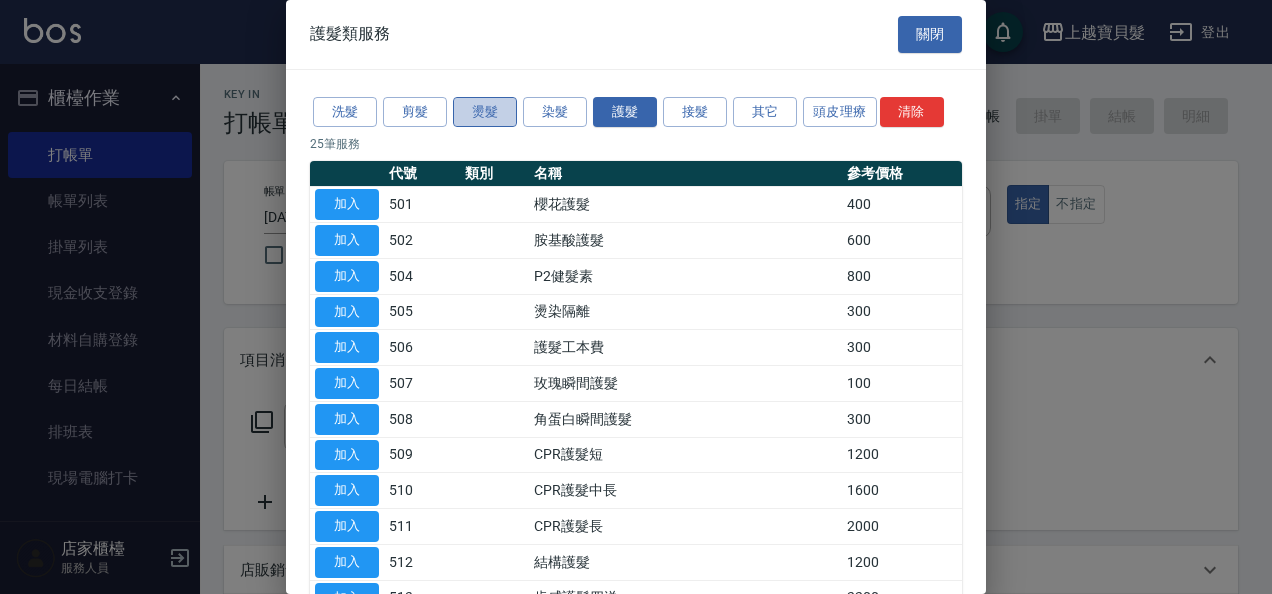 click on "燙髮" at bounding box center [485, 112] 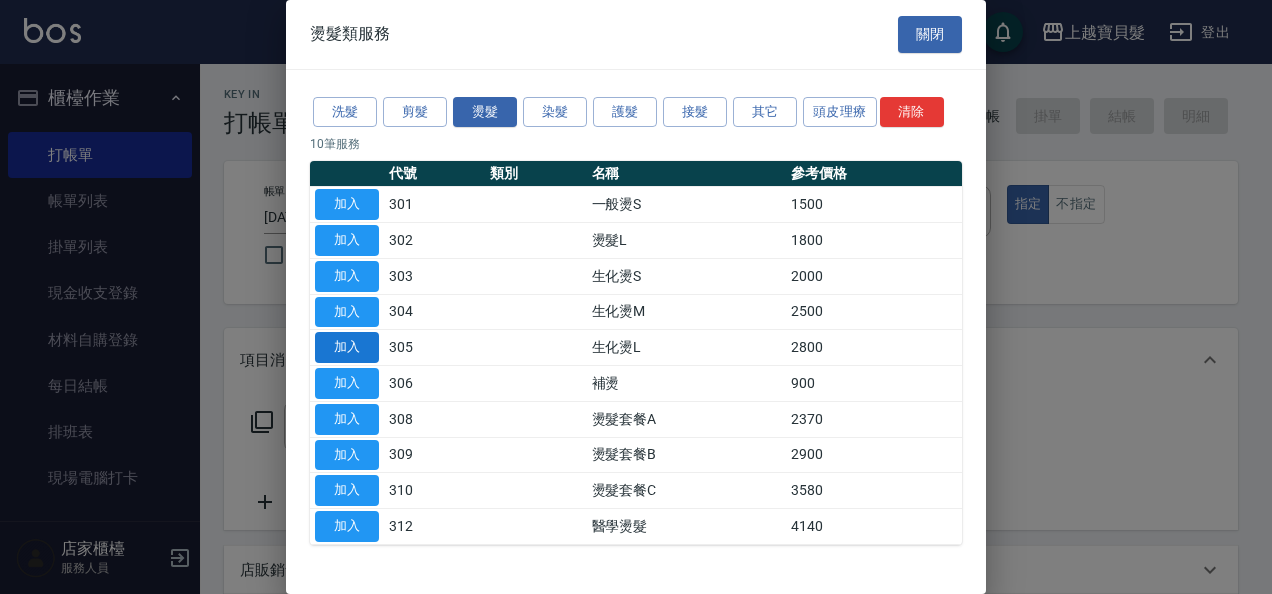 click on "加入" at bounding box center (347, 347) 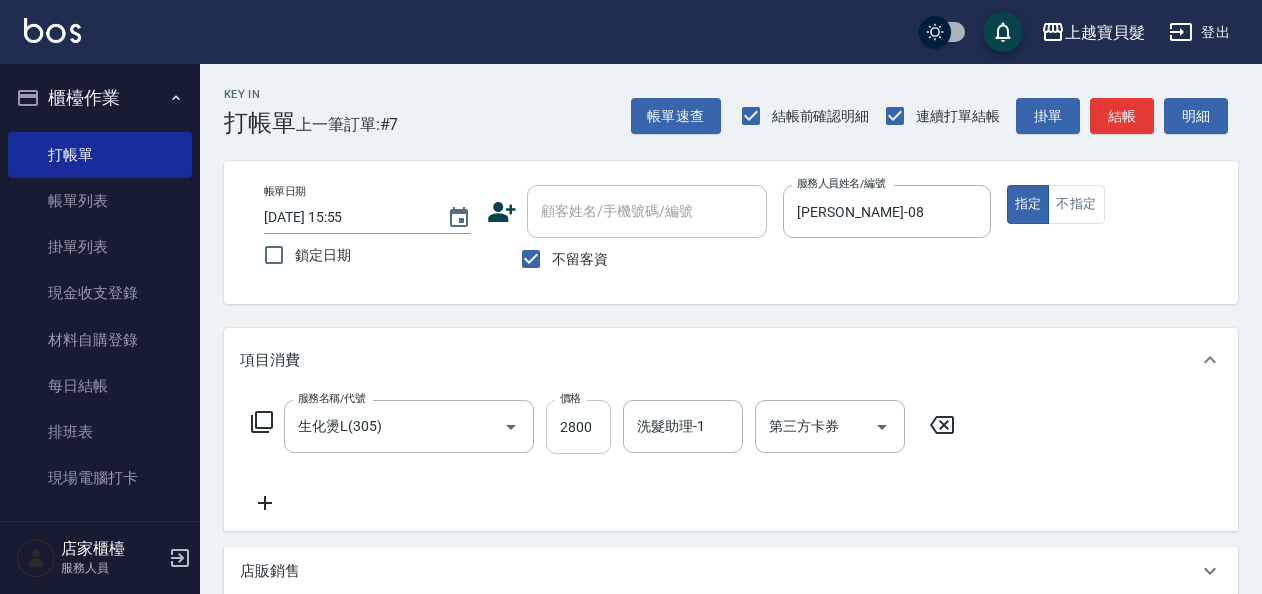 click on "2800" at bounding box center (578, 427) 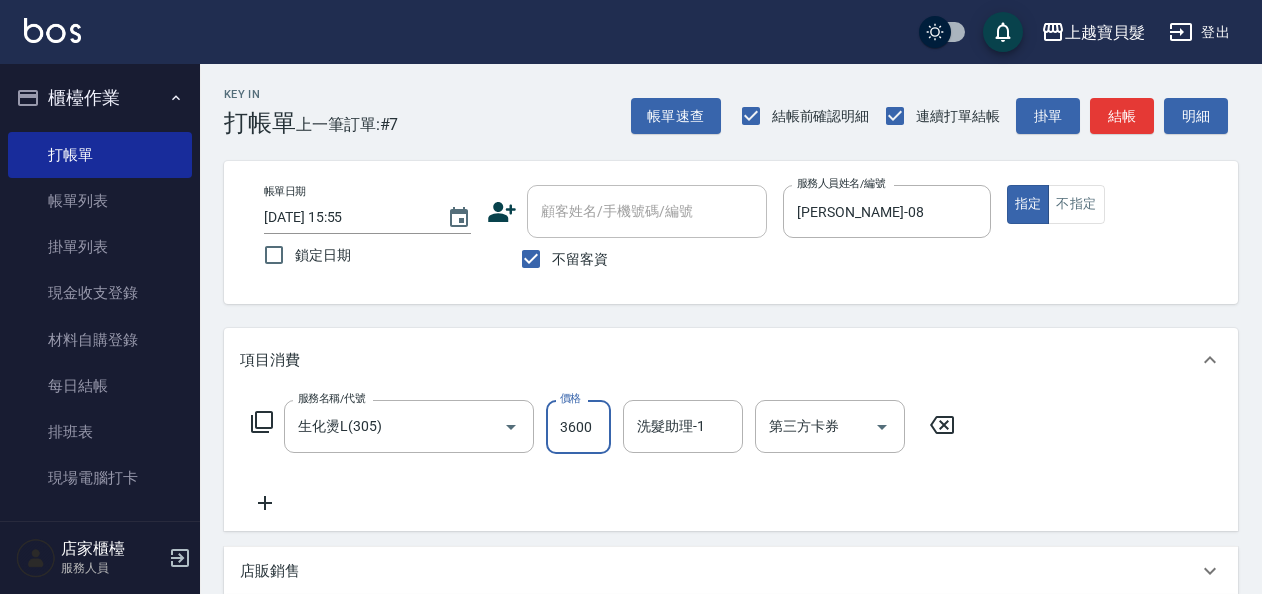 click 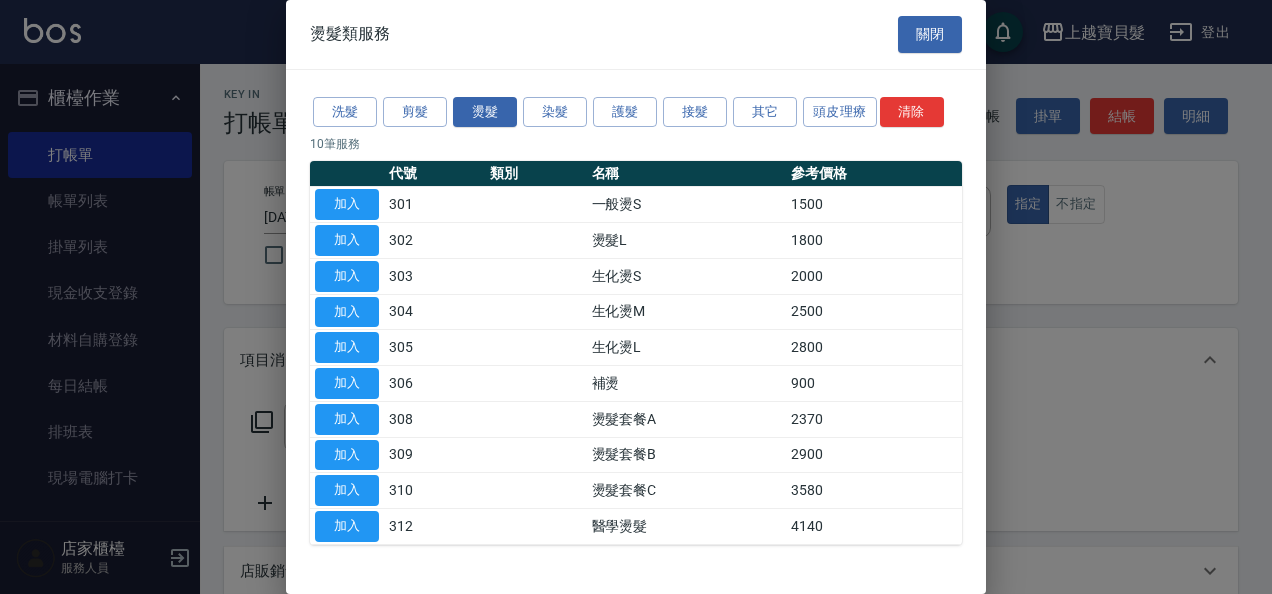 click on "關閉" at bounding box center [930, 34] 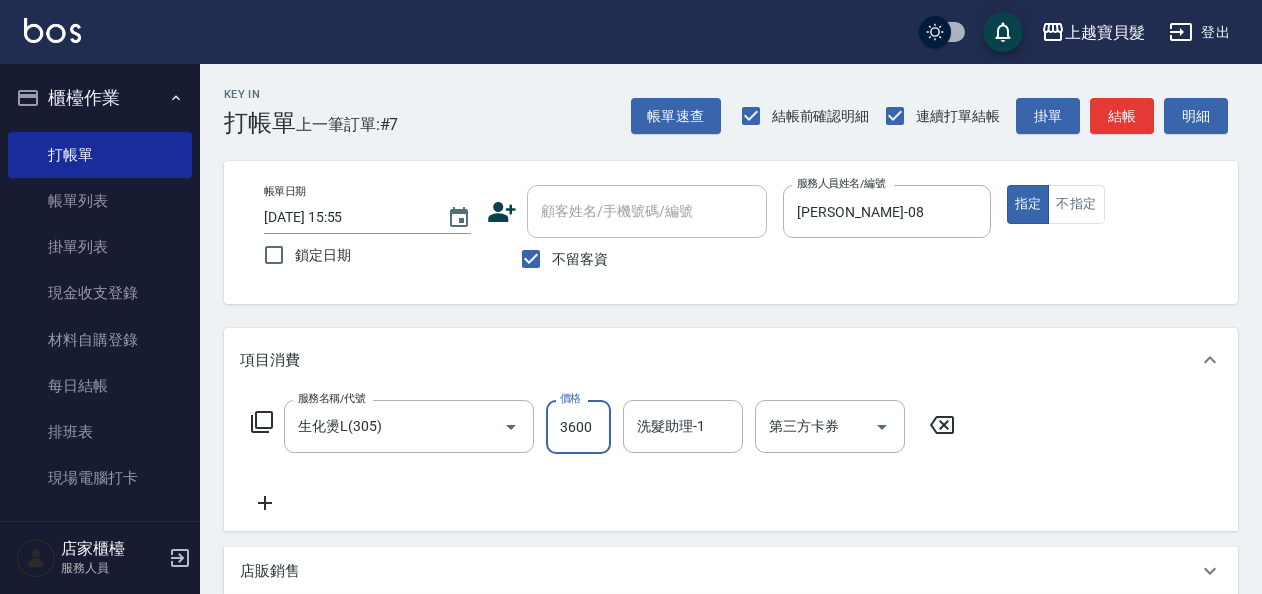 click on "3600" at bounding box center [578, 427] 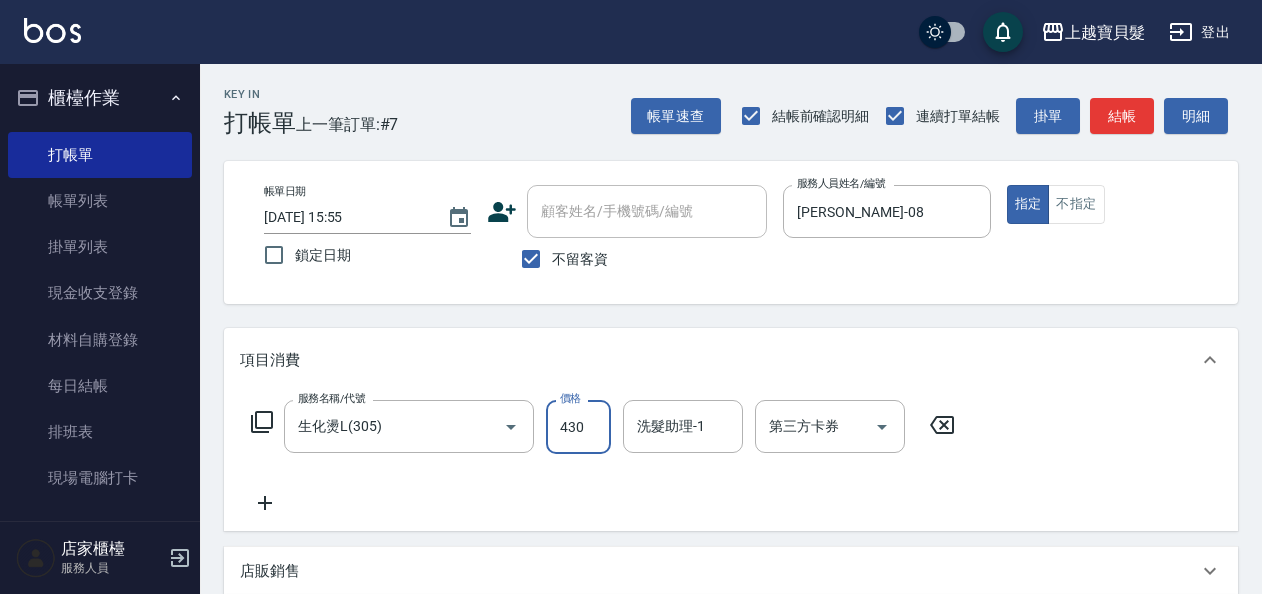 type on "430" 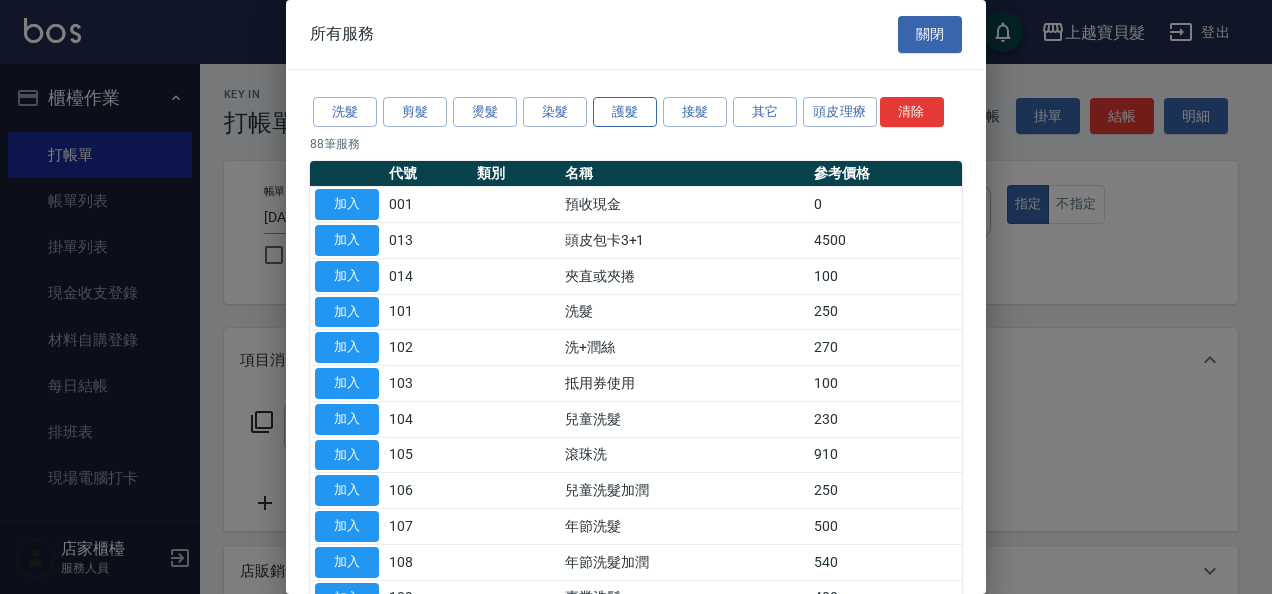 click on "護髮" at bounding box center [625, 112] 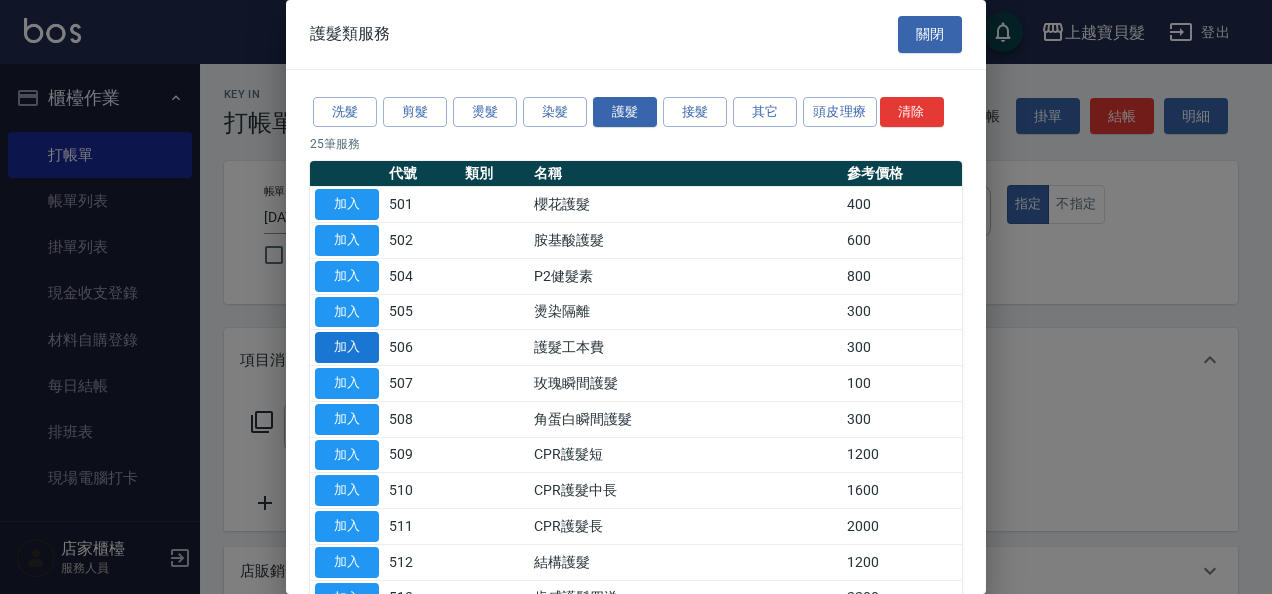 click on "加入" at bounding box center (347, 347) 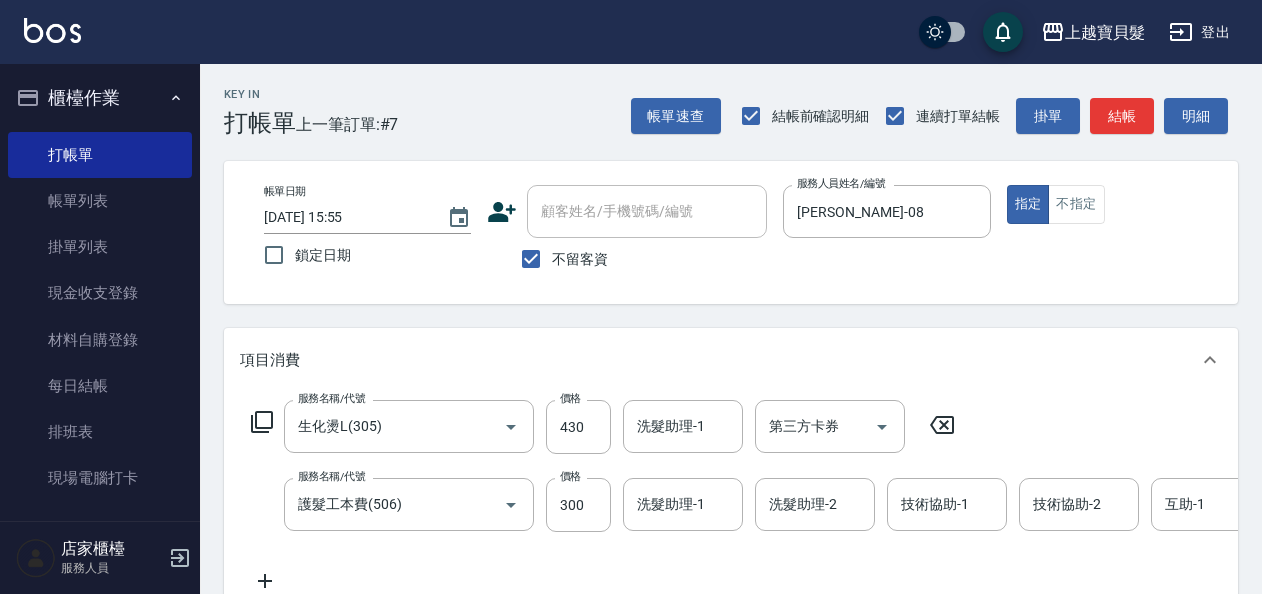 click 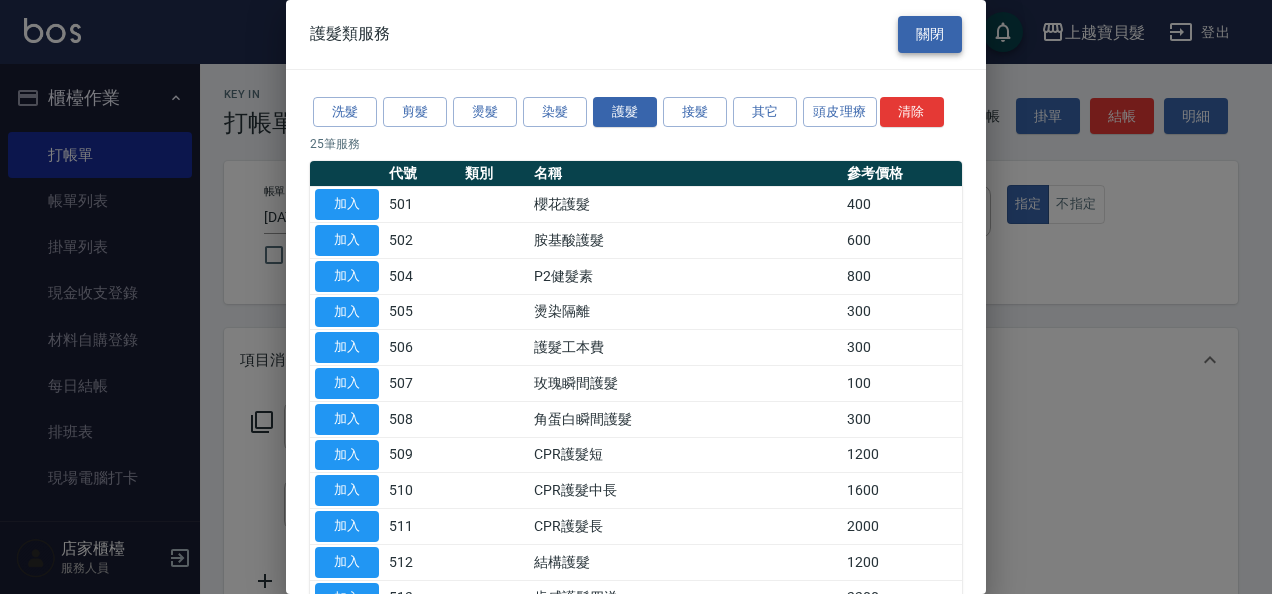 click on "關閉" at bounding box center (930, 34) 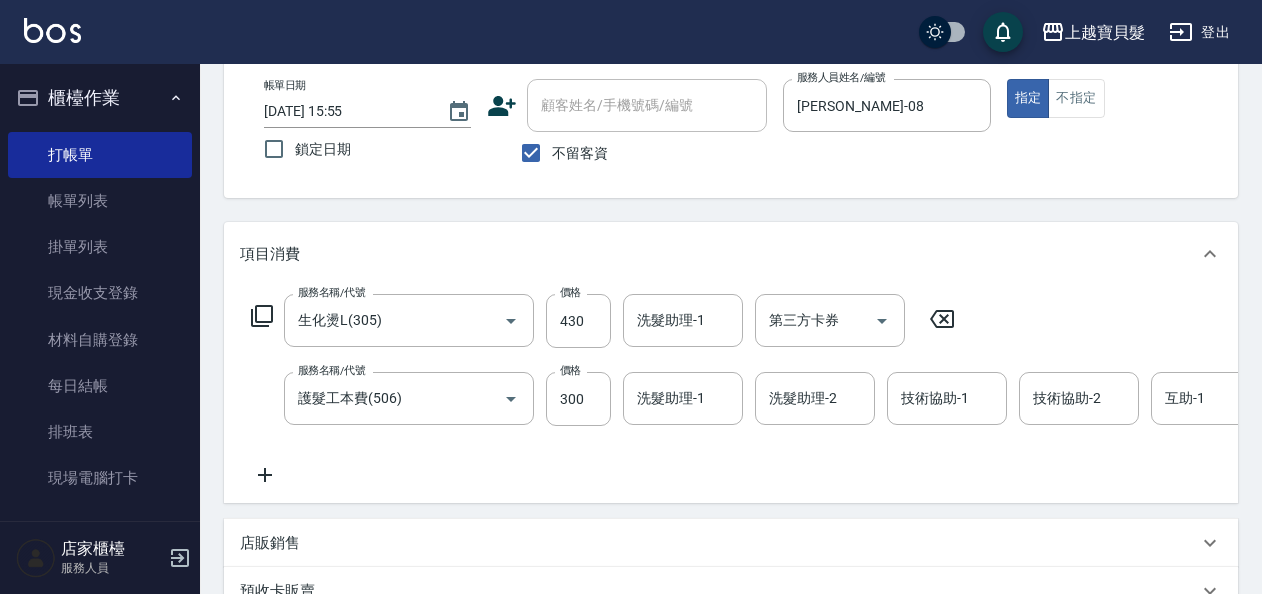 scroll, scrollTop: 300, scrollLeft: 0, axis: vertical 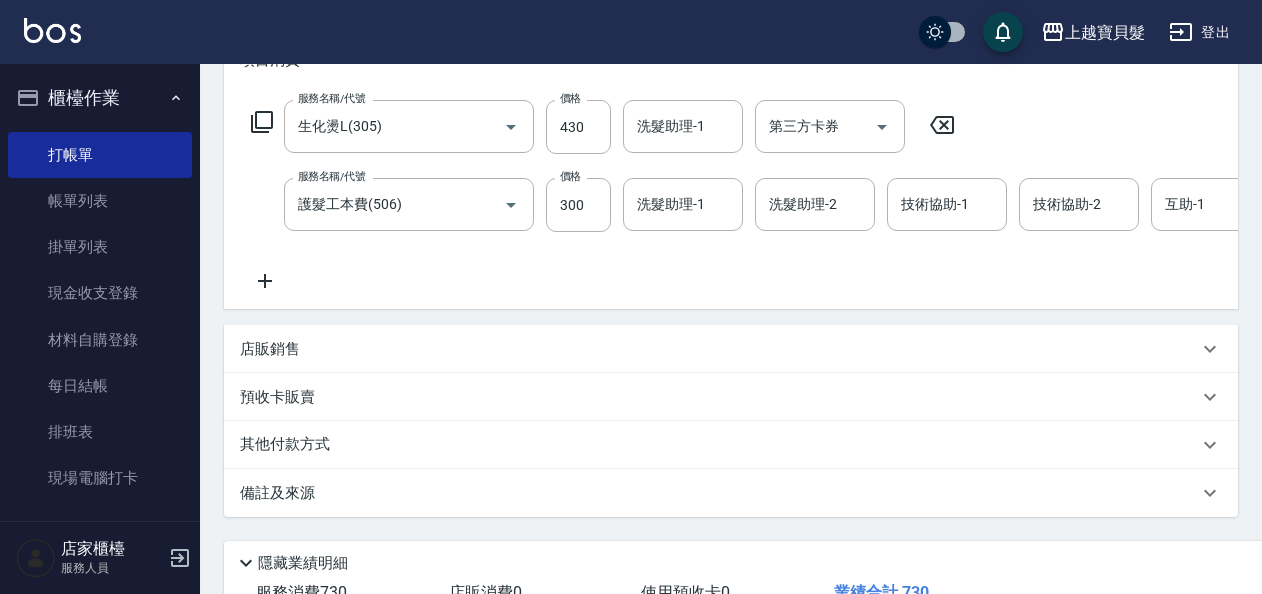 click on "店販銷售" at bounding box center (270, 349) 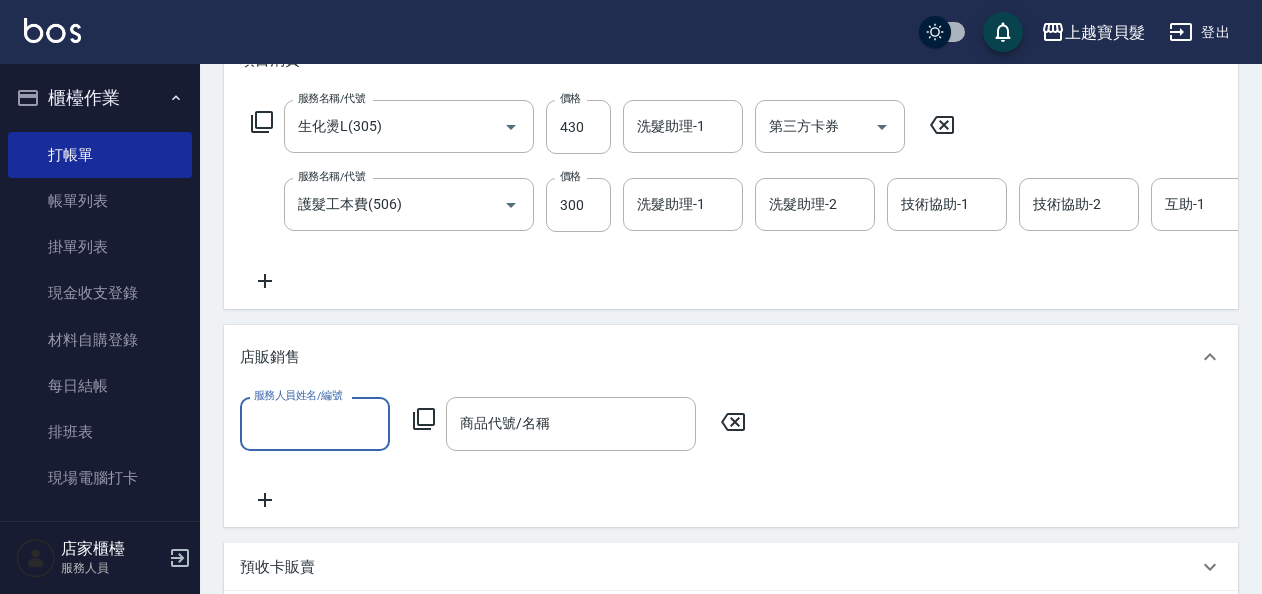 scroll, scrollTop: 0, scrollLeft: 0, axis: both 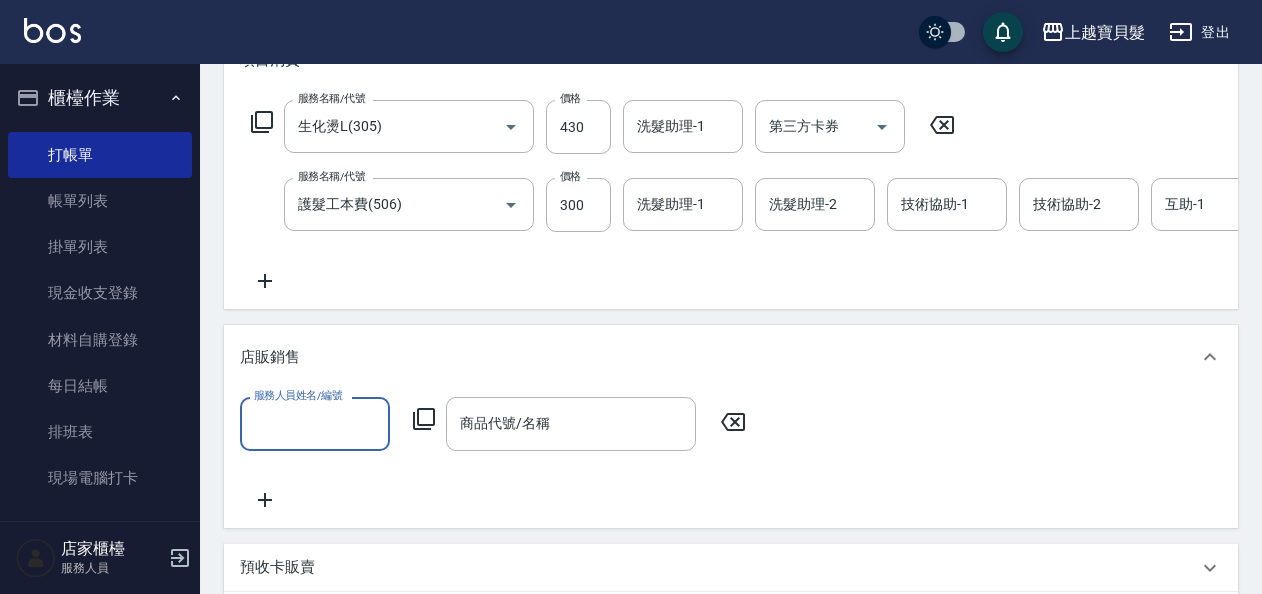 click on "服務人員姓名/編號" at bounding box center [315, 423] 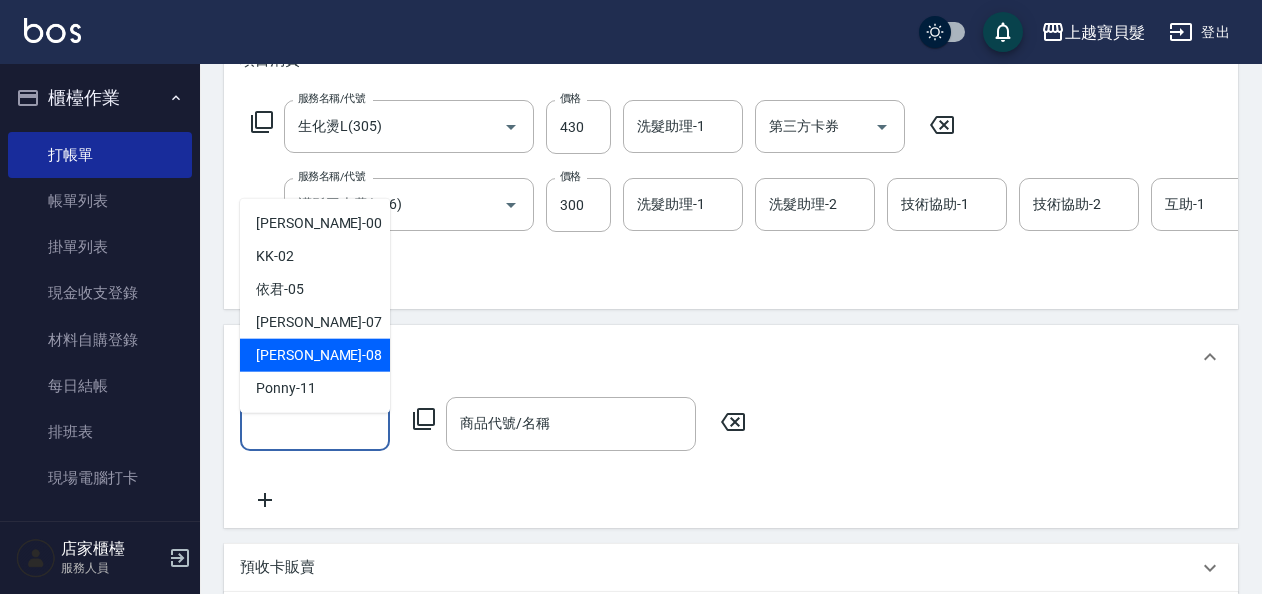 click on "[PERSON_NAME] -08" at bounding box center (315, 355) 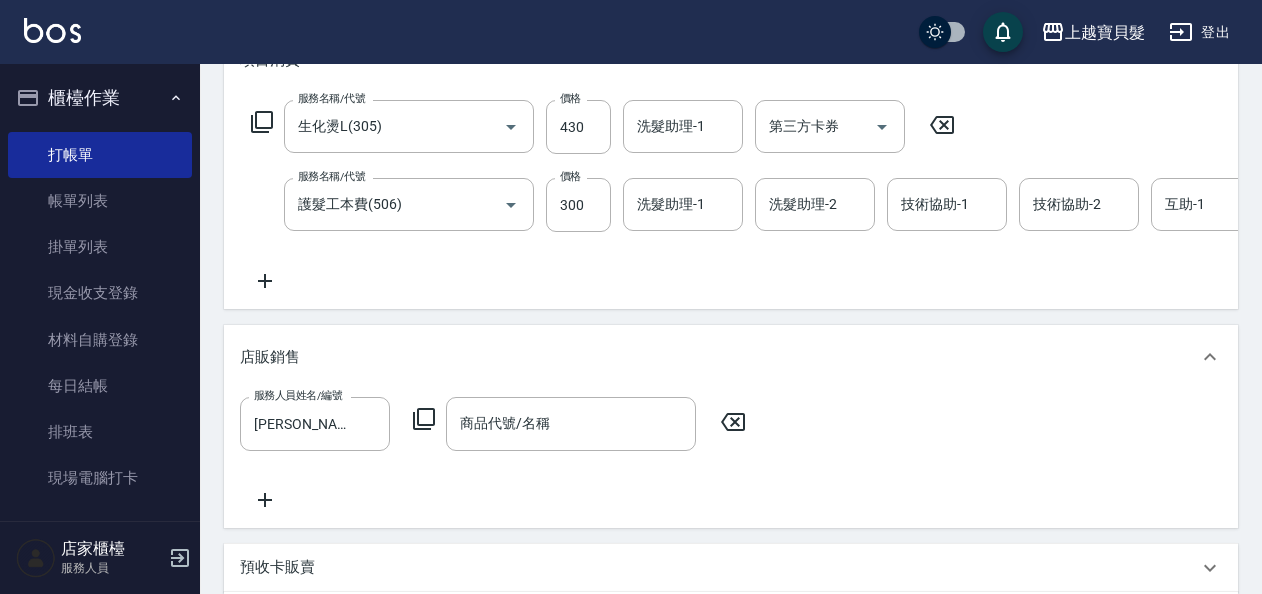 click 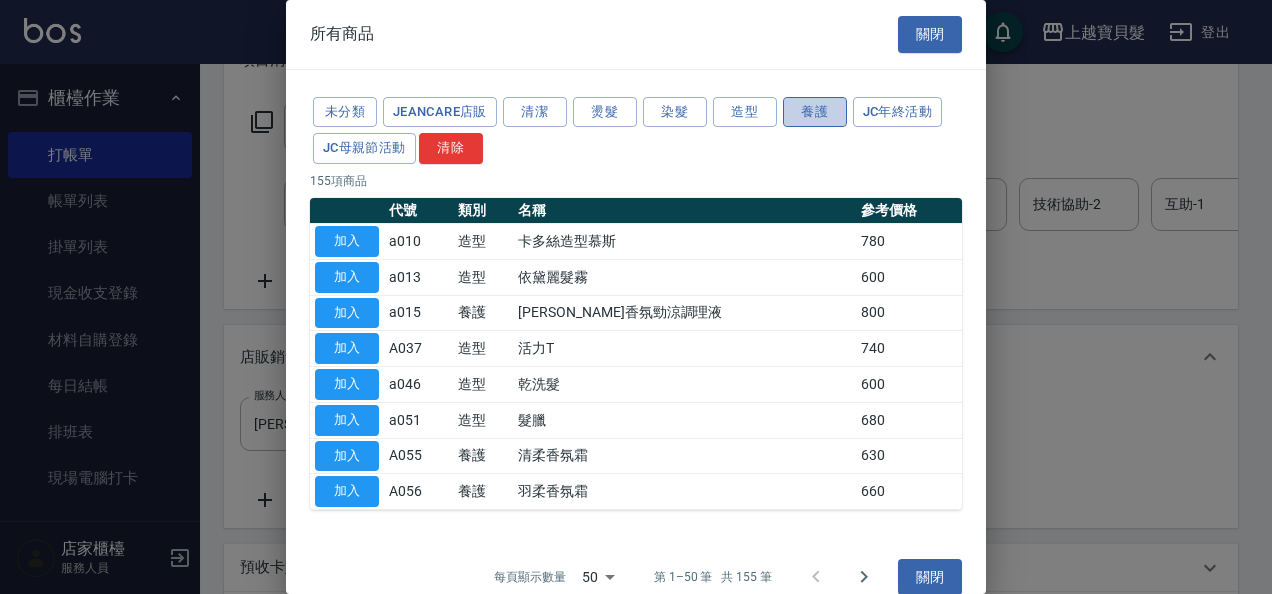 click on "養護" at bounding box center [815, 112] 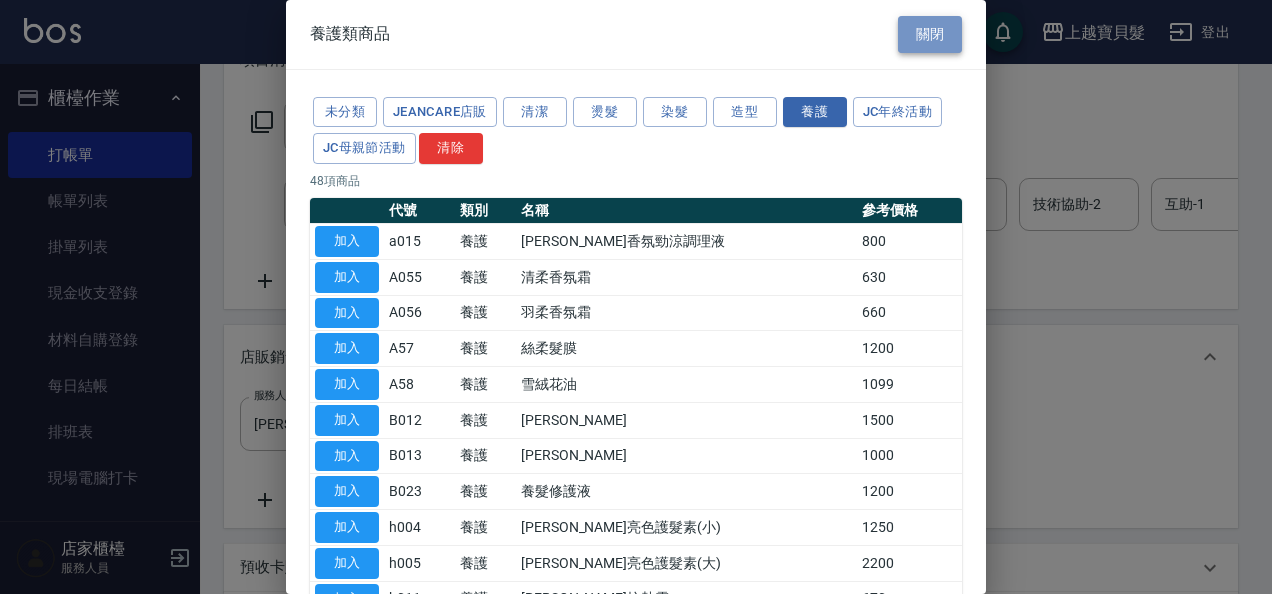 click on "關閉" at bounding box center [930, 34] 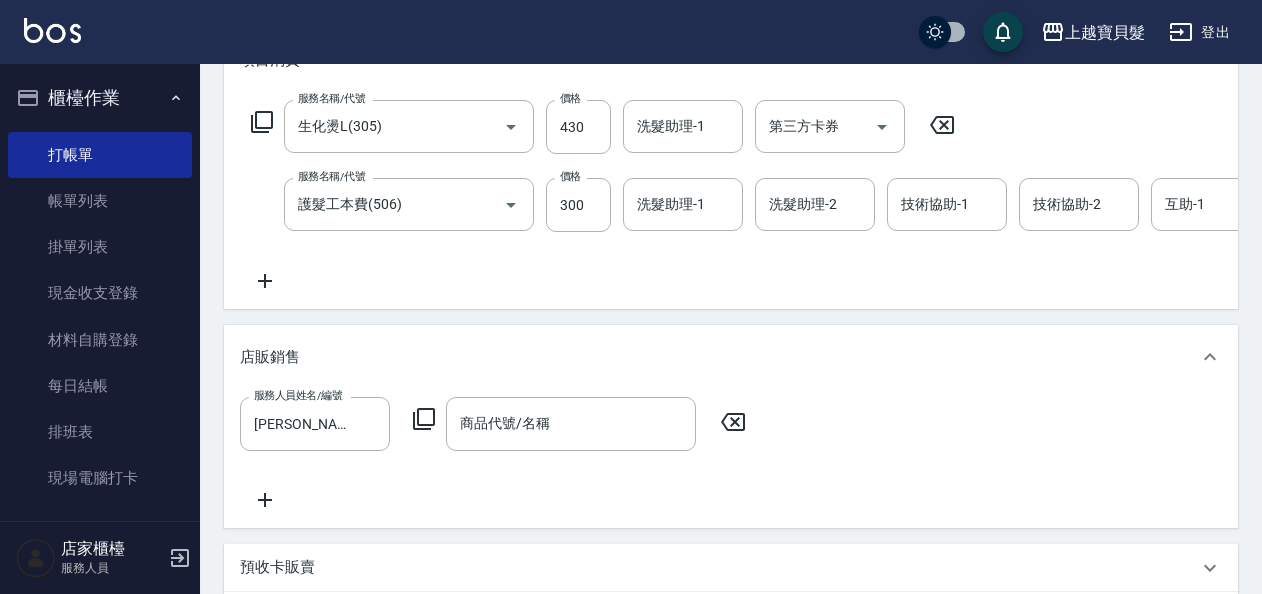 click 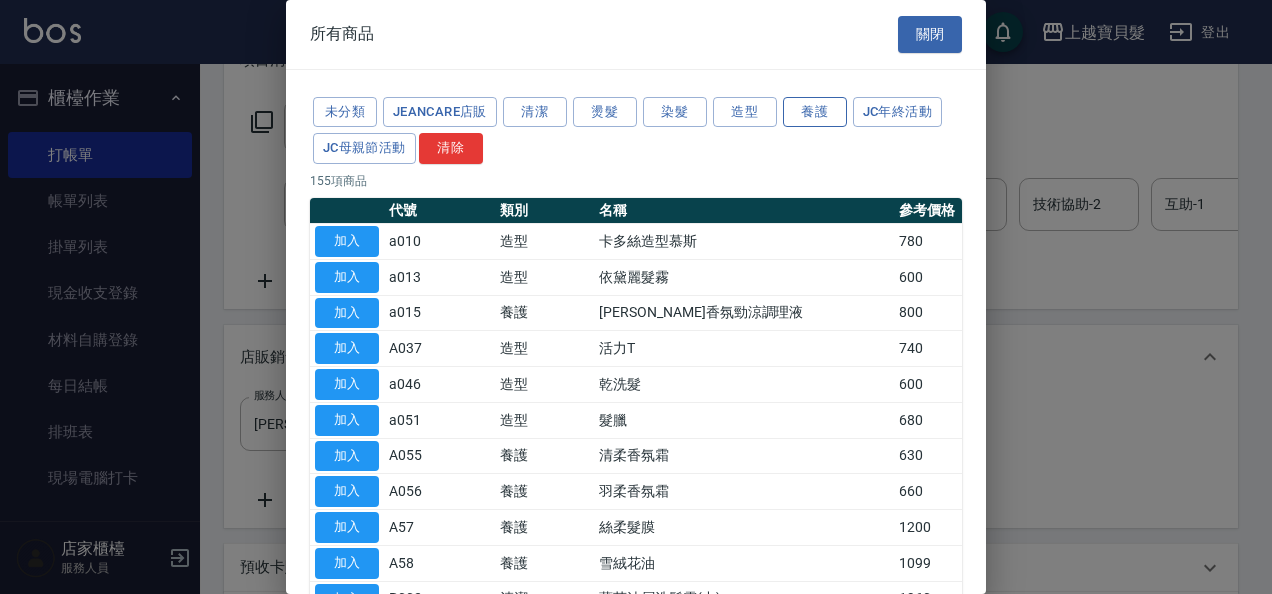 click on "養護" at bounding box center (815, 112) 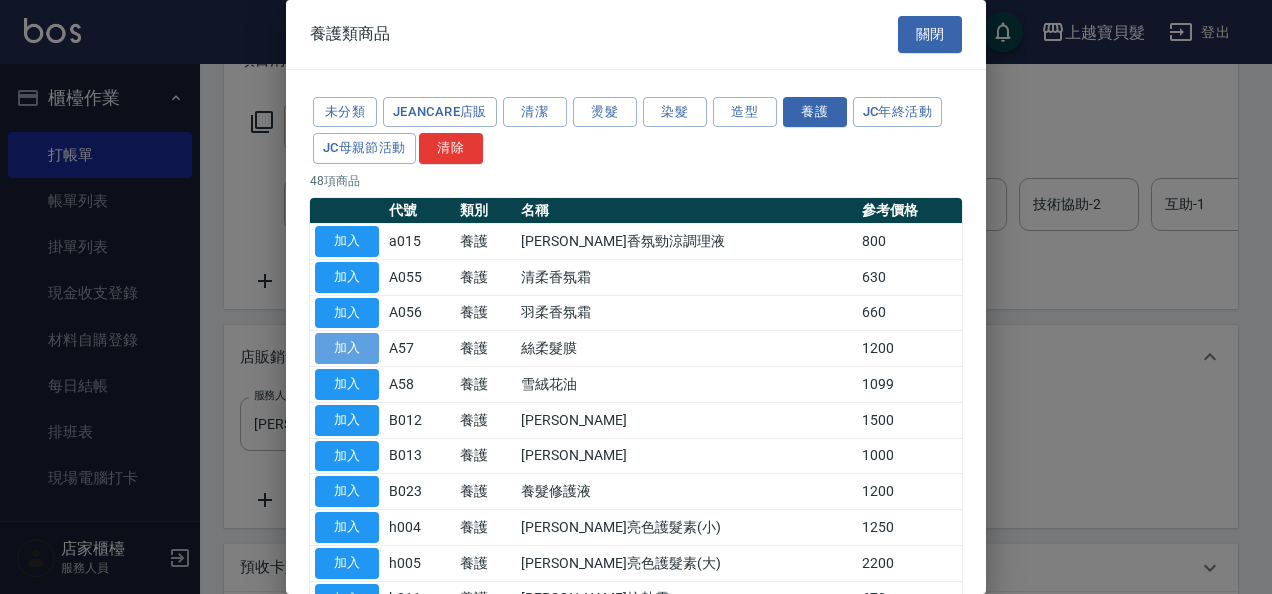 click on "加入" at bounding box center [347, 348] 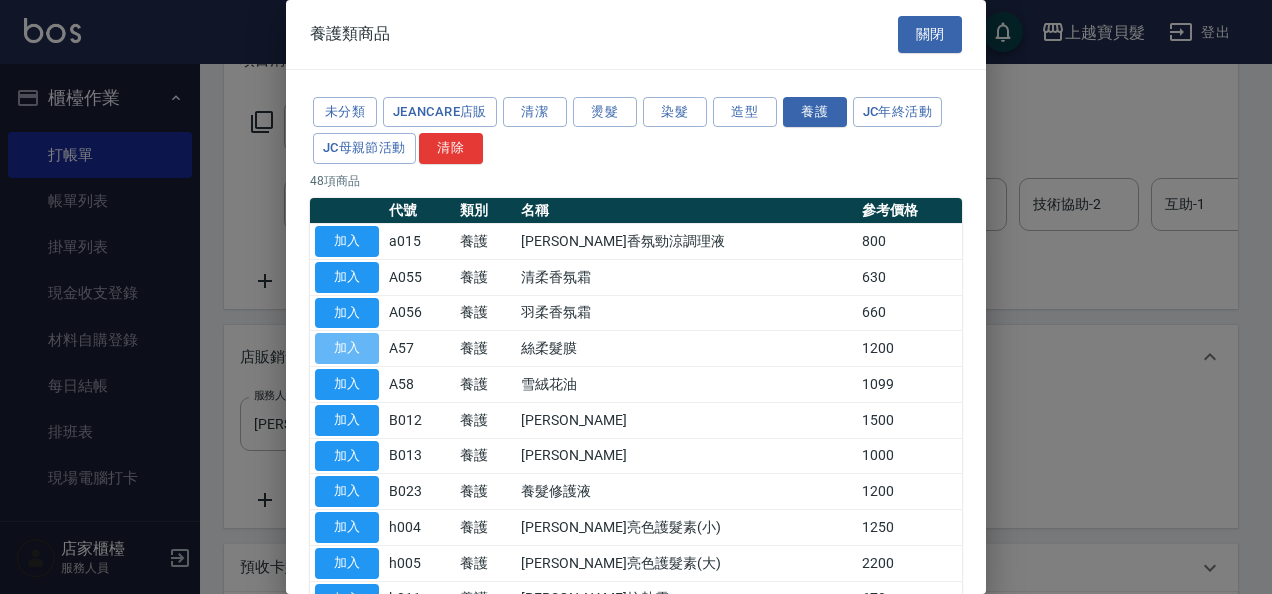 type on "絲柔髮膜" 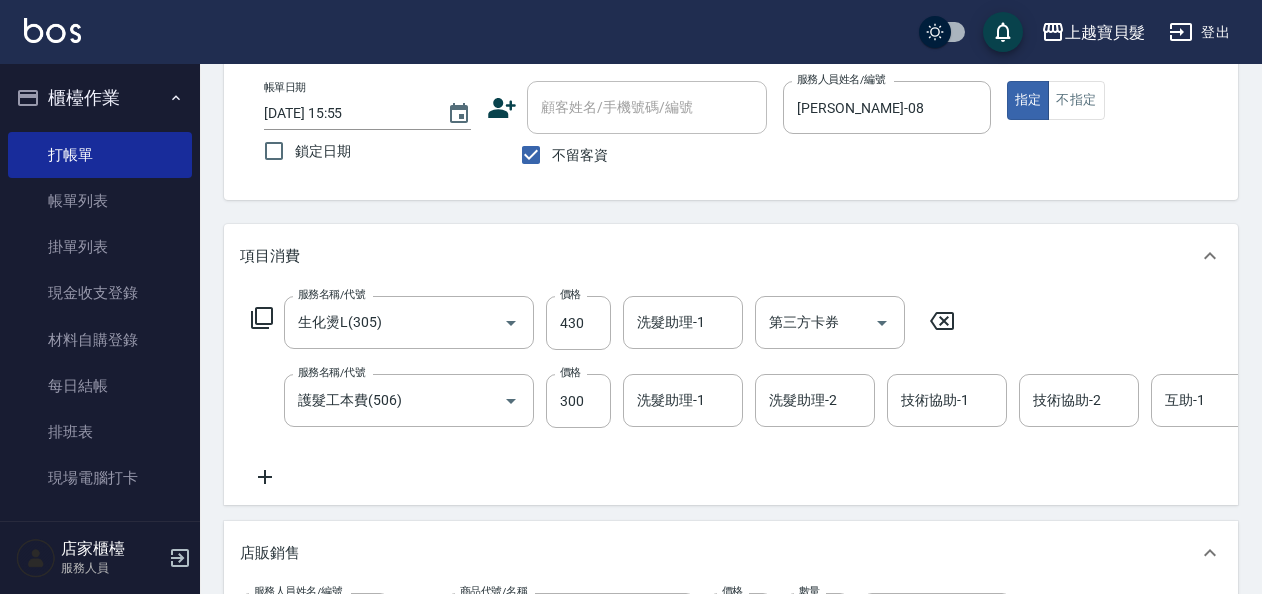 scroll, scrollTop: 0, scrollLeft: 0, axis: both 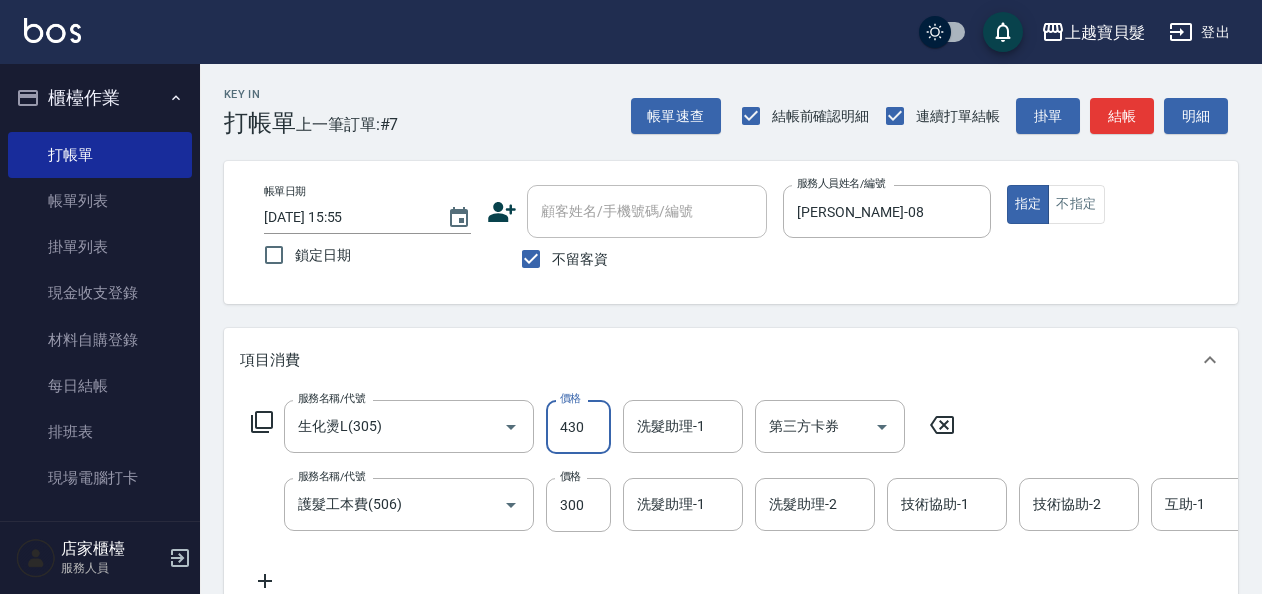 click on "430" at bounding box center [578, 427] 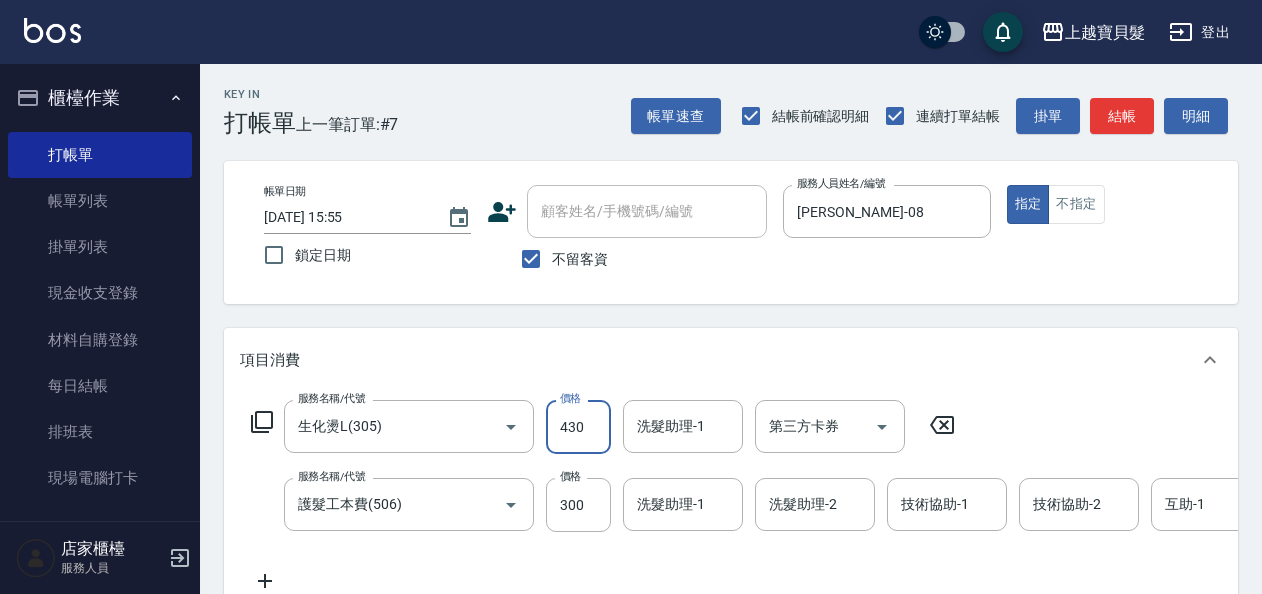type on "4300" 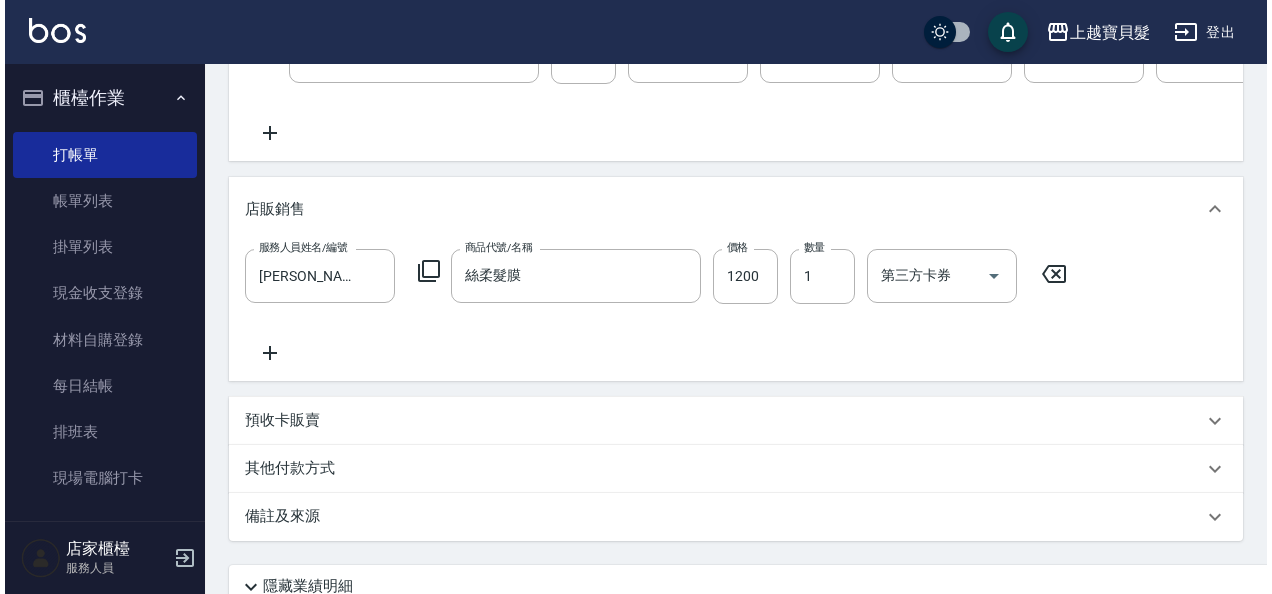 scroll, scrollTop: 600, scrollLeft: 0, axis: vertical 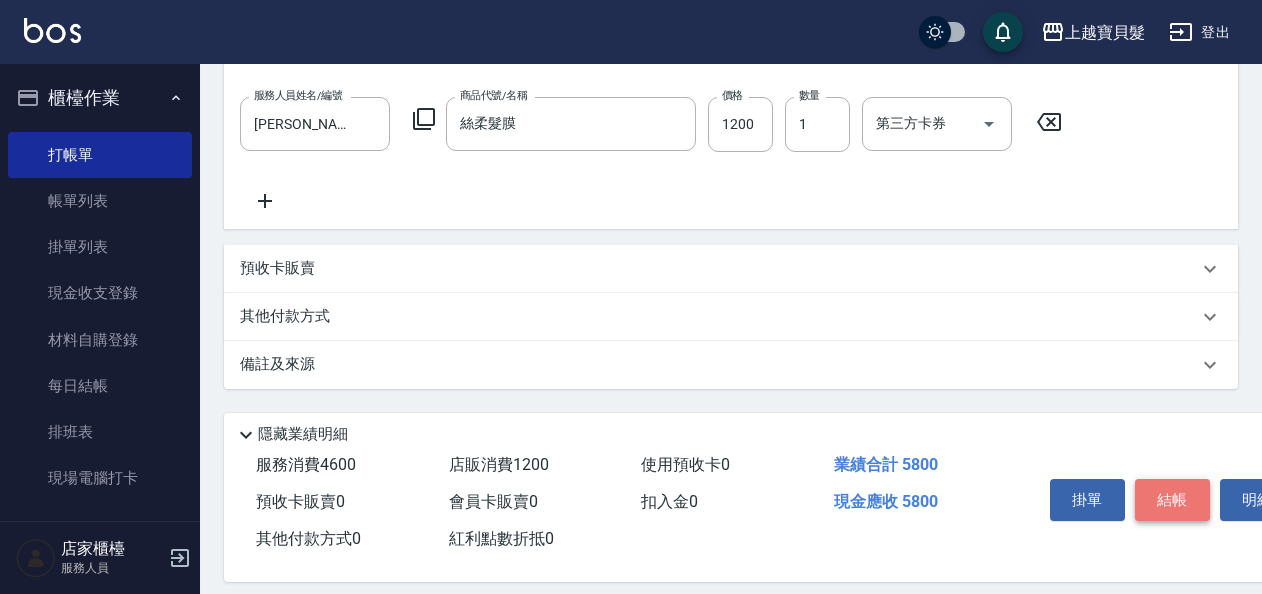 click on "結帳" at bounding box center (1172, 500) 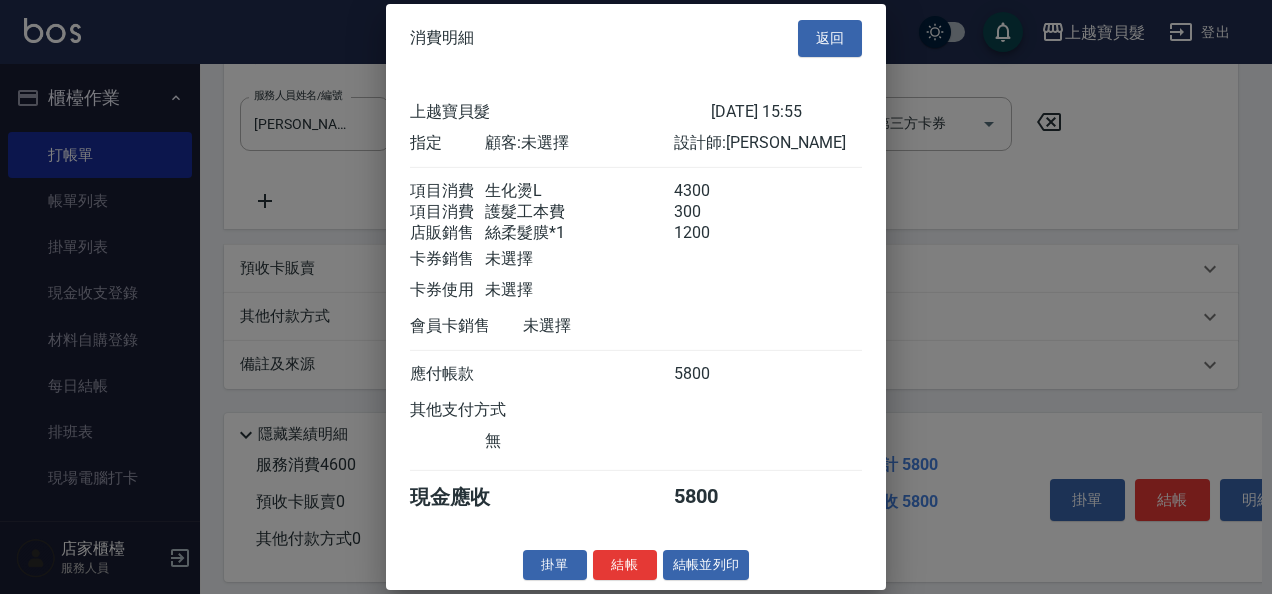 scroll, scrollTop: 18, scrollLeft: 0, axis: vertical 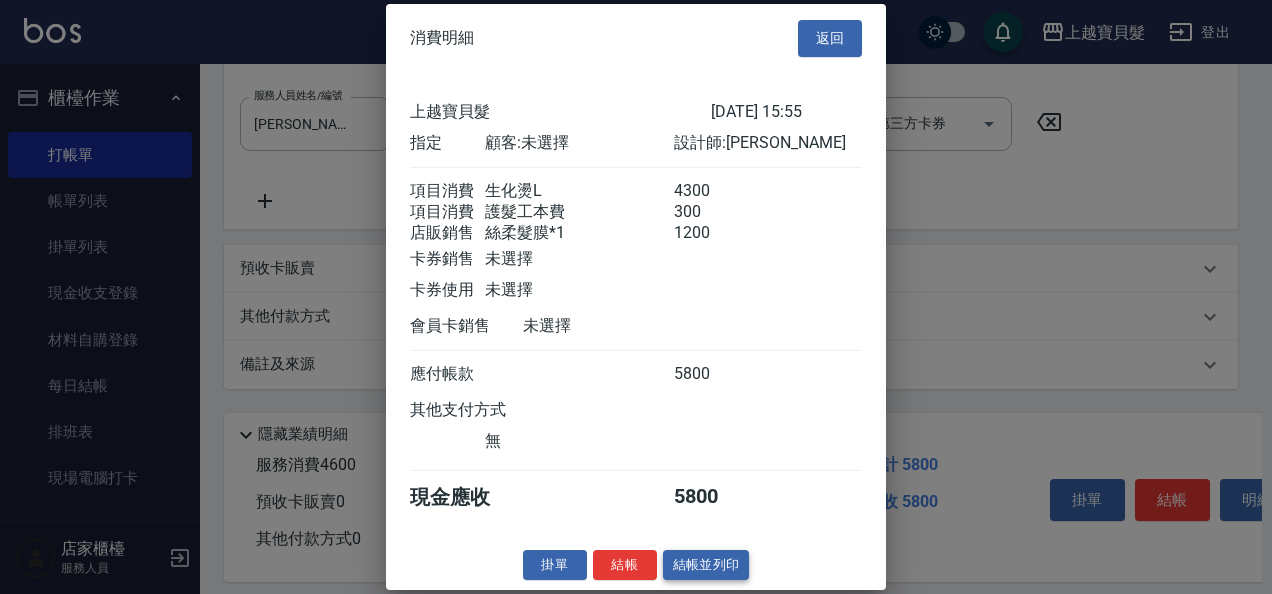 click on "結帳並列印" at bounding box center [706, 564] 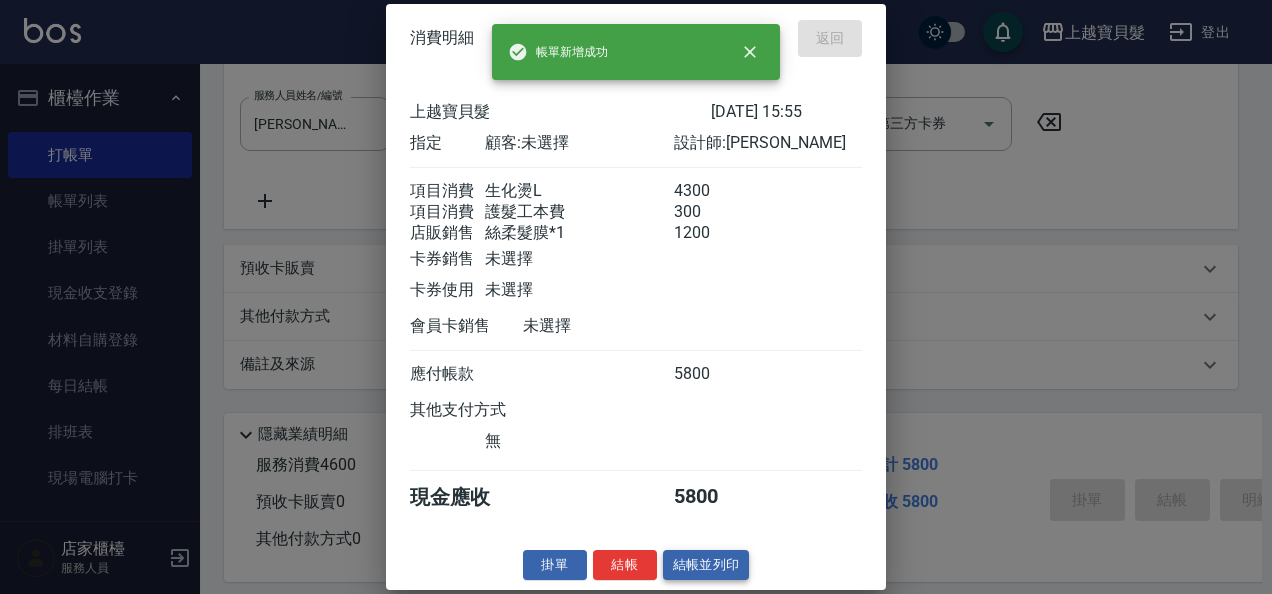 type on "[DATE] 15:56" 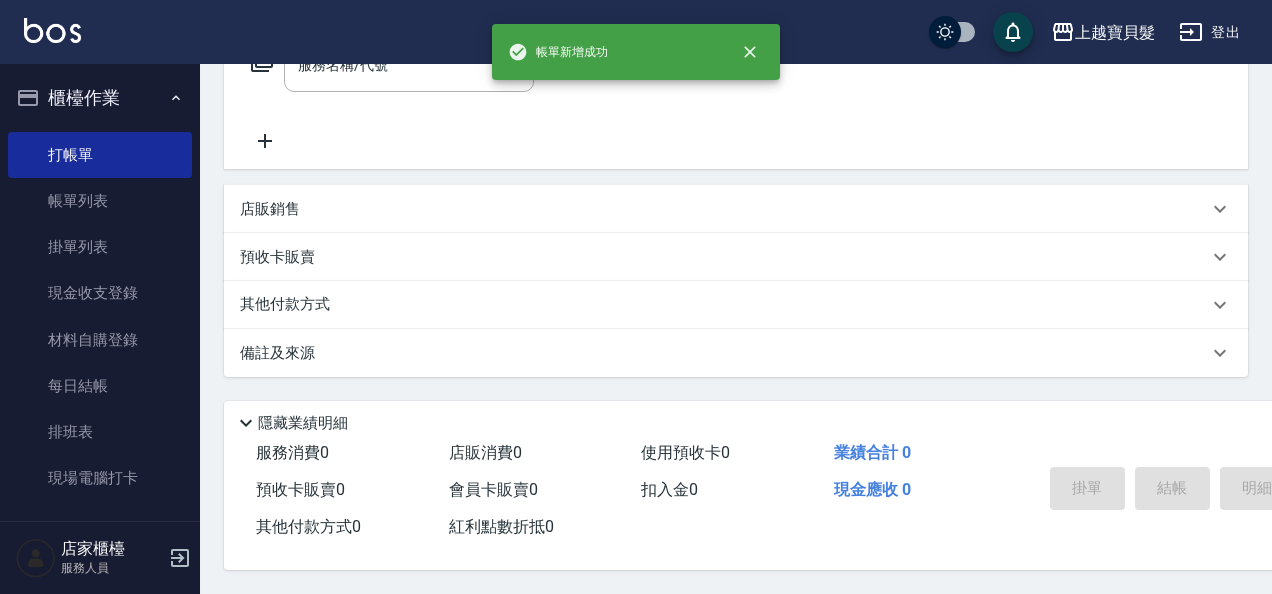 scroll, scrollTop: 0, scrollLeft: 0, axis: both 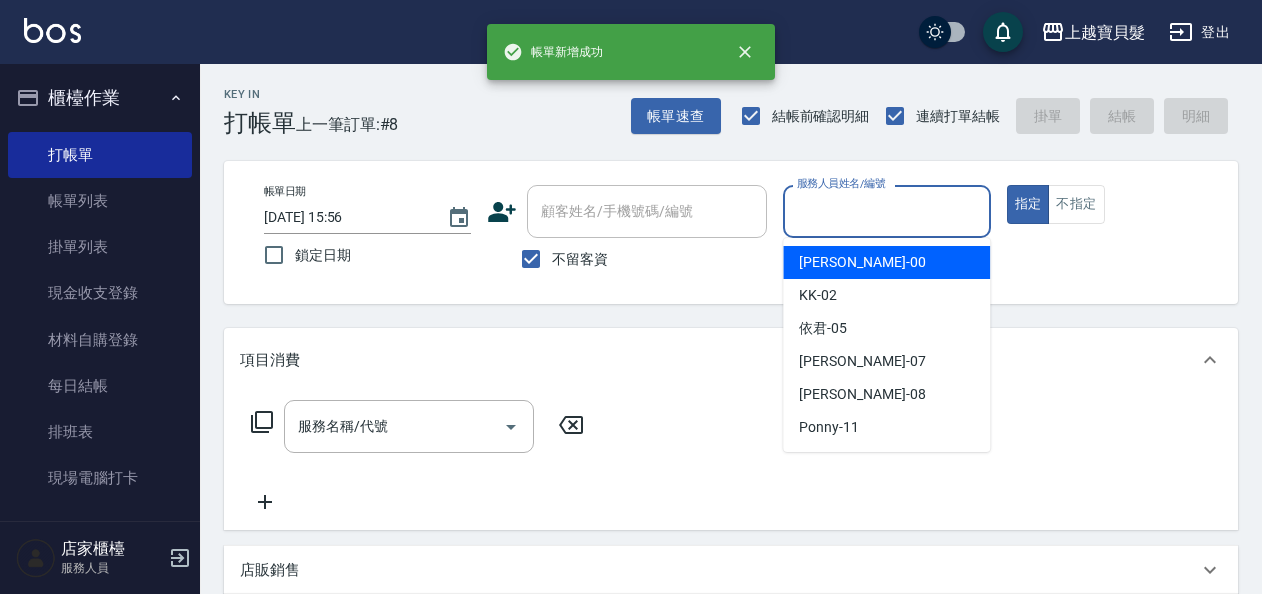 drag, startPoint x: 881, startPoint y: 202, endPoint x: 882, endPoint y: 282, distance: 80.00625 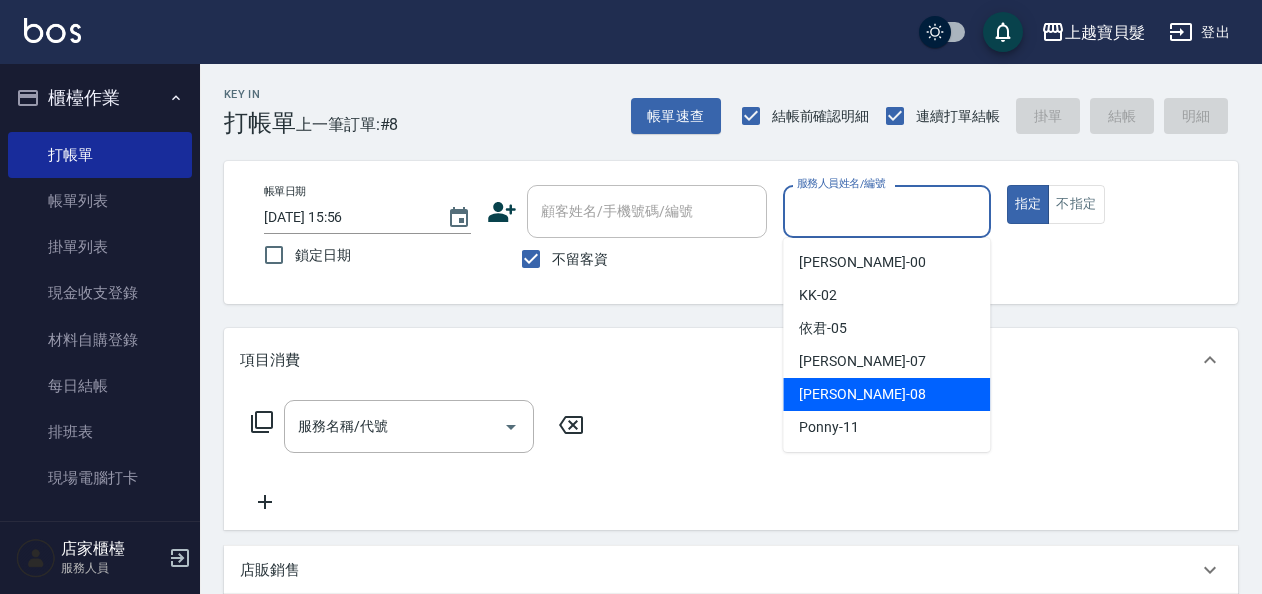 click on "[PERSON_NAME] -08" at bounding box center (886, 394) 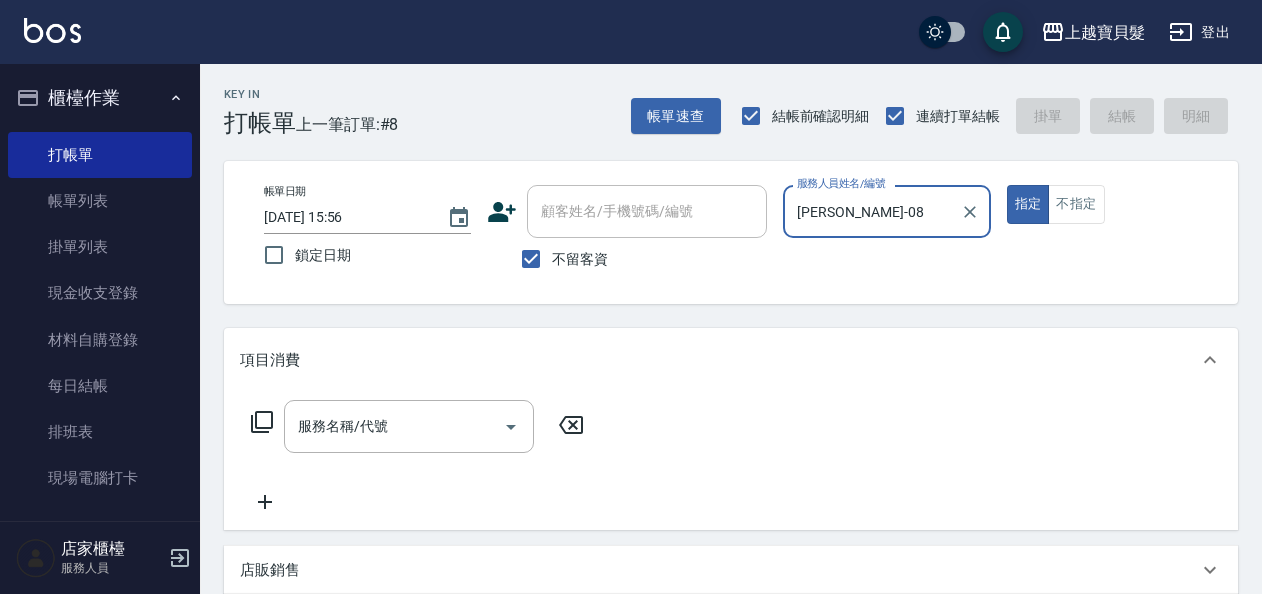 click 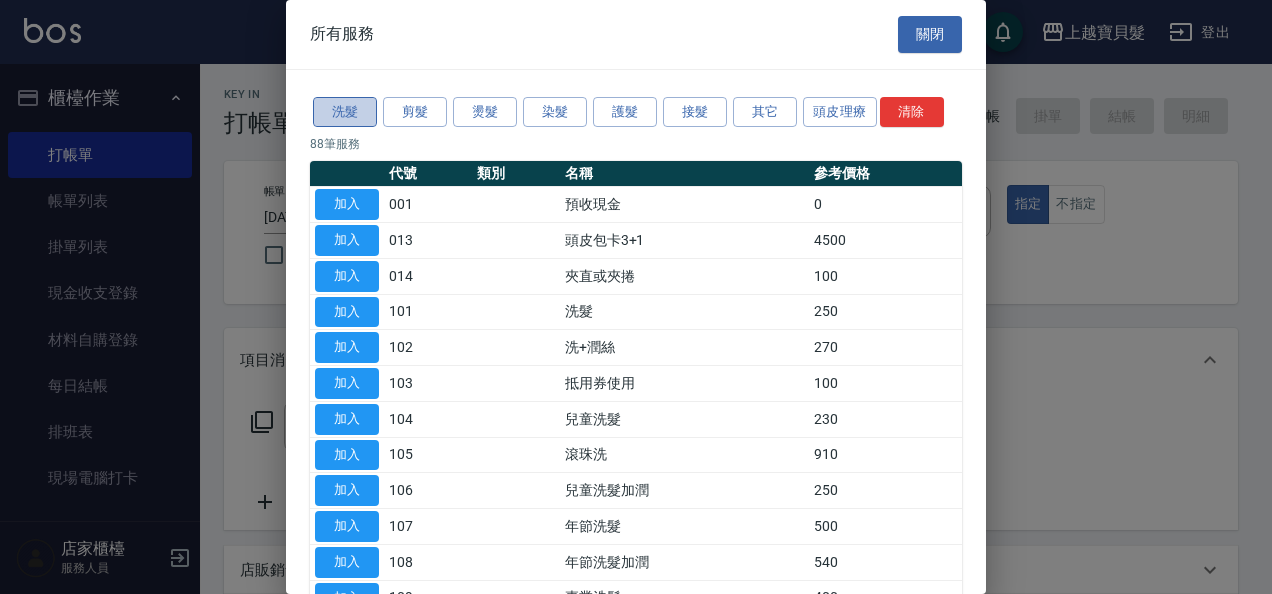 click on "洗髮" at bounding box center (345, 112) 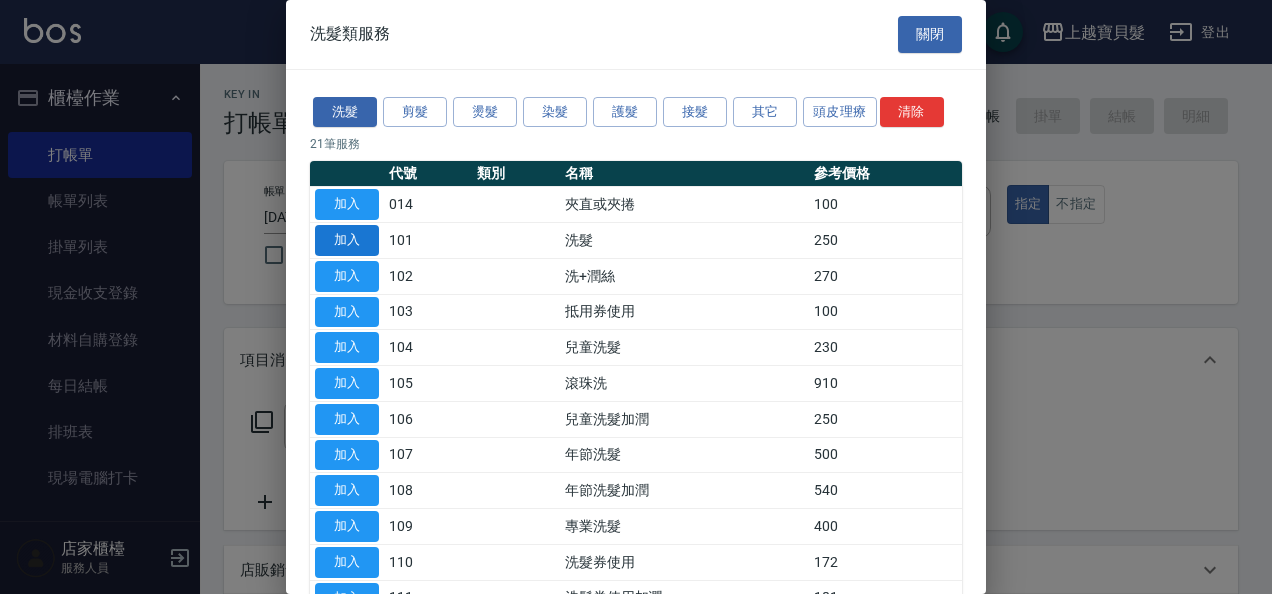 drag, startPoint x: 334, startPoint y: 241, endPoint x: 316, endPoint y: 314, distance: 75.18643 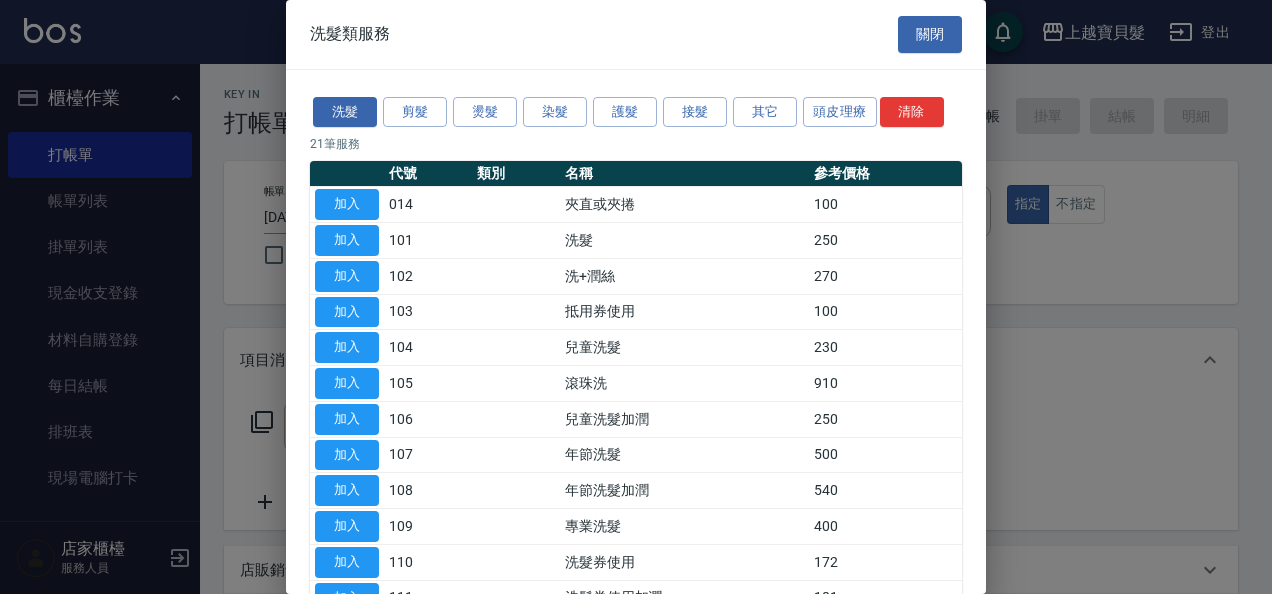 click on "加入" at bounding box center [347, 240] 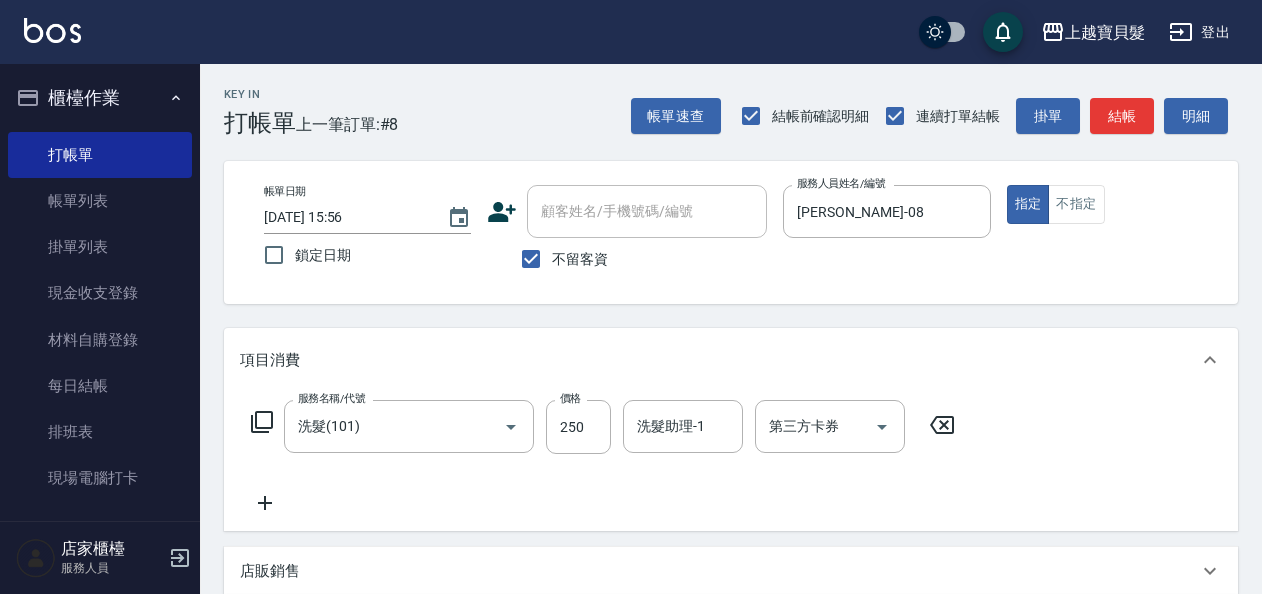 click 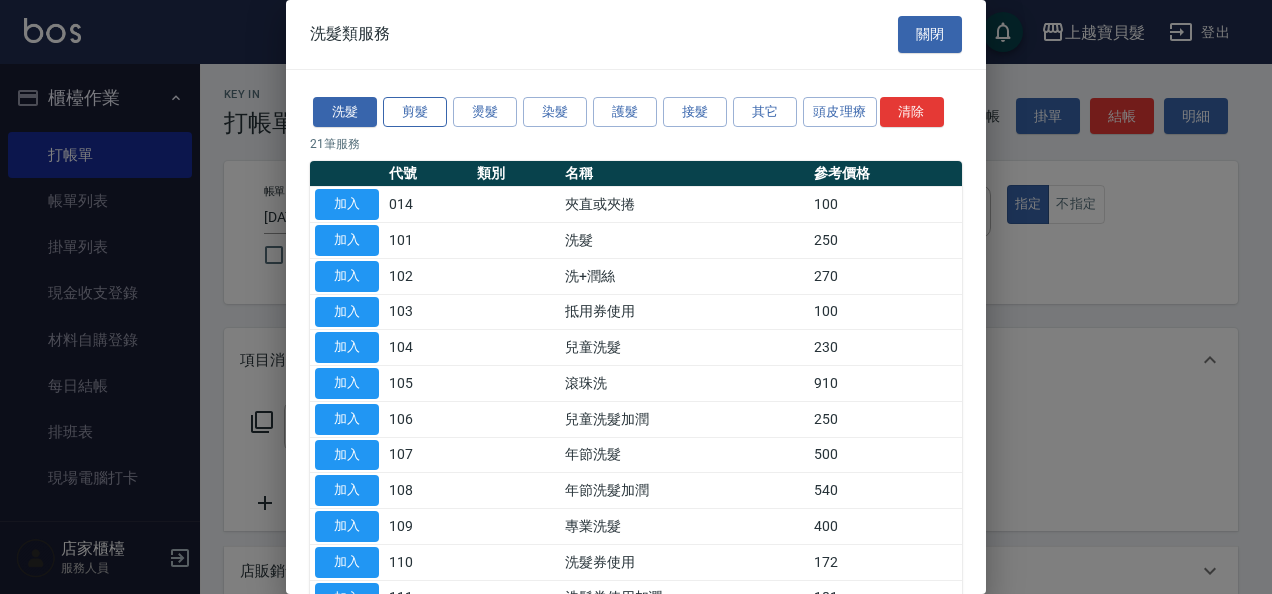 click on "剪髮" at bounding box center (415, 112) 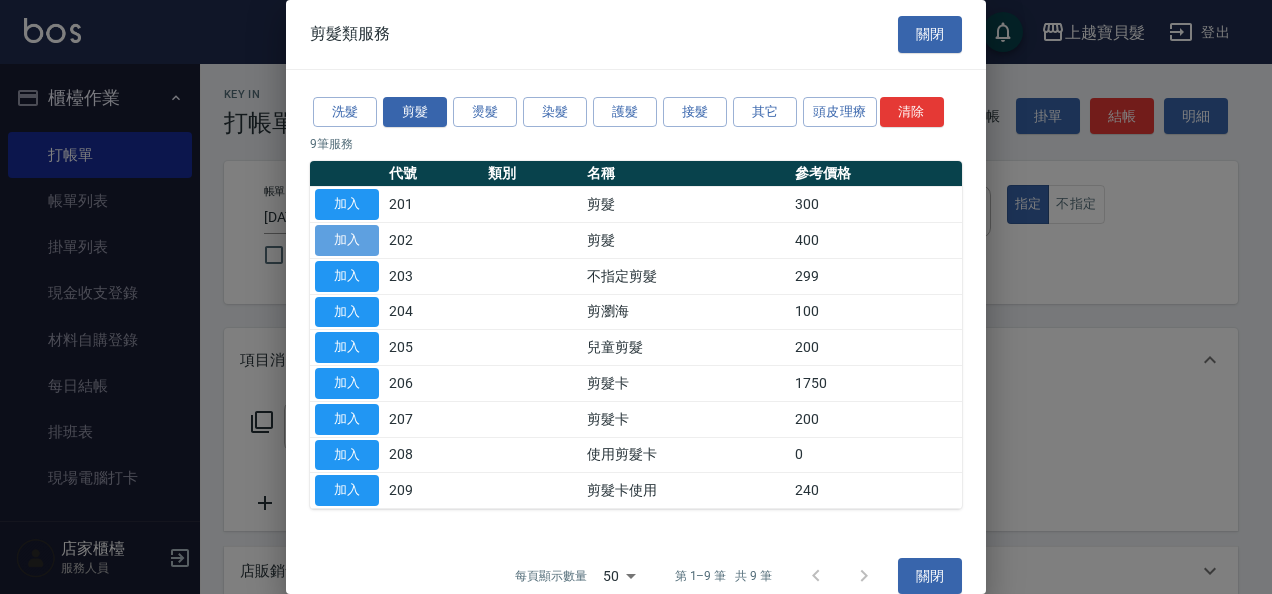 click on "加入" at bounding box center (347, 240) 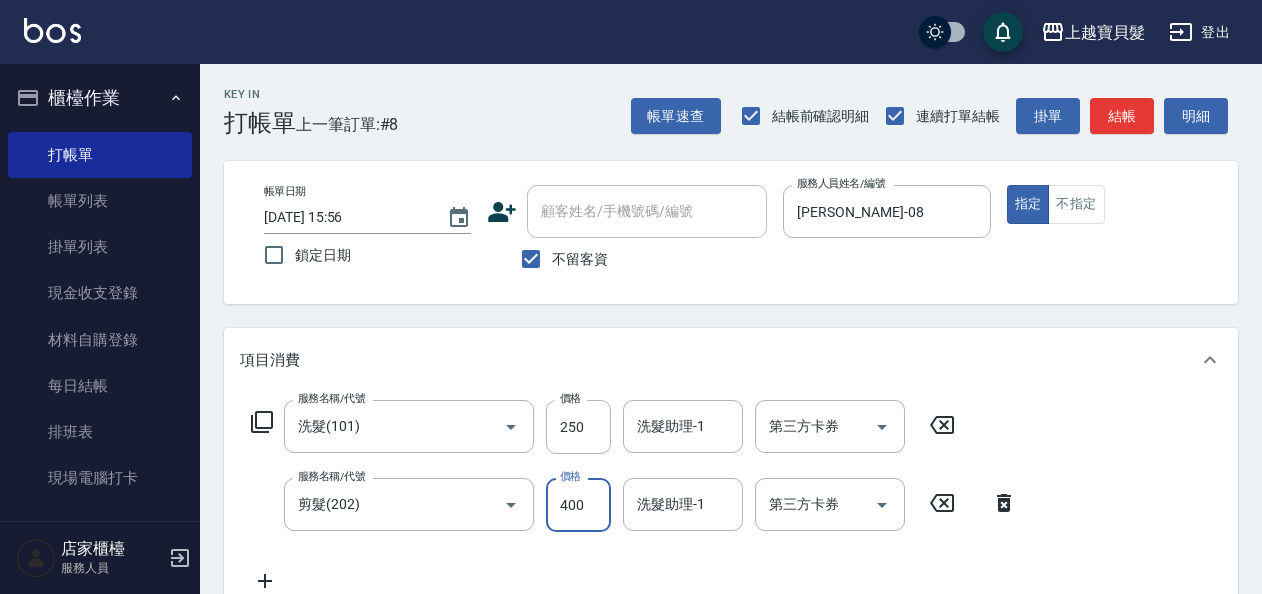 click on "400" at bounding box center (578, 505) 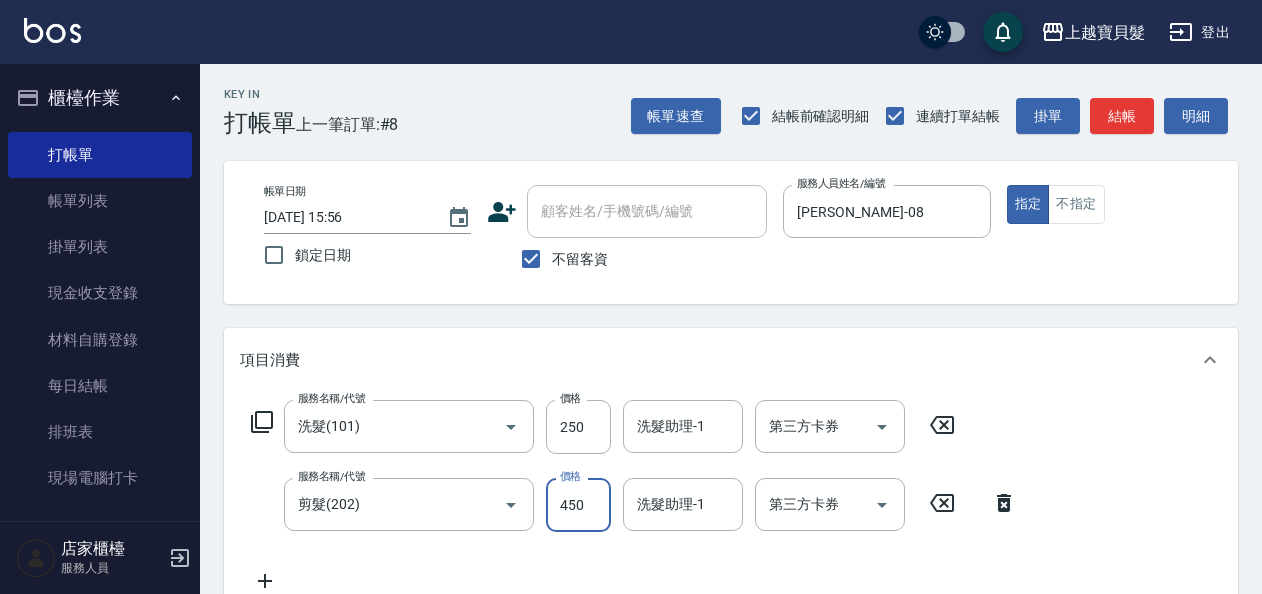 type on "450" 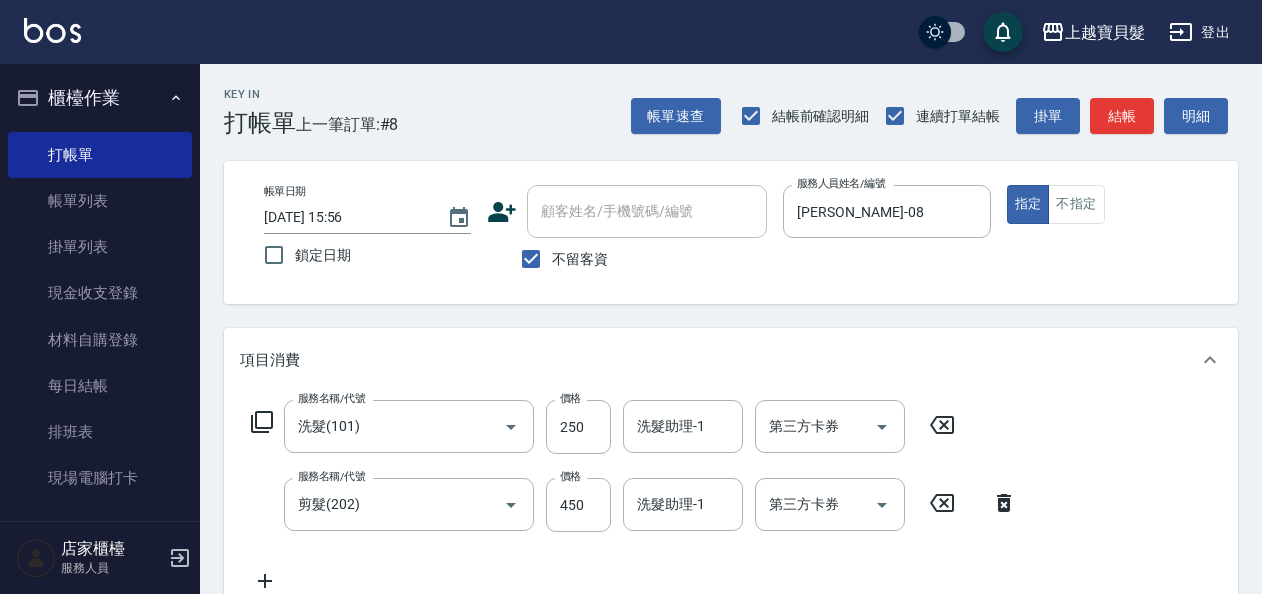 click 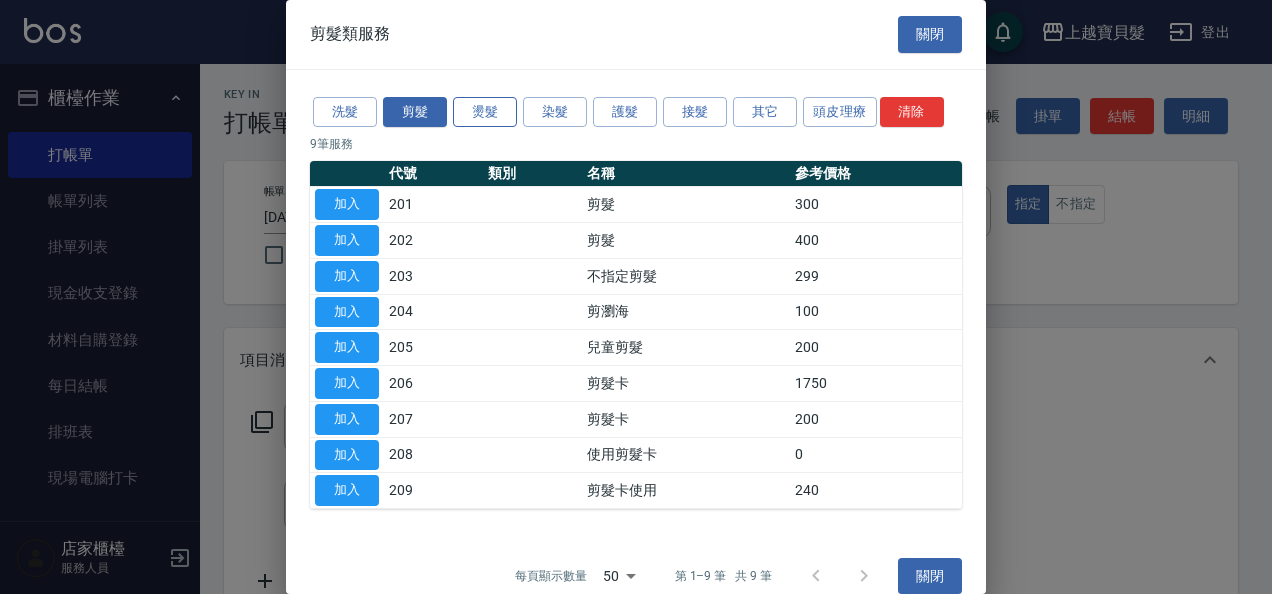 click on "燙髮" at bounding box center [485, 112] 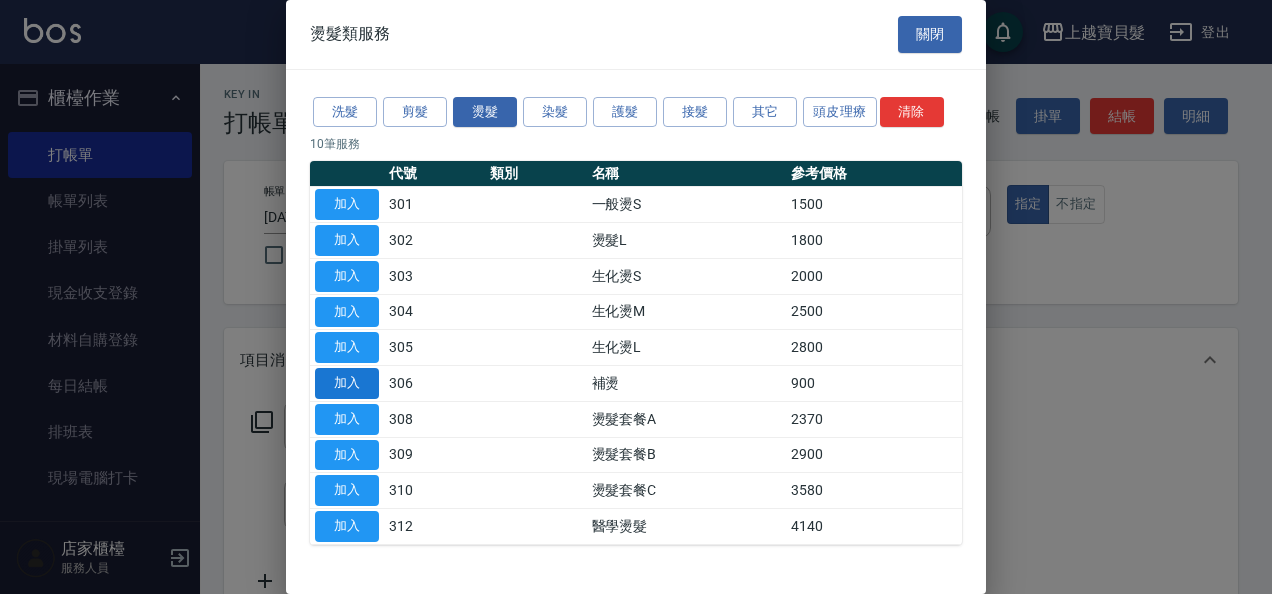 click on "加入" at bounding box center [347, 383] 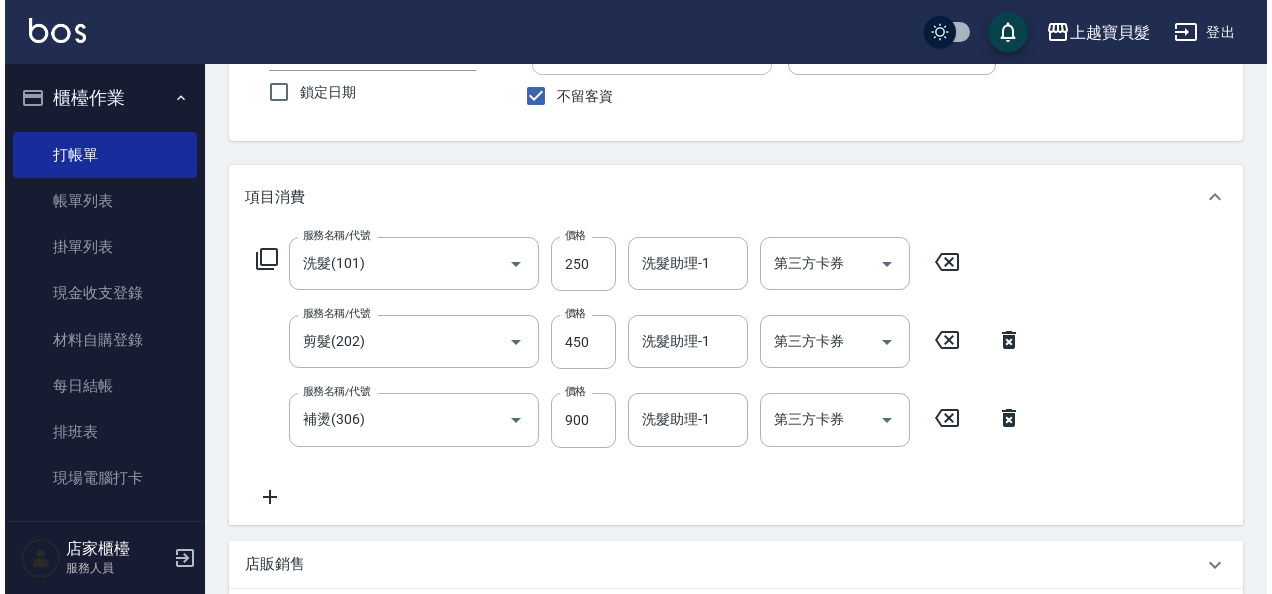 scroll, scrollTop: 516, scrollLeft: 0, axis: vertical 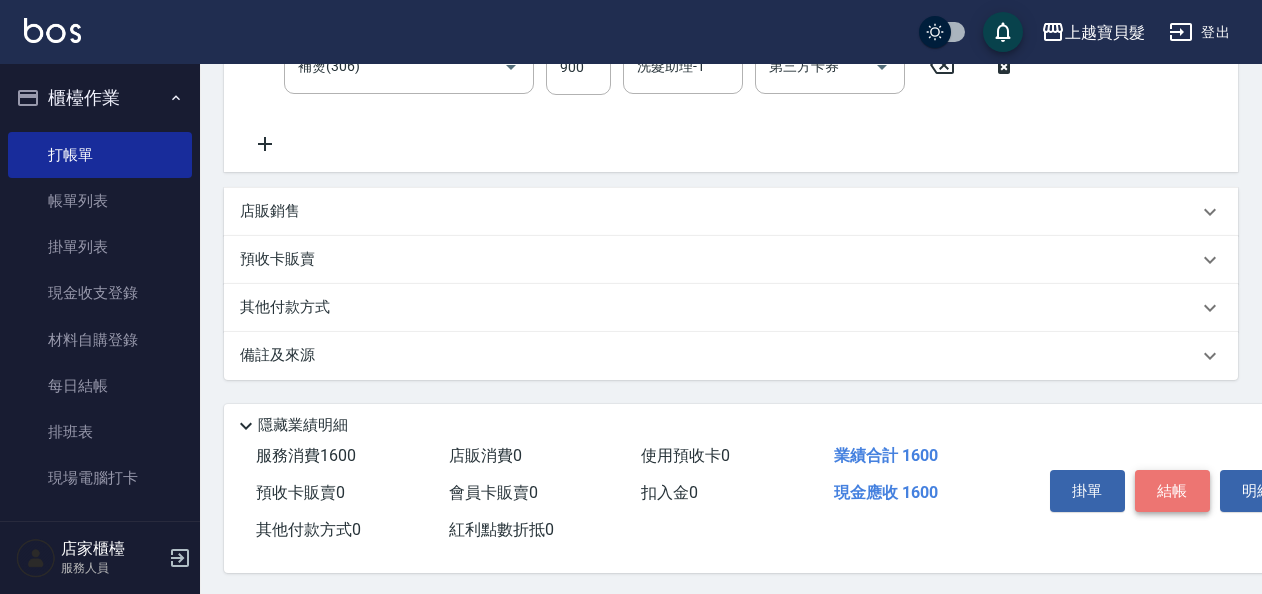 click on "結帳" at bounding box center [1172, 491] 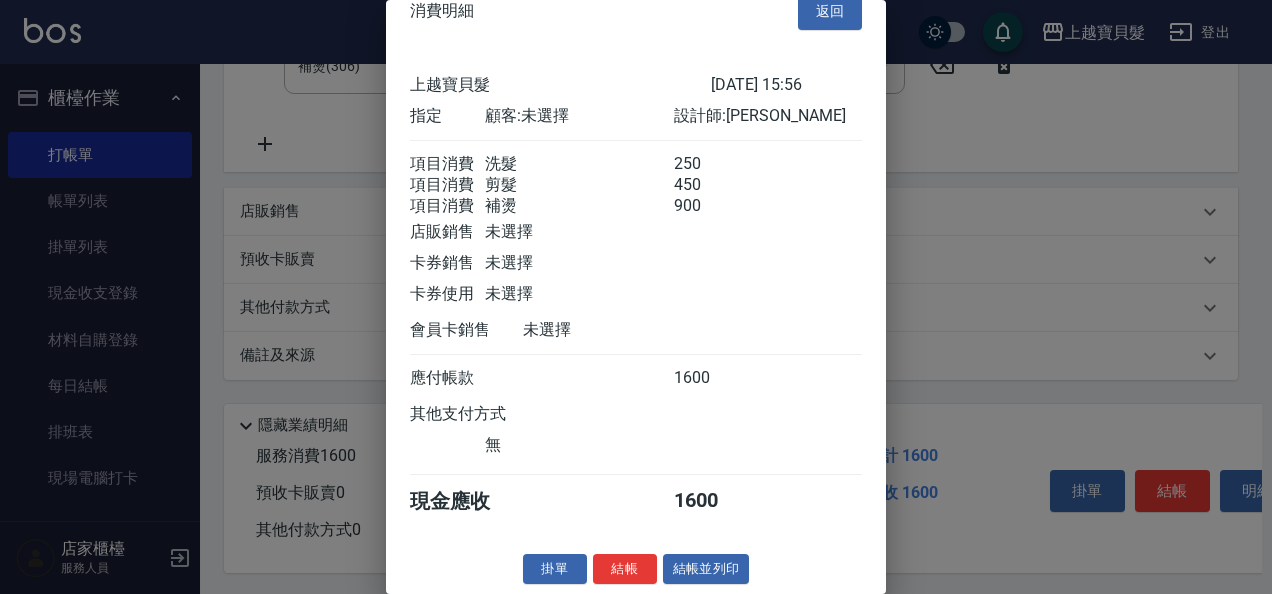 scroll, scrollTop: 52, scrollLeft: 0, axis: vertical 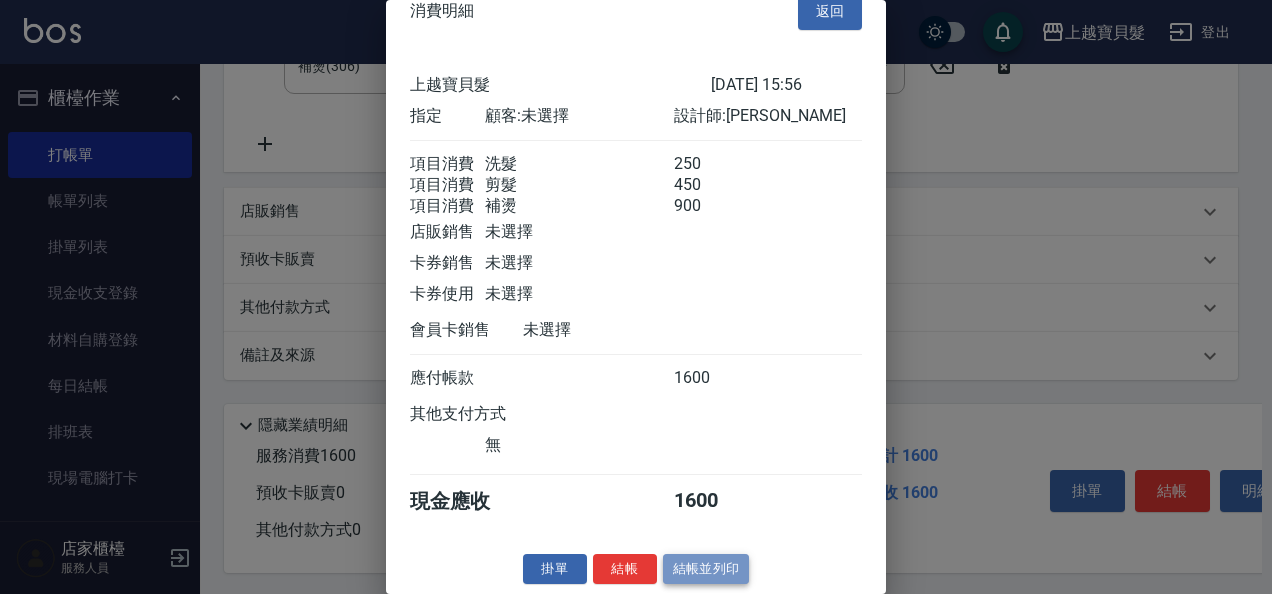 click on "結帳並列印" at bounding box center (706, 569) 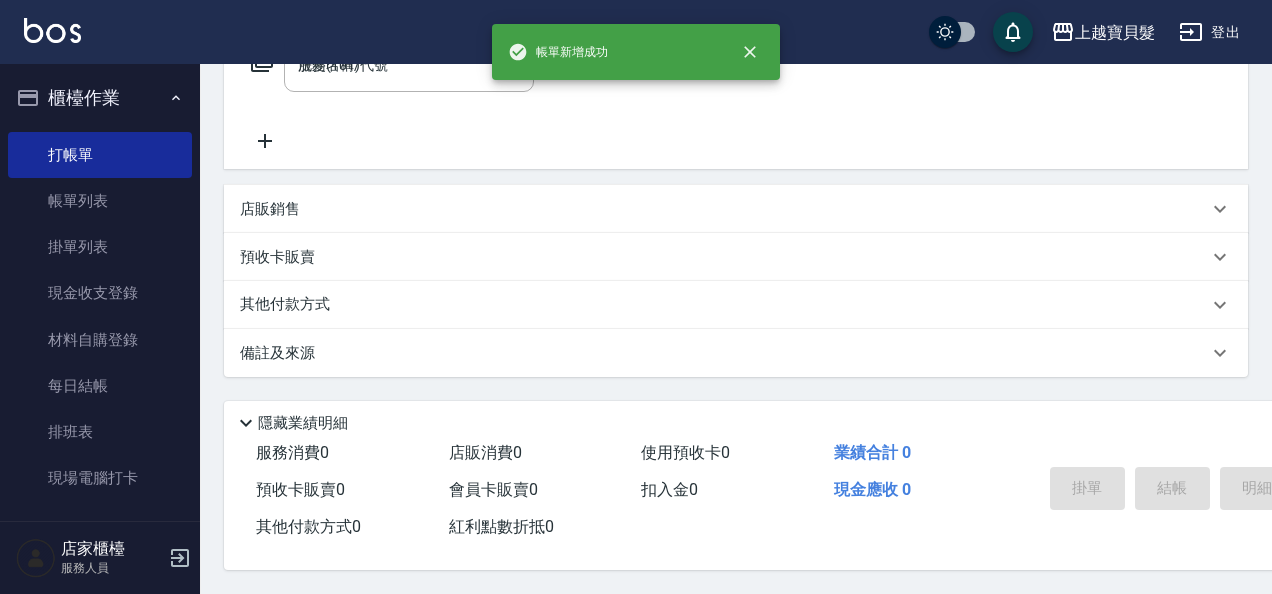 type on "[DATE] 15:57" 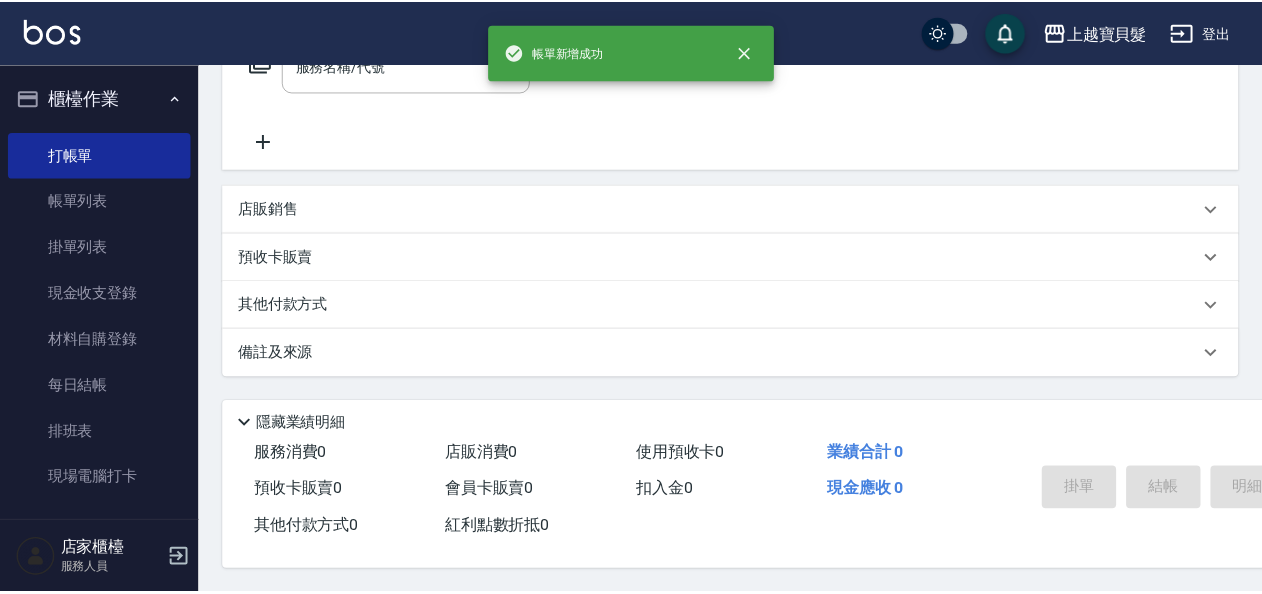 scroll, scrollTop: 0, scrollLeft: 0, axis: both 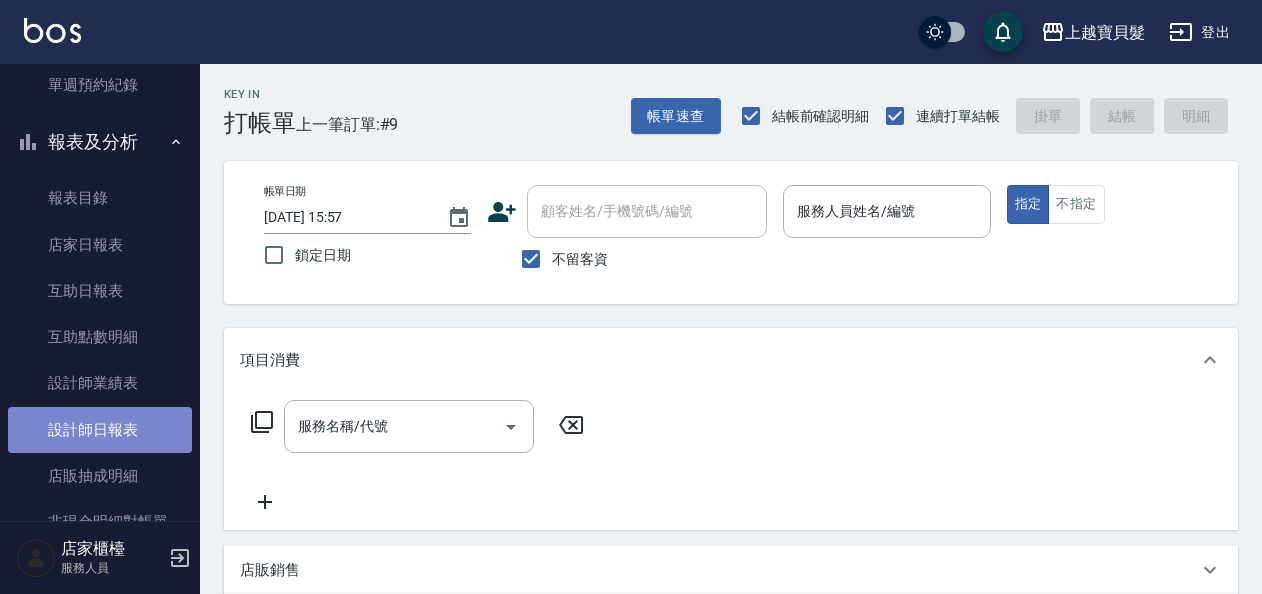 click on "設計師日報表" at bounding box center (100, 430) 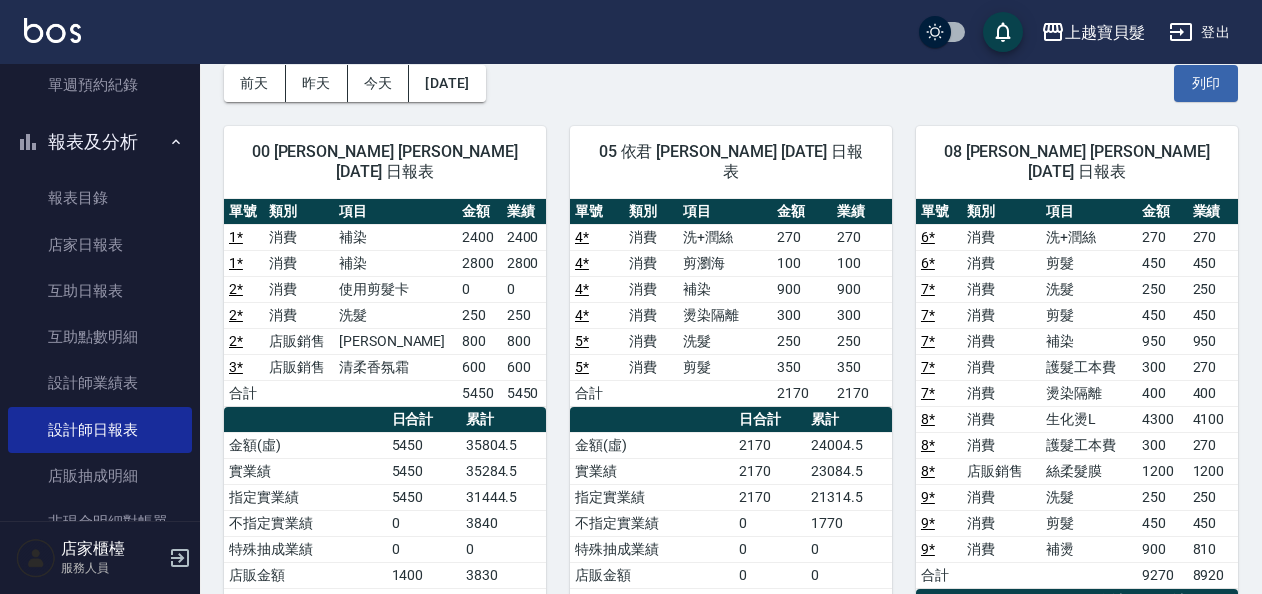scroll, scrollTop: 0, scrollLeft: 0, axis: both 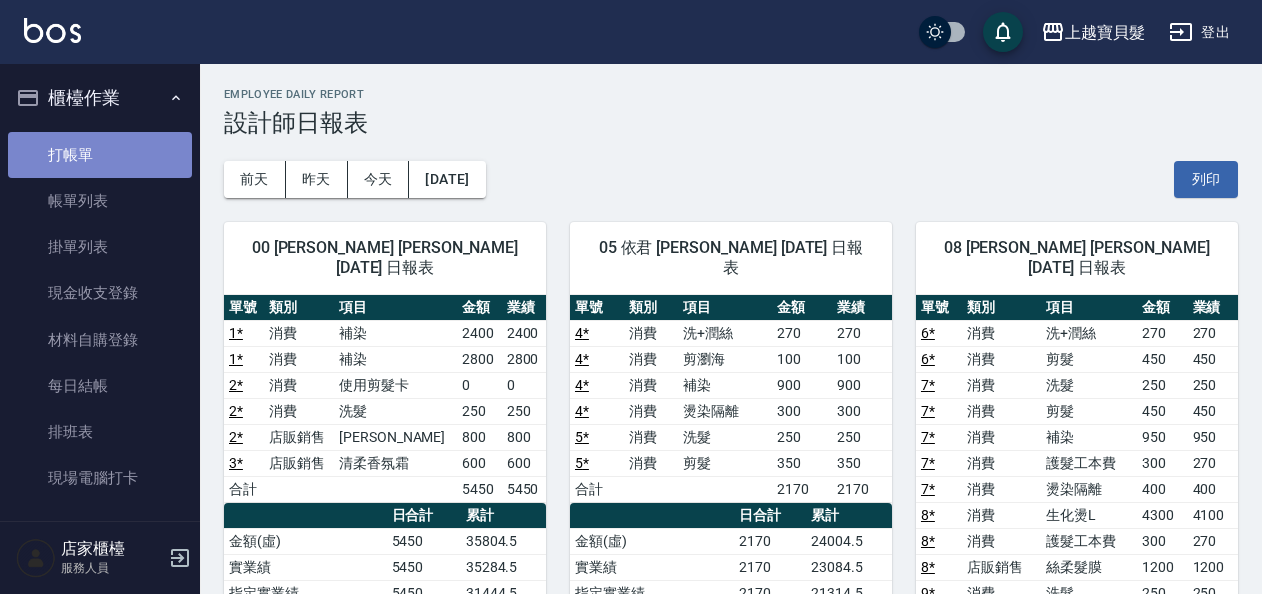 click on "打帳單" at bounding box center [100, 155] 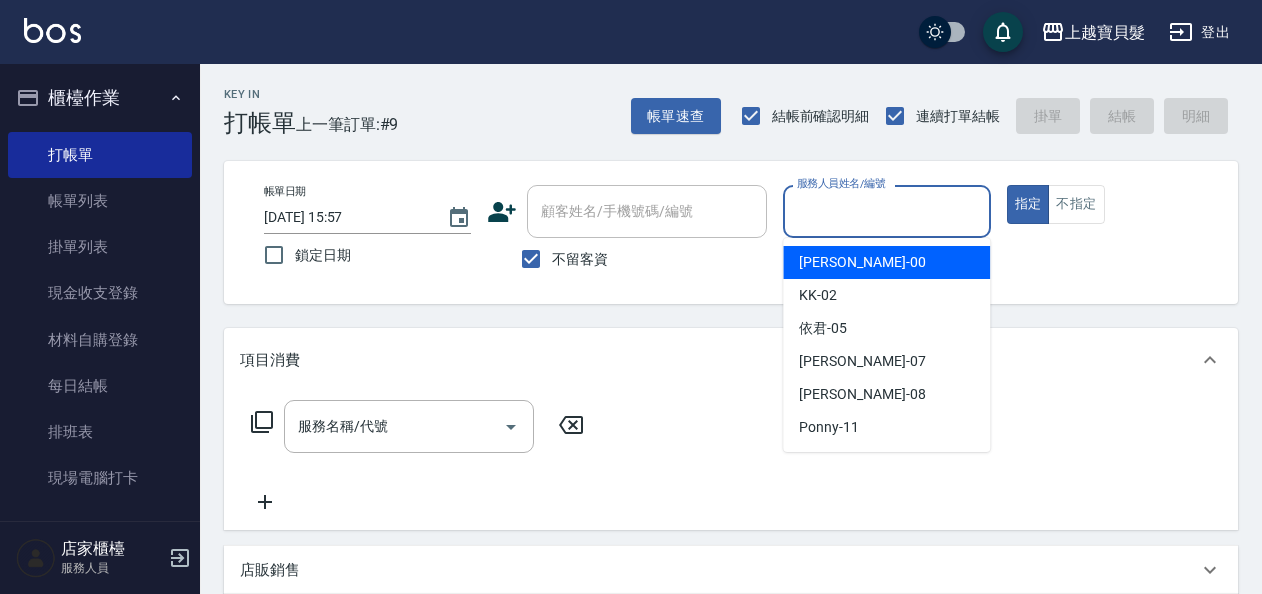 click on "服務人員姓名/編號" at bounding box center (886, 211) 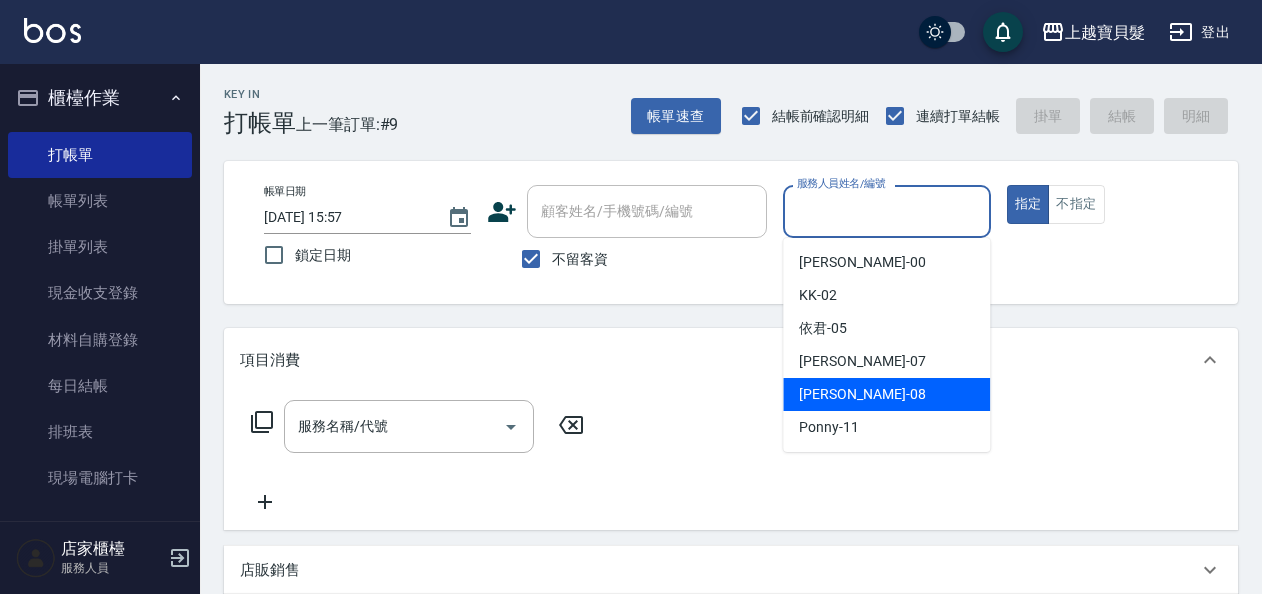 click on "[PERSON_NAME] -08" at bounding box center (862, 394) 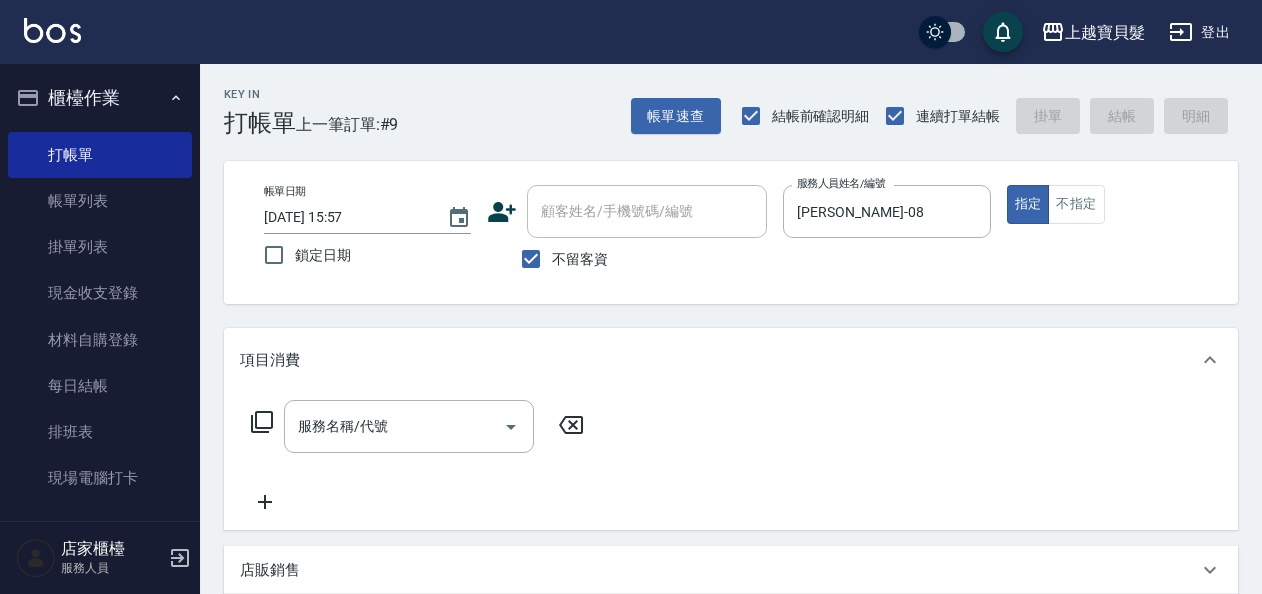 click 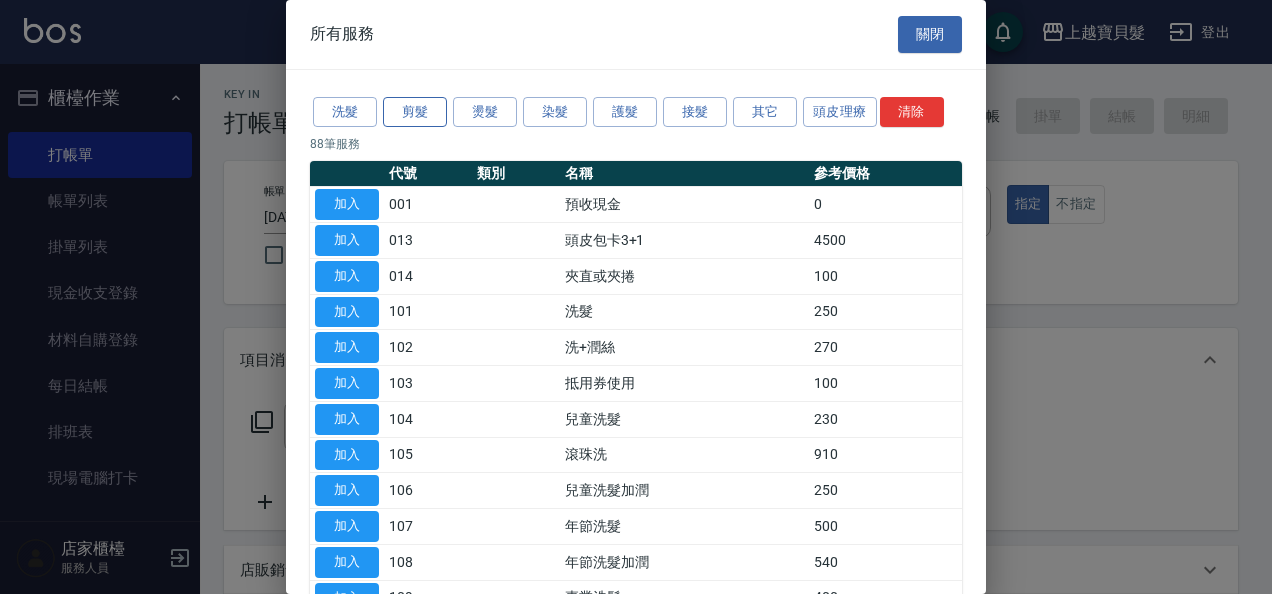 click on "剪髮" at bounding box center [415, 112] 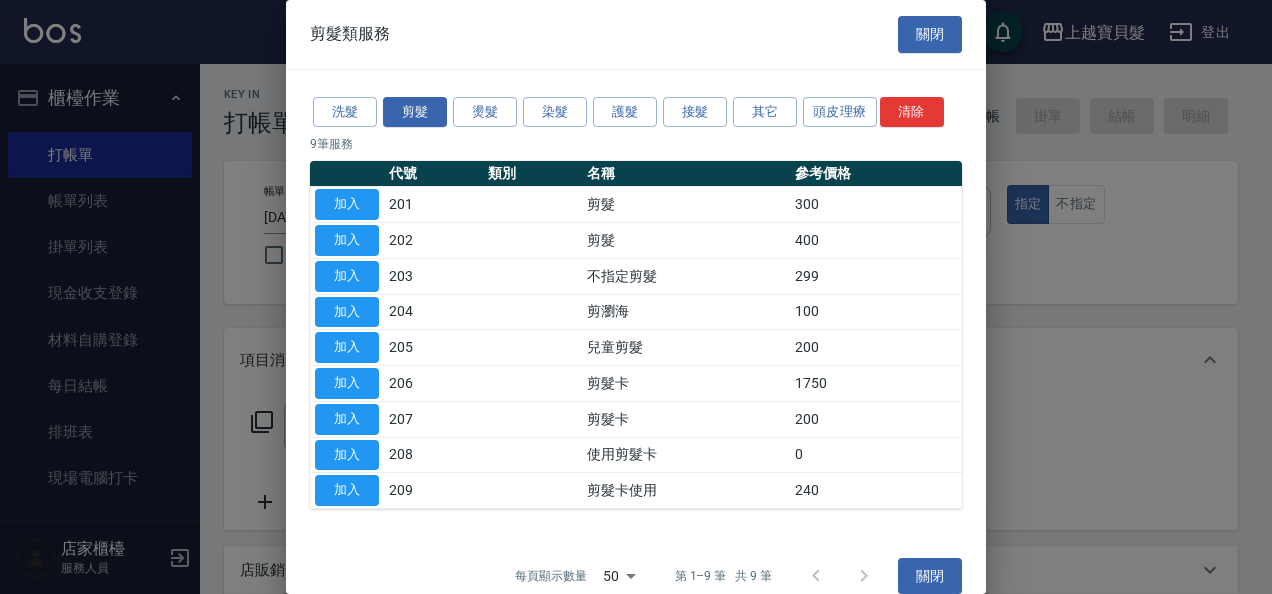 click on "加入" at bounding box center [347, 240] 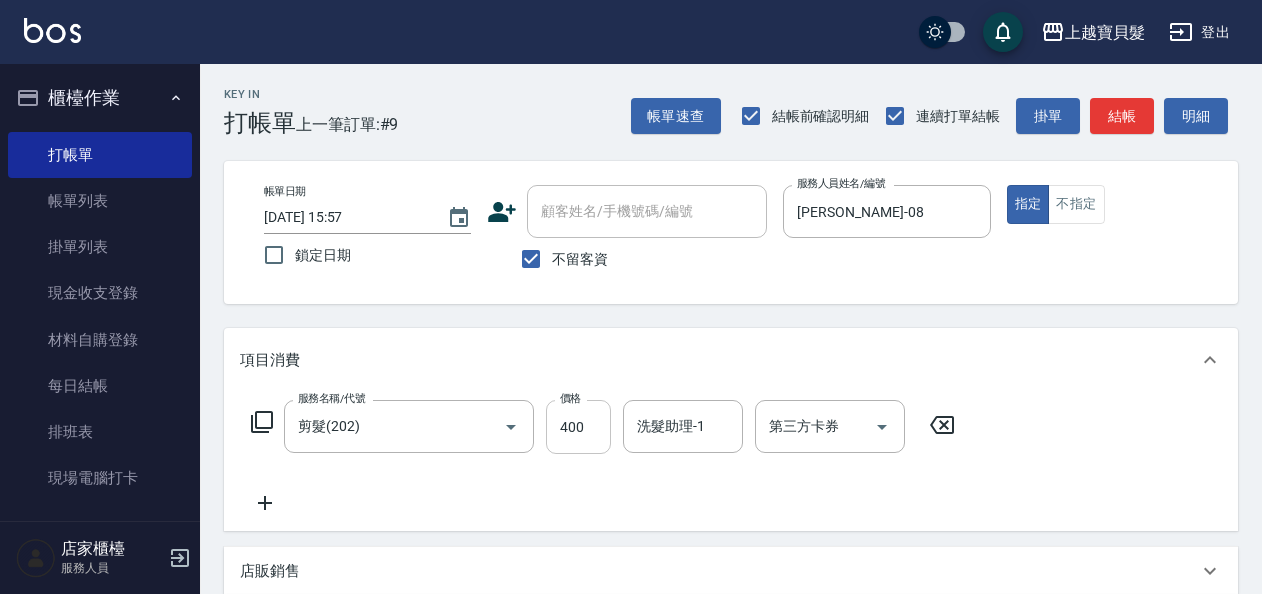 click on "400" at bounding box center [578, 427] 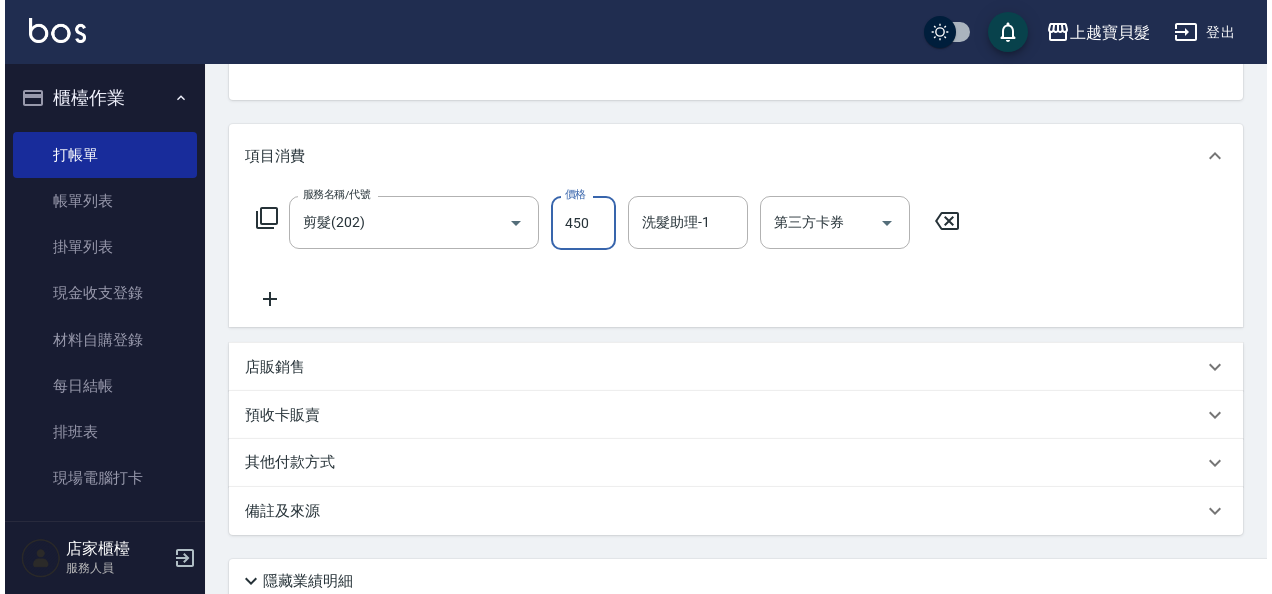scroll, scrollTop: 369, scrollLeft: 0, axis: vertical 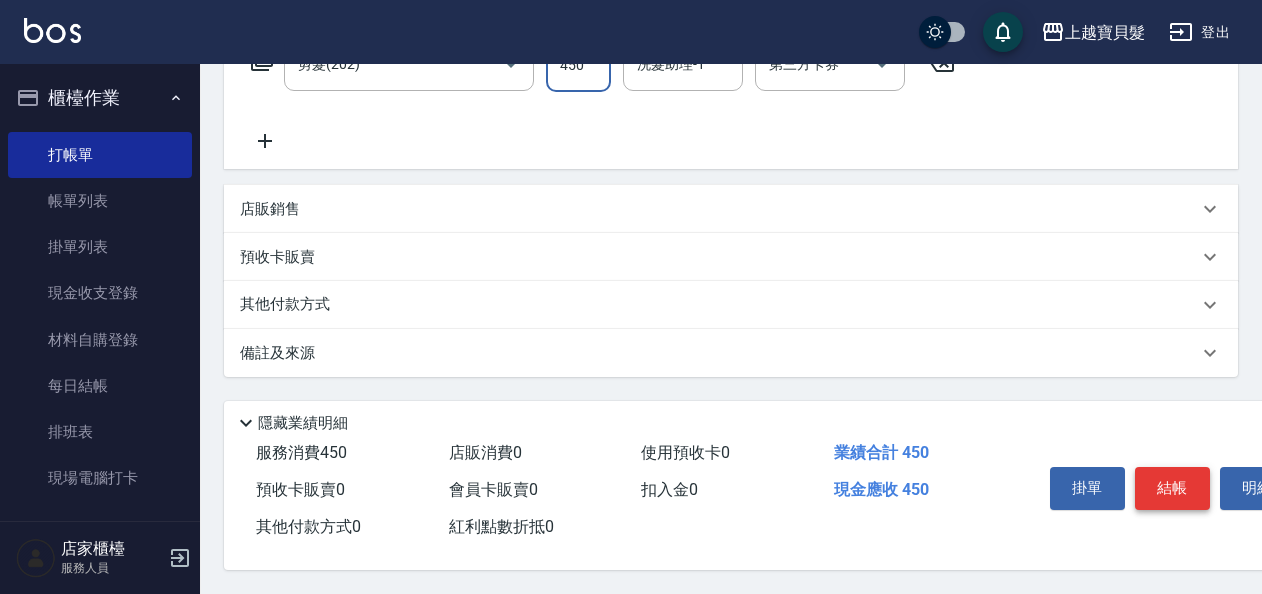 type on "450" 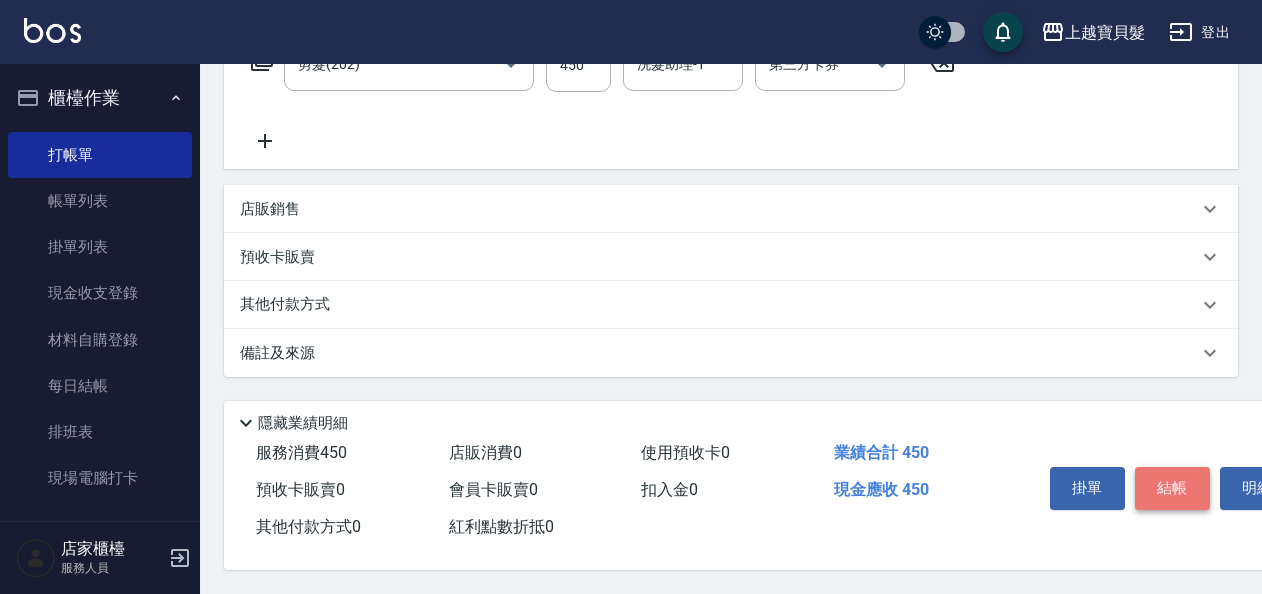 click on "結帳" at bounding box center [1172, 488] 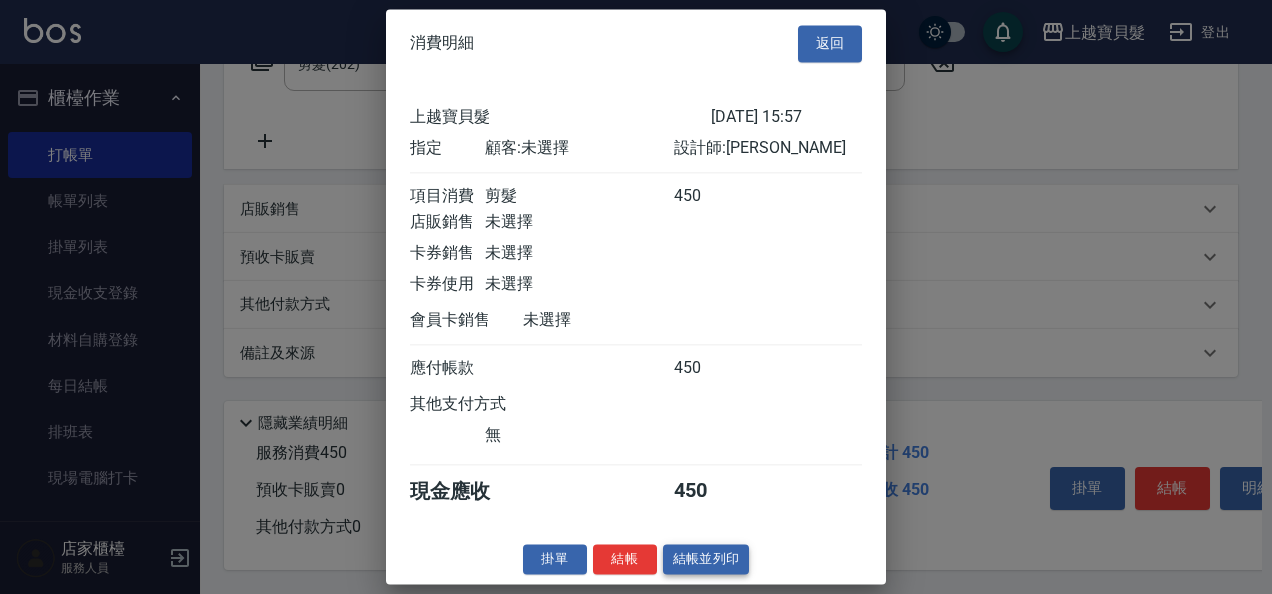 click on "結帳並列印" at bounding box center (706, 559) 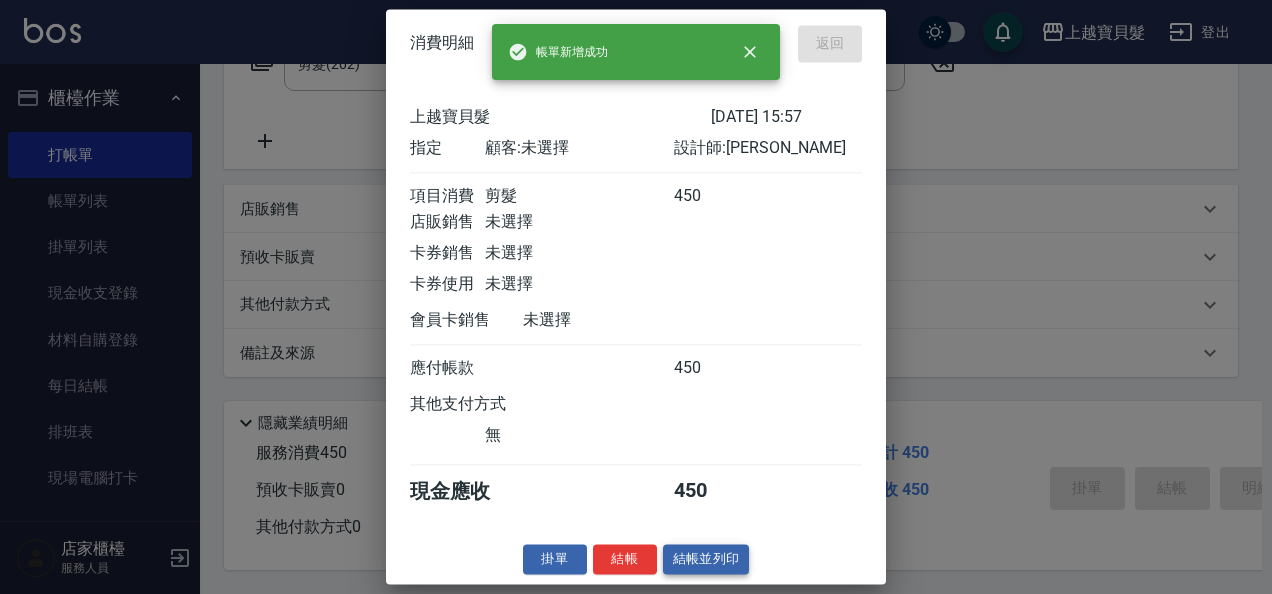 type 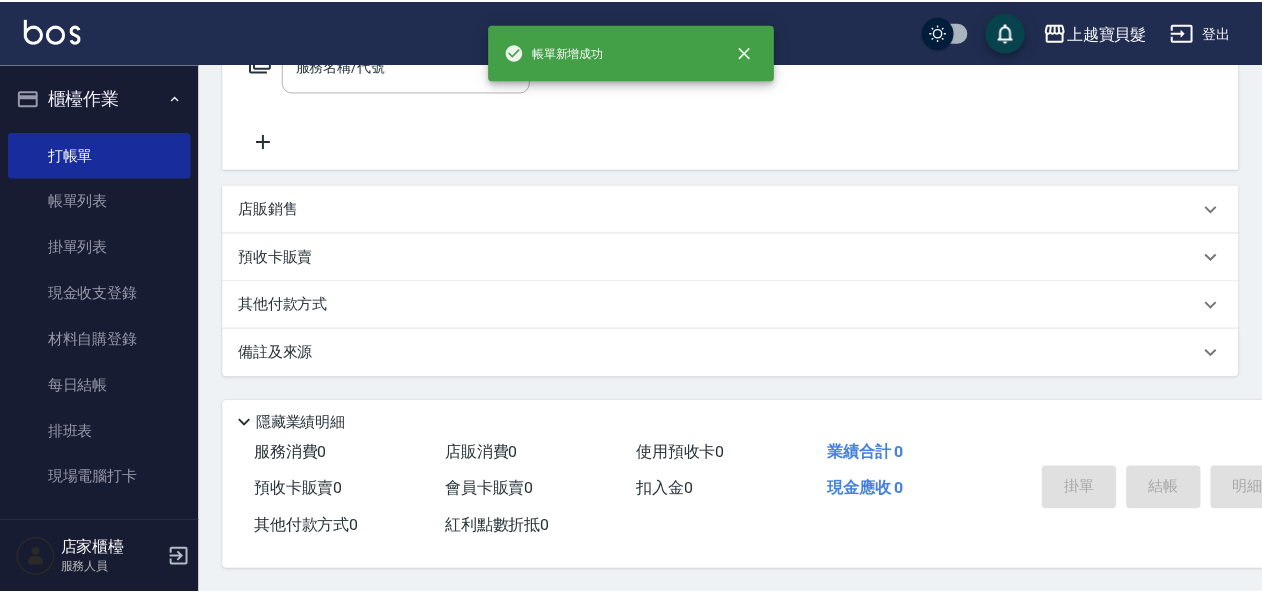 scroll, scrollTop: 0, scrollLeft: 0, axis: both 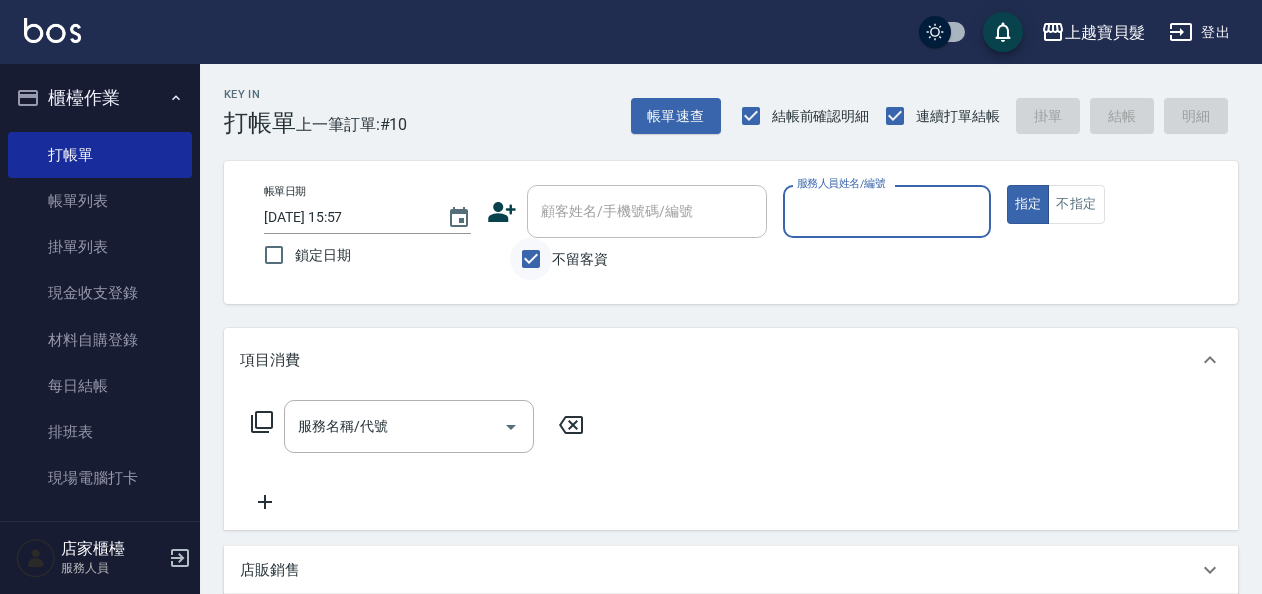 click on "不留客資" at bounding box center (531, 259) 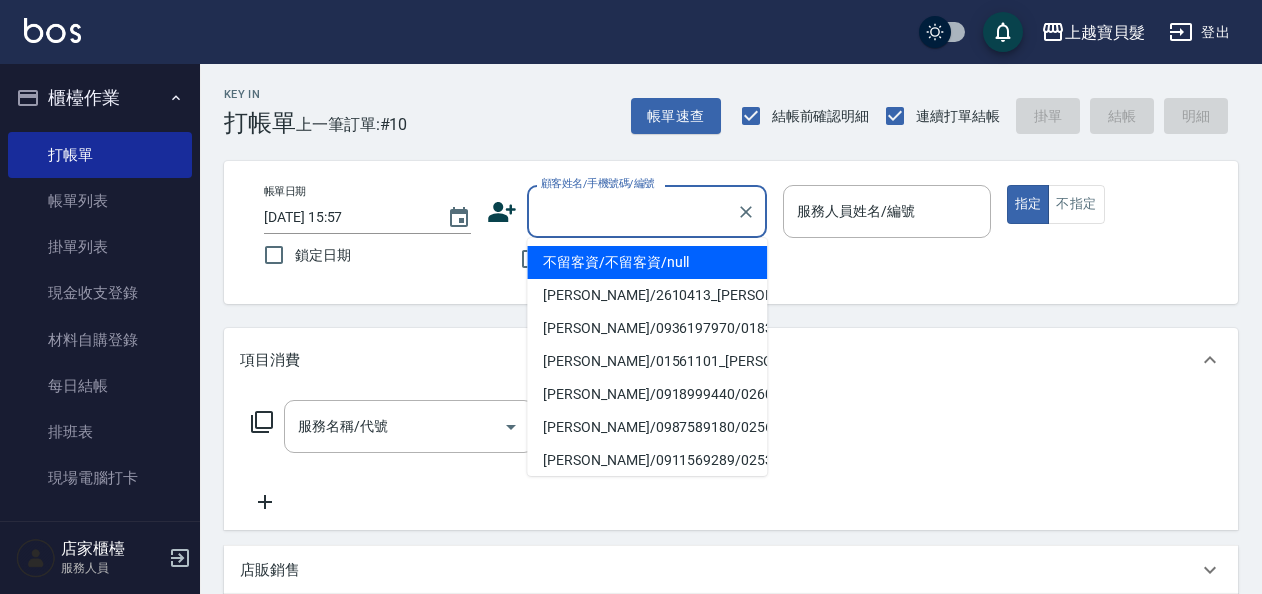 click on "顧客姓名/手機號碼/編號" at bounding box center (632, 211) 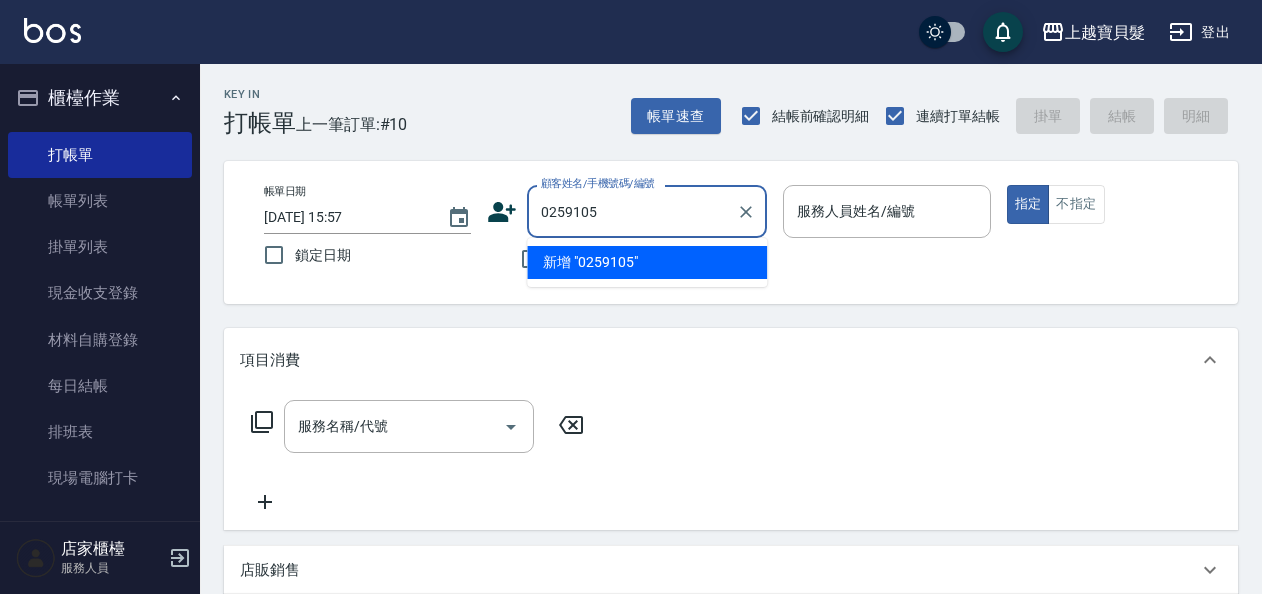 click on "0259105" at bounding box center (632, 211) 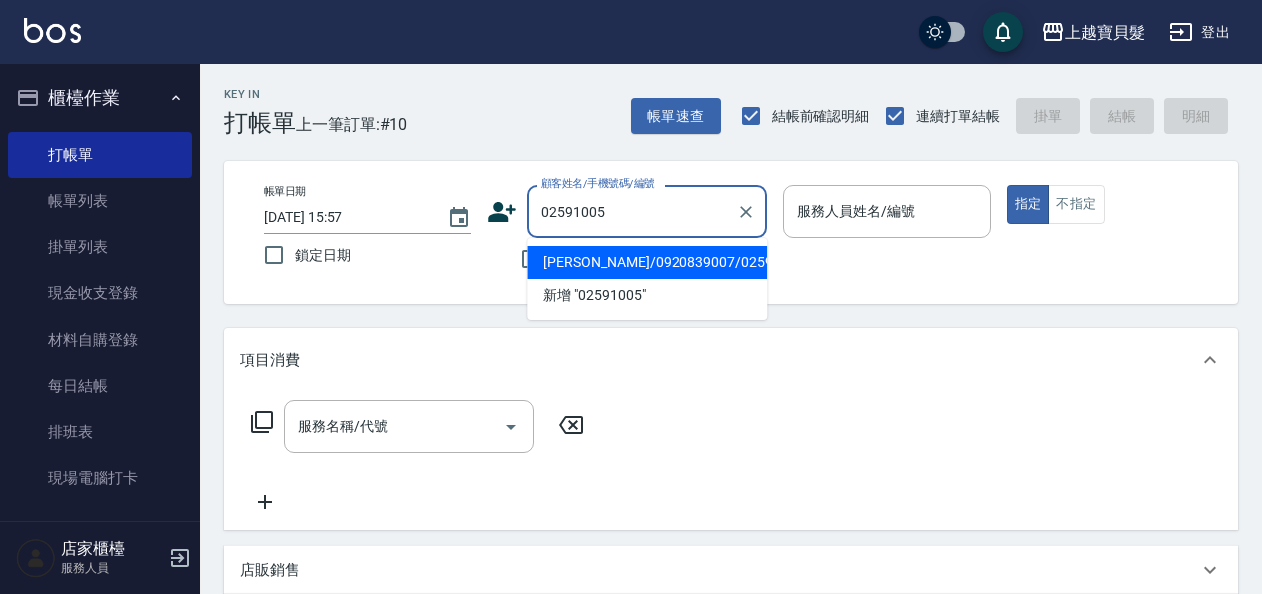 click on "[PERSON_NAME]/0920839007/02591005" at bounding box center (647, 262) 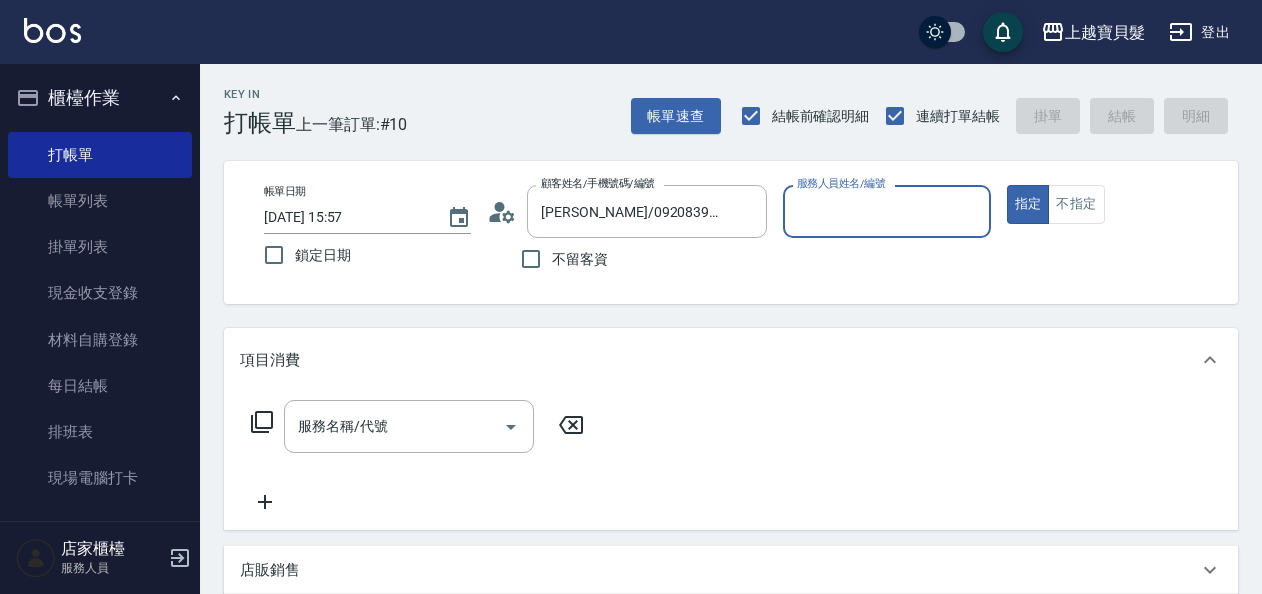 type on "[PERSON_NAME]-08" 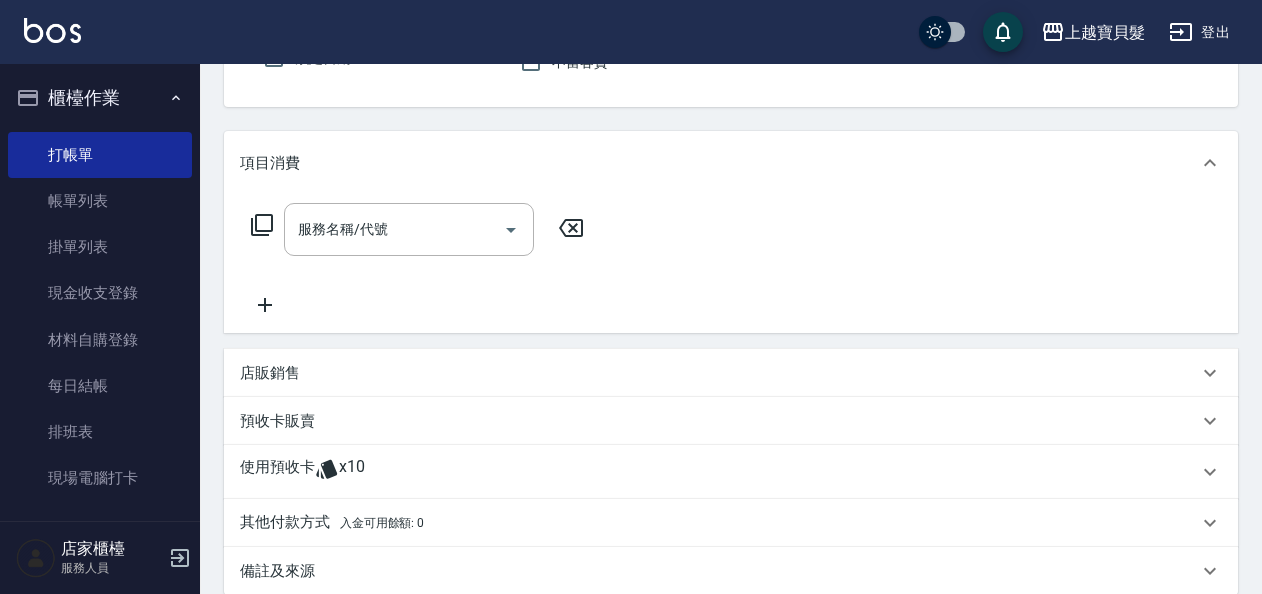scroll, scrollTop: 200, scrollLeft: 0, axis: vertical 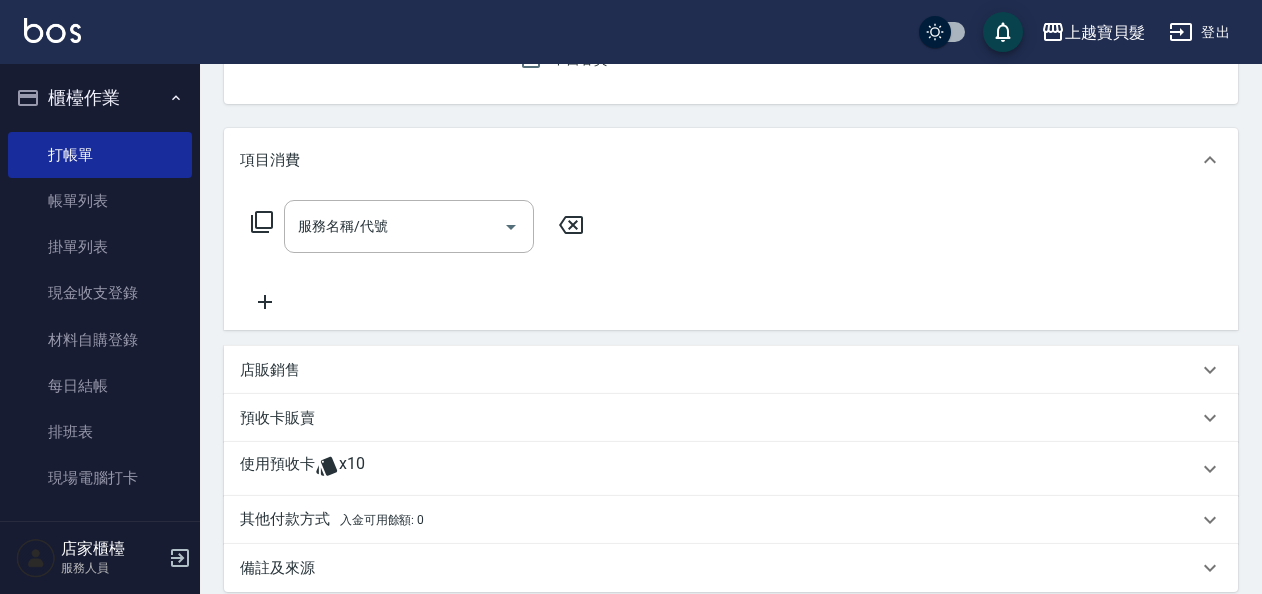 click on "使用預收卡 x10" at bounding box center [731, 469] 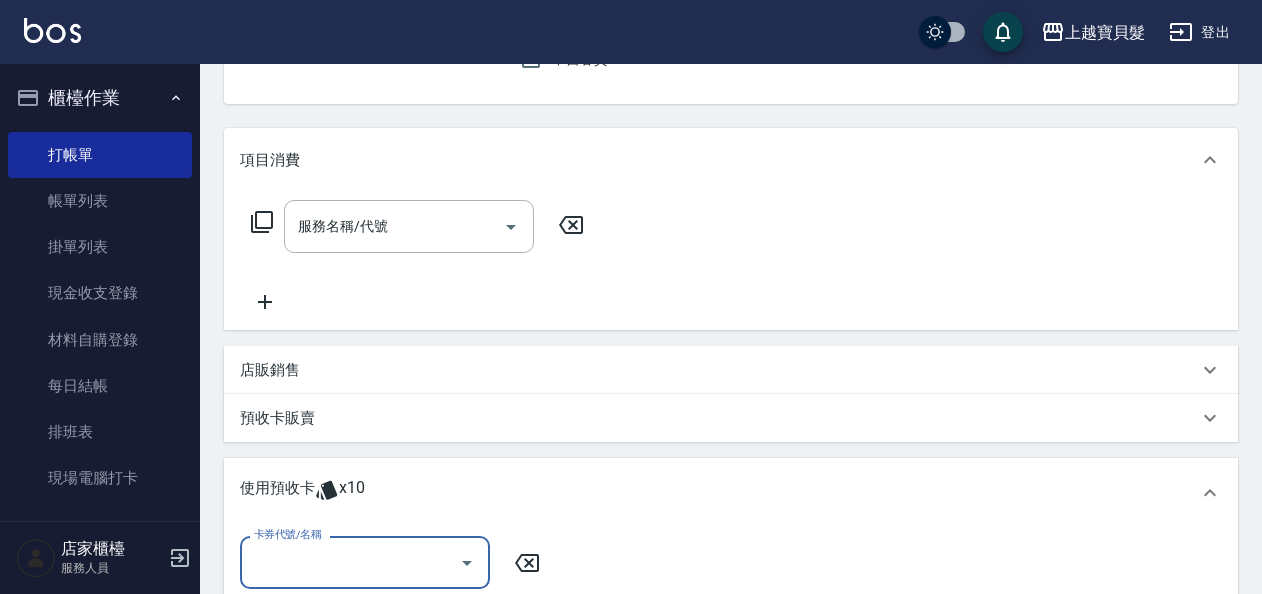 scroll, scrollTop: 0, scrollLeft: 0, axis: both 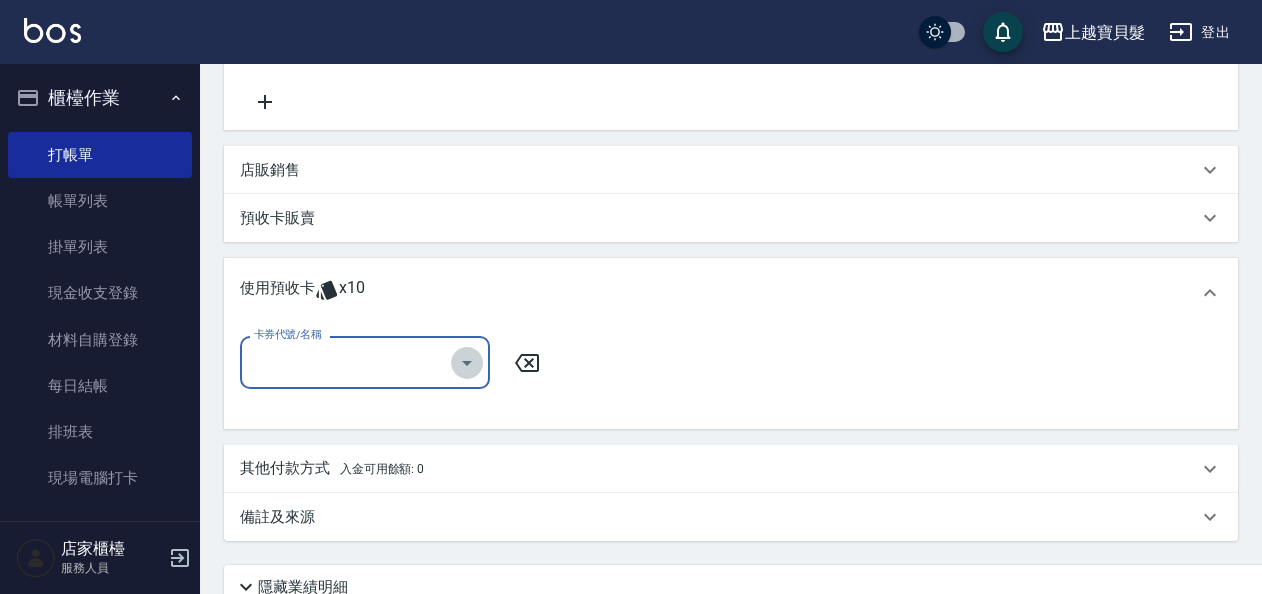 click 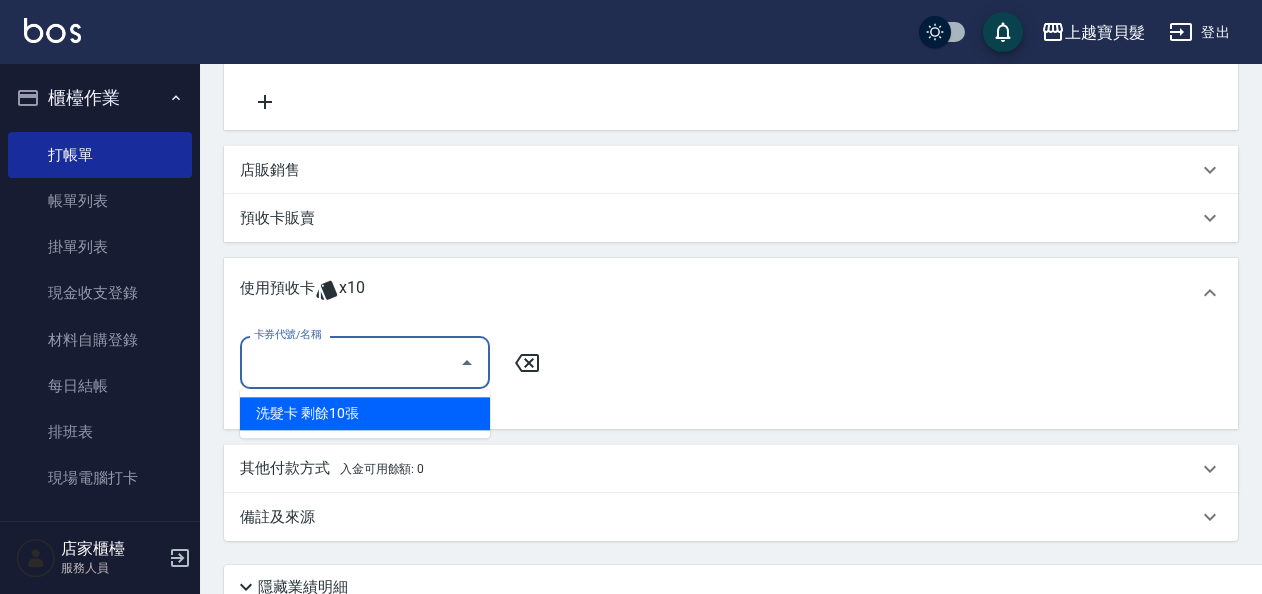 click on "洗髮卡 剩餘10張" at bounding box center (365, 413) 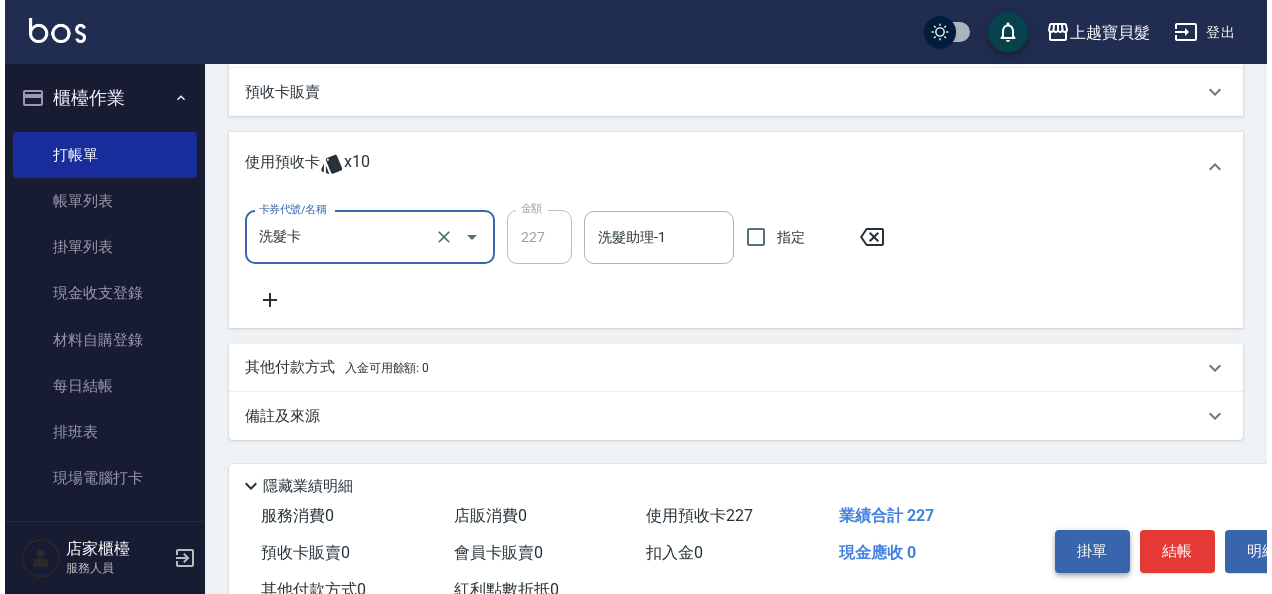 scroll, scrollTop: 596, scrollLeft: 0, axis: vertical 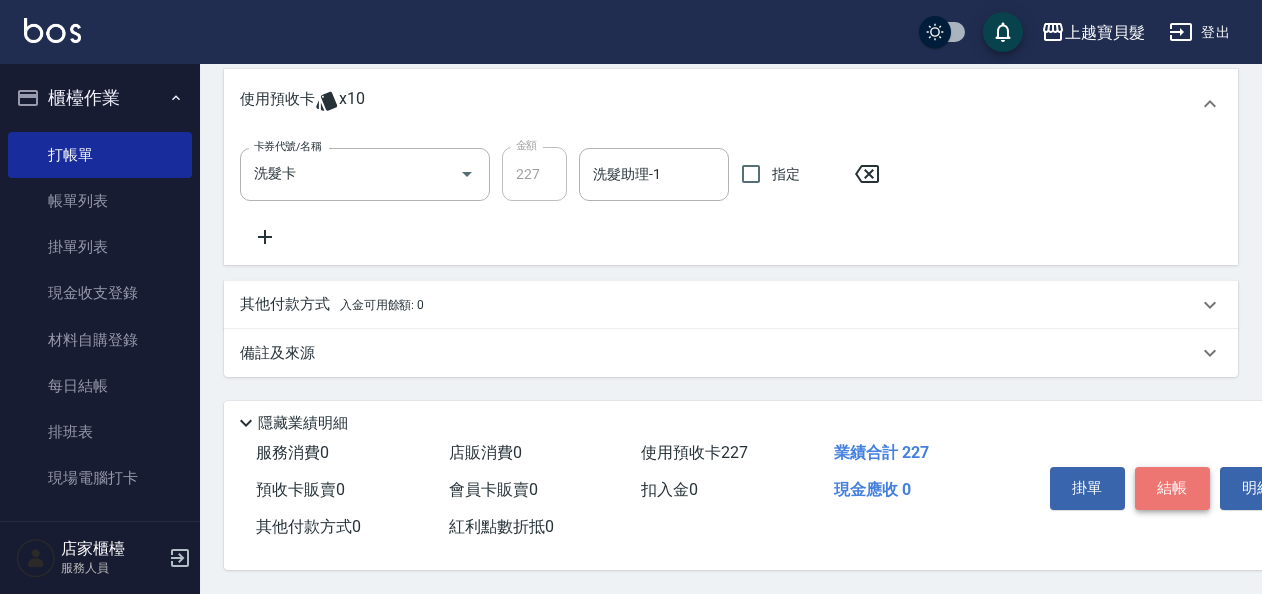 click on "結帳" at bounding box center (1172, 488) 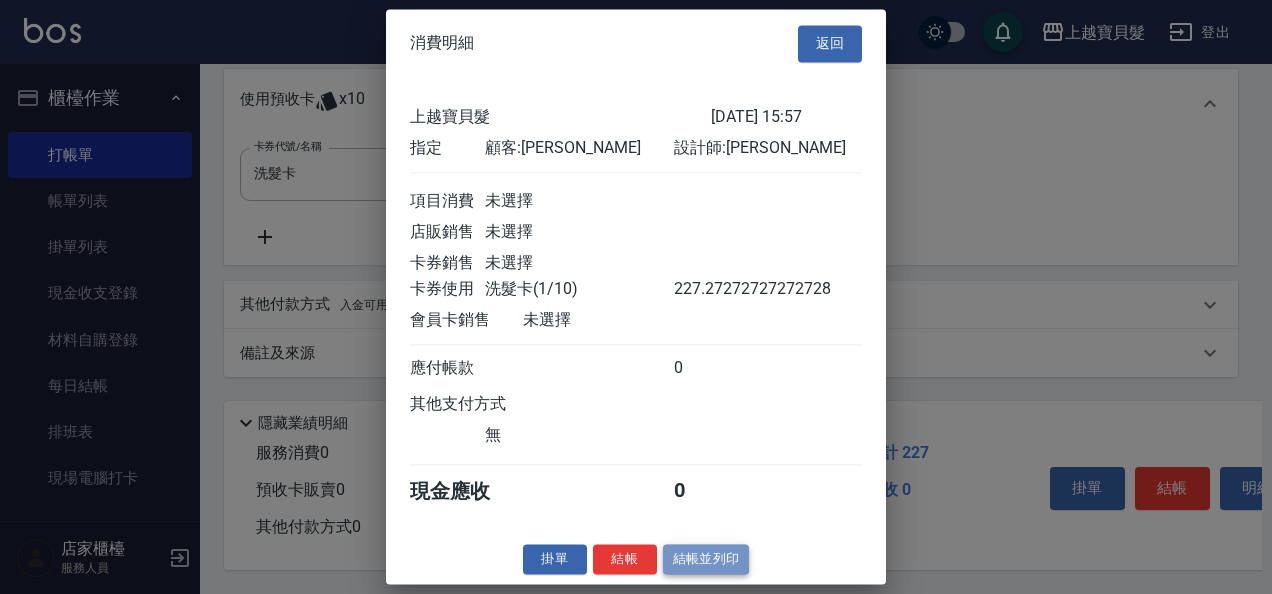 click on "結帳並列印" at bounding box center (706, 559) 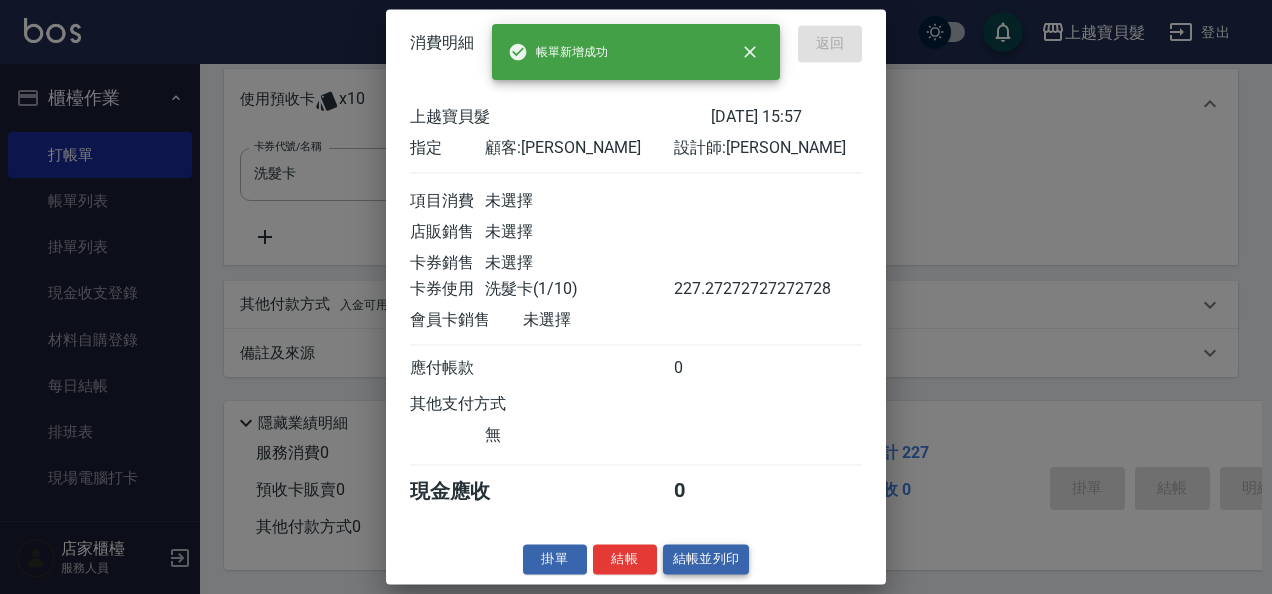 type on "[DATE] 16:02" 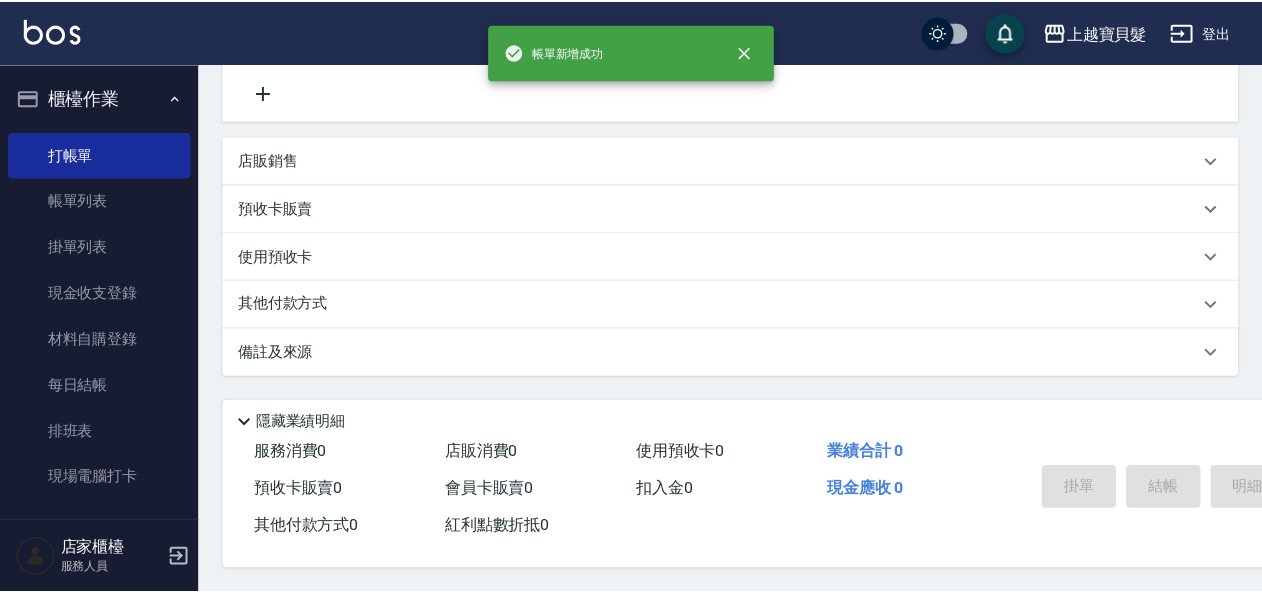 scroll, scrollTop: 0, scrollLeft: 0, axis: both 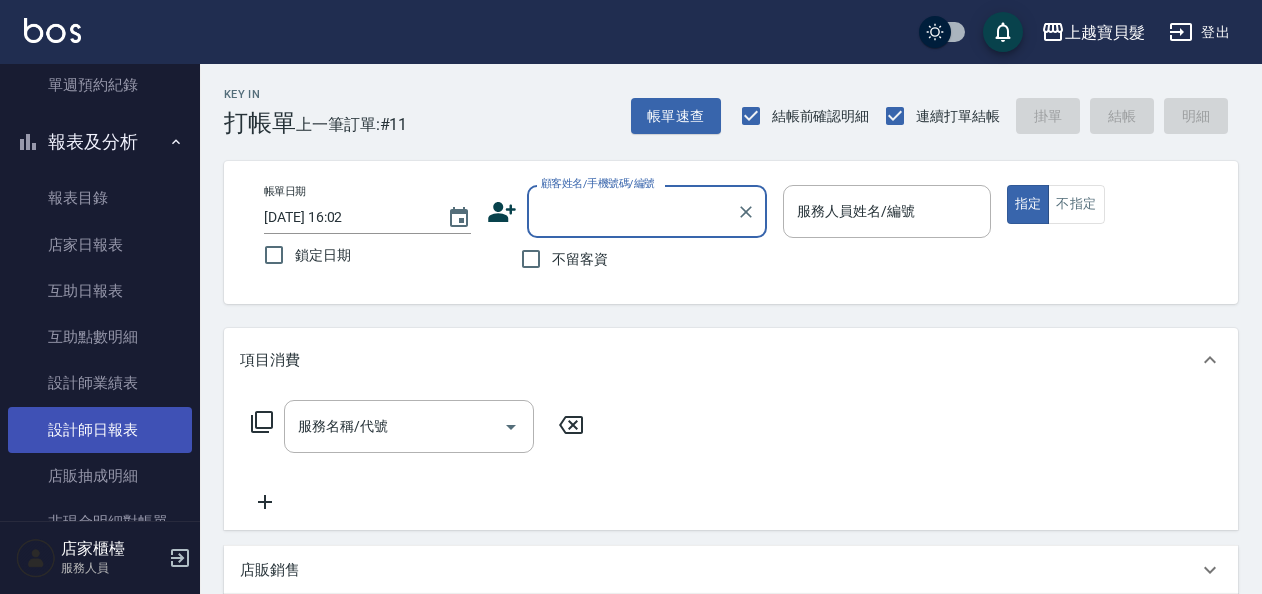 click on "設計師日報表" at bounding box center (100, 430) 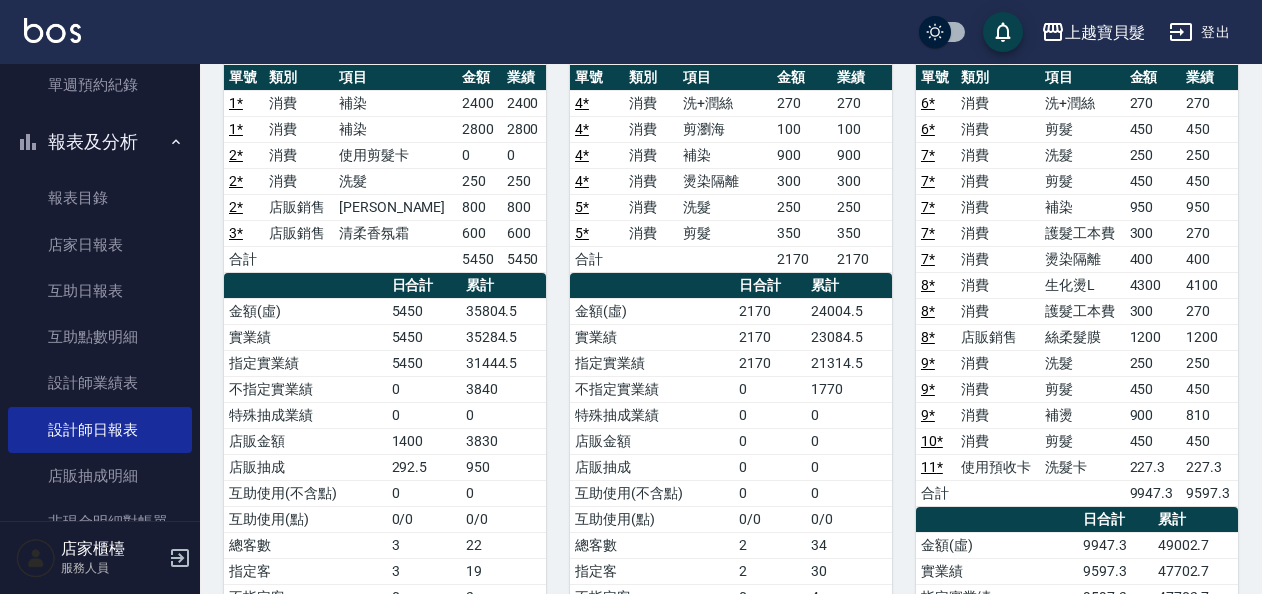 scroll, scrollTop: 200, scrollLeft: 0, axis: vertical 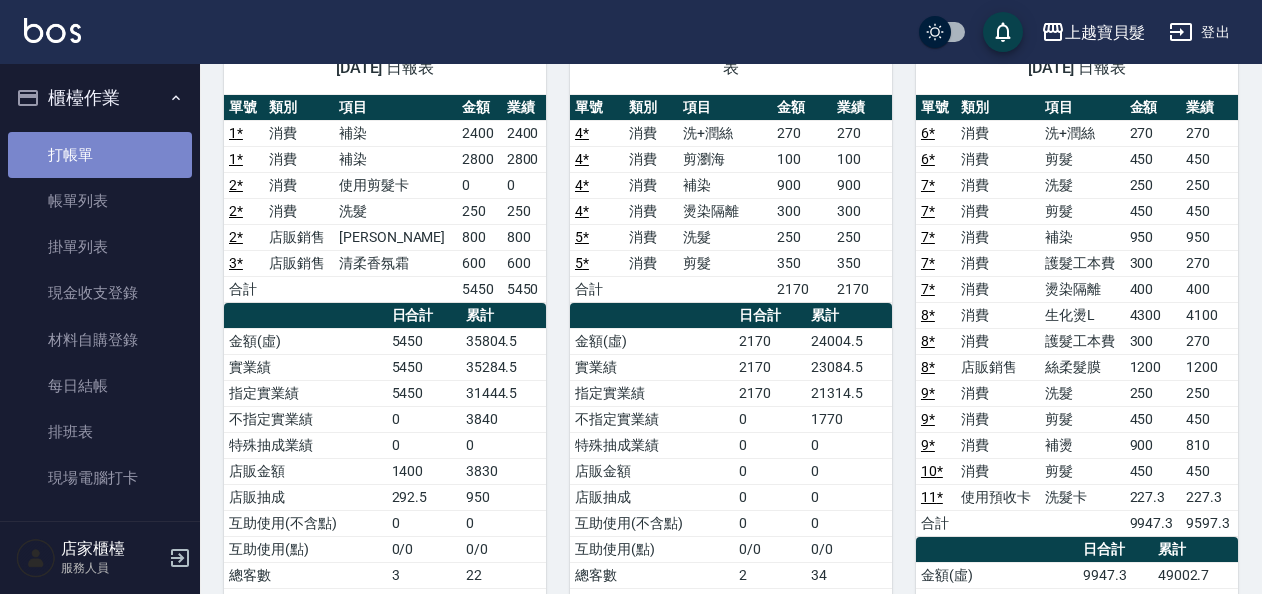 click on "打帳單" at bounding box center (100, 155) 